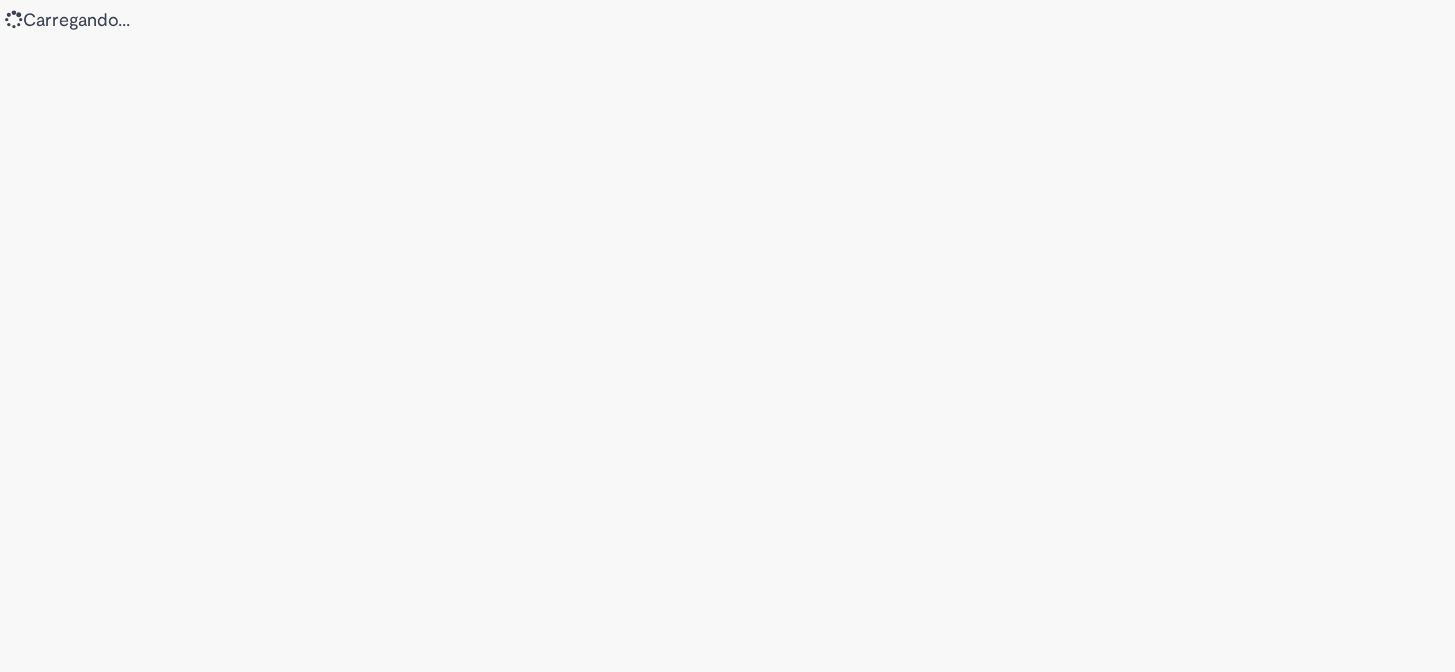 scroll, scrollTop: 0, scrollLeft: 0, axis: both 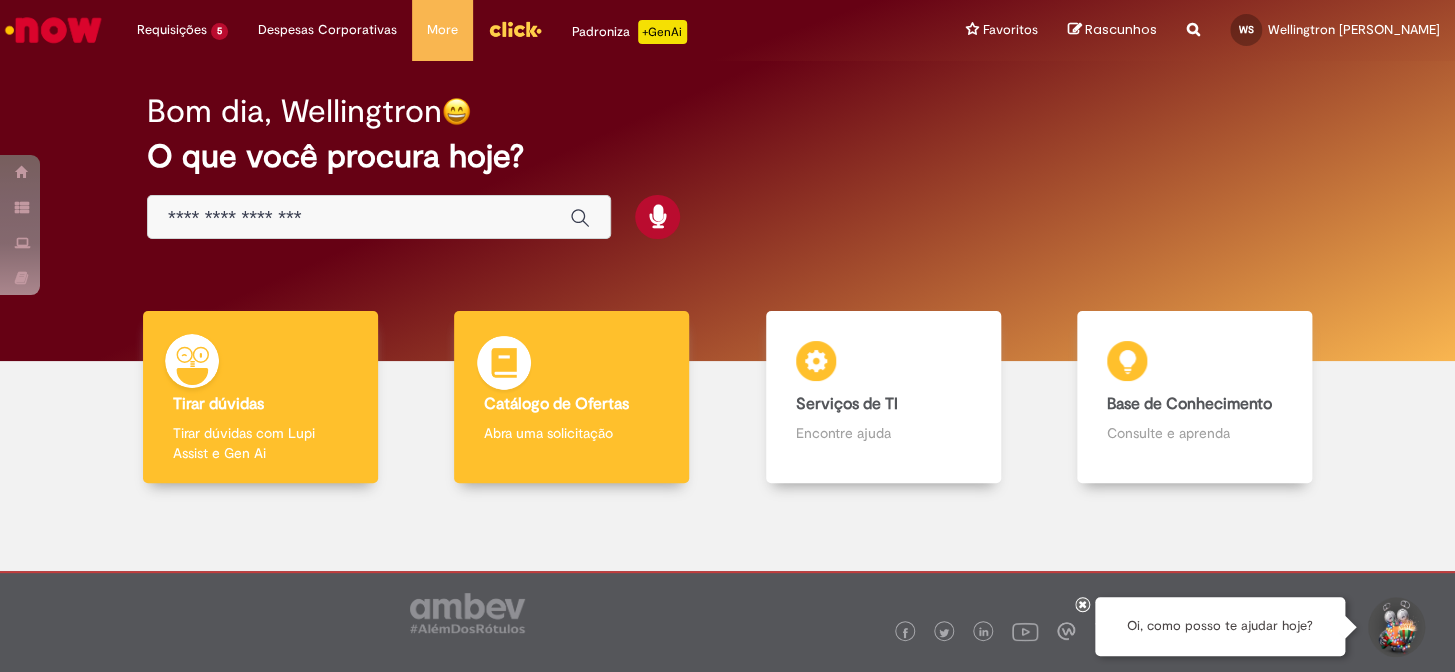 click on "Catálogo de Ofertas" at bounding box center (556, 404) 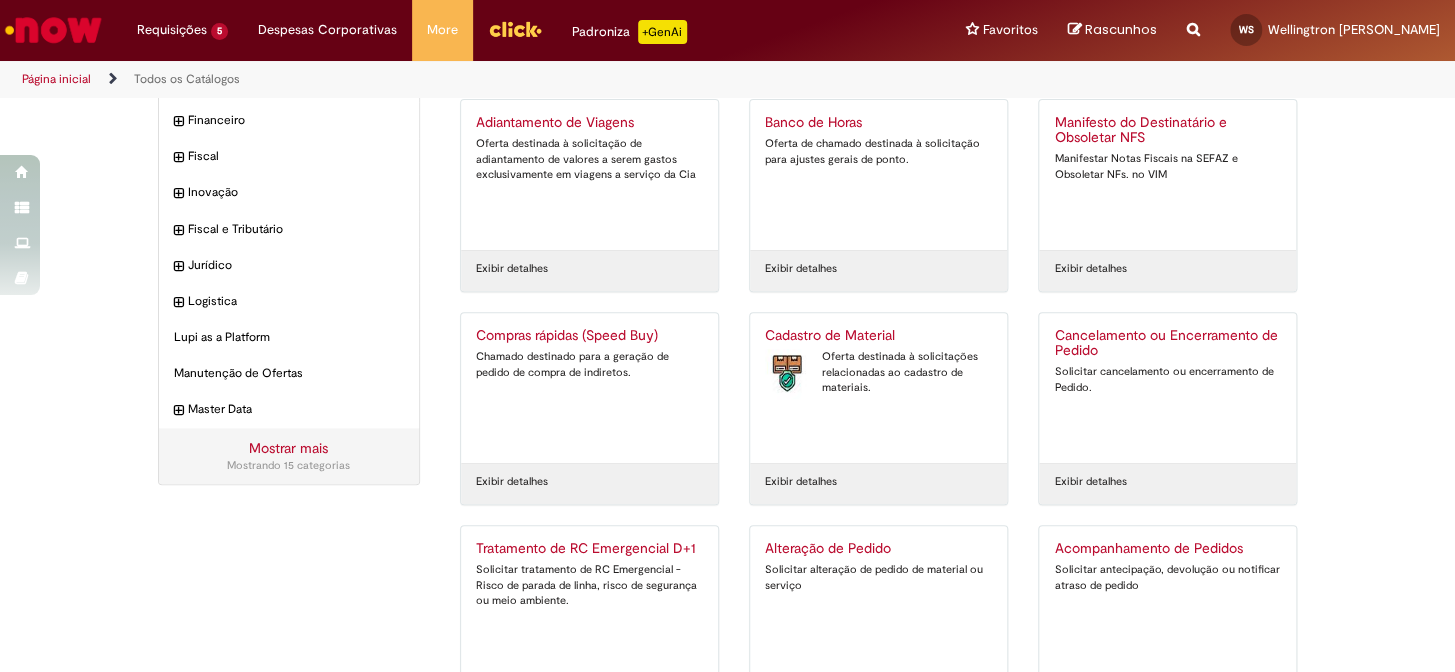 scroll, scrollTop: 337, scrollLeft: 0, axis: vertical 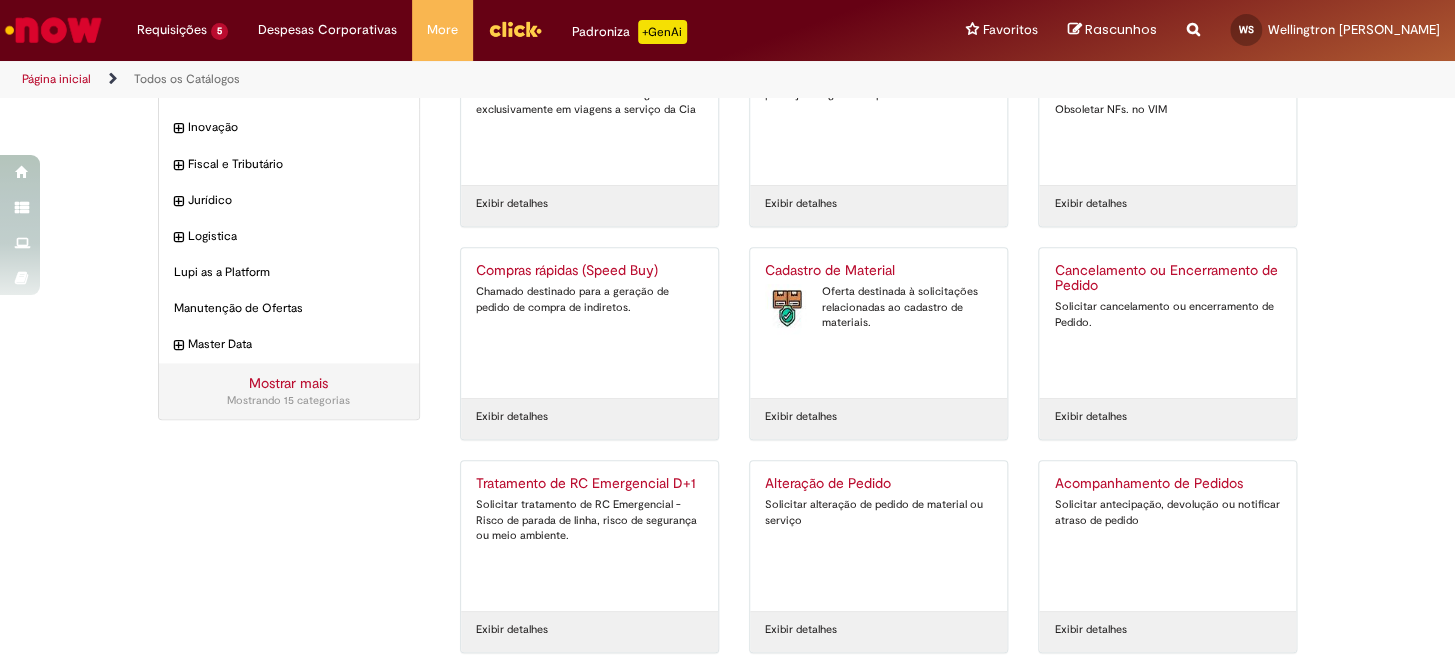 click on "Tratamento de RC Emergencial D+1" at bounding box center [589, 484] 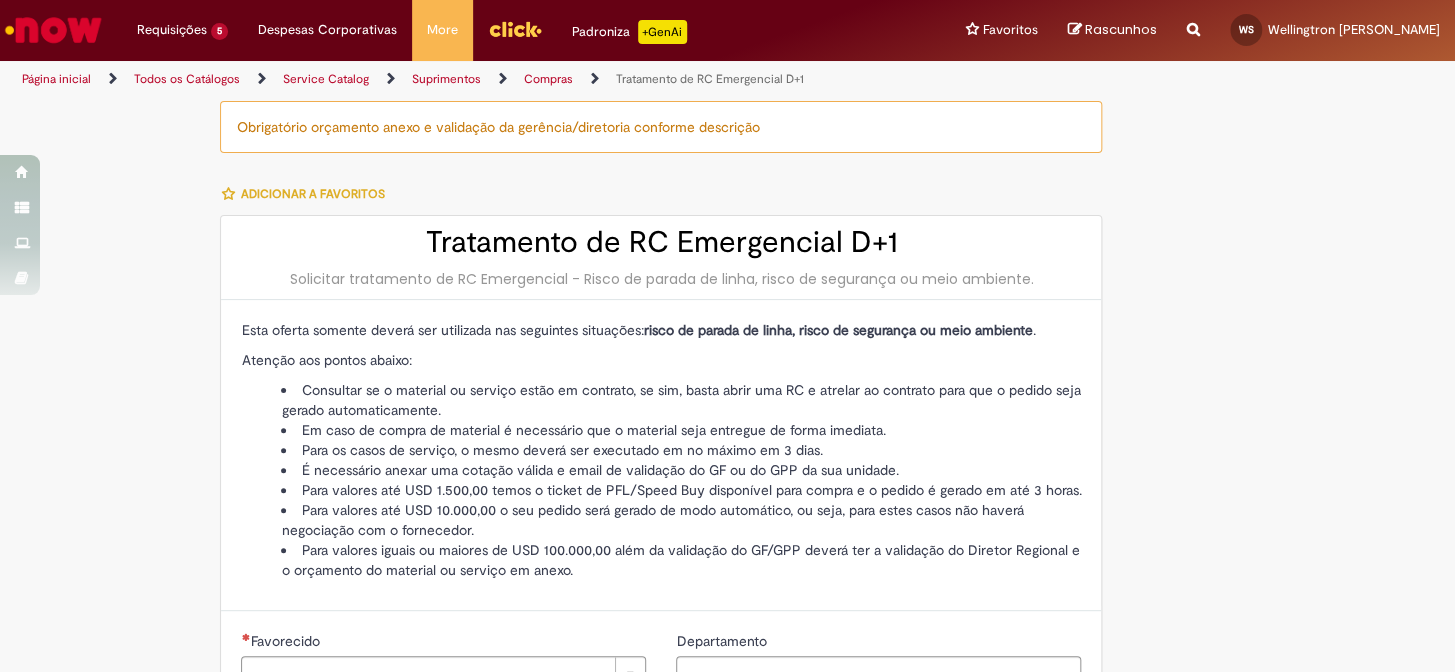 type on "********" 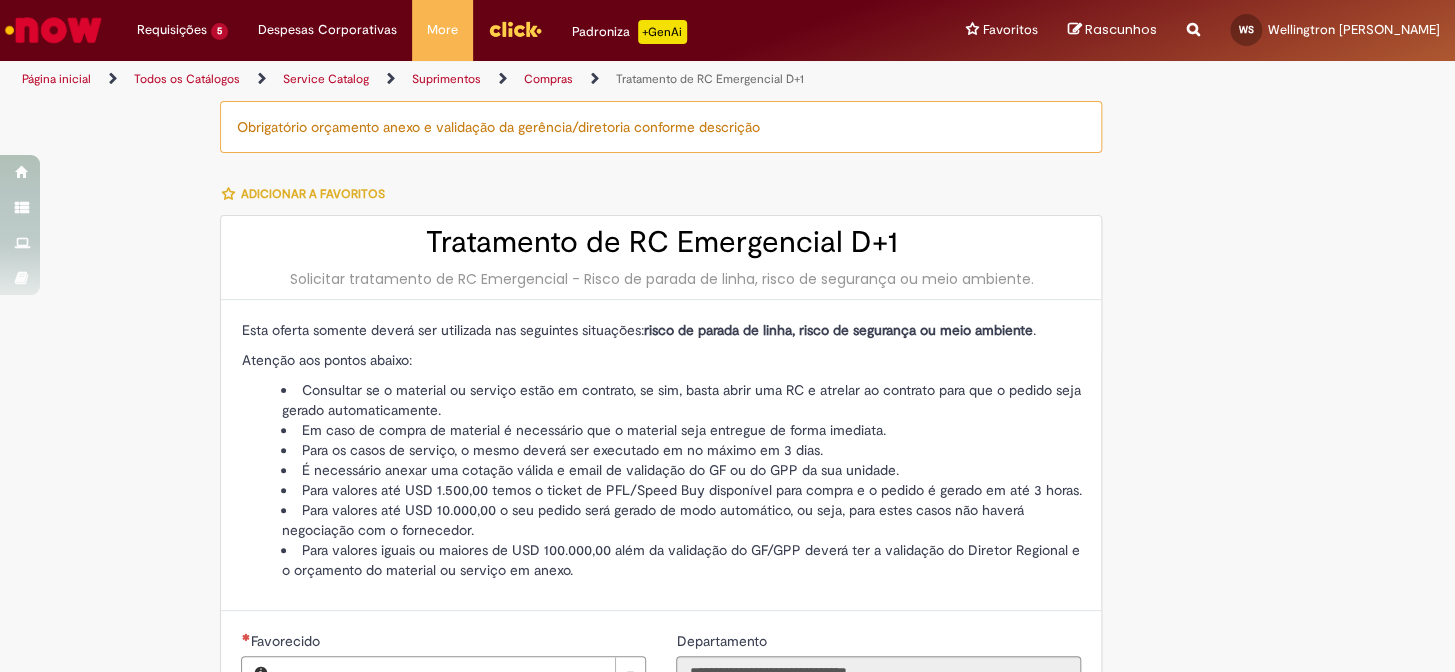 type on "**********" 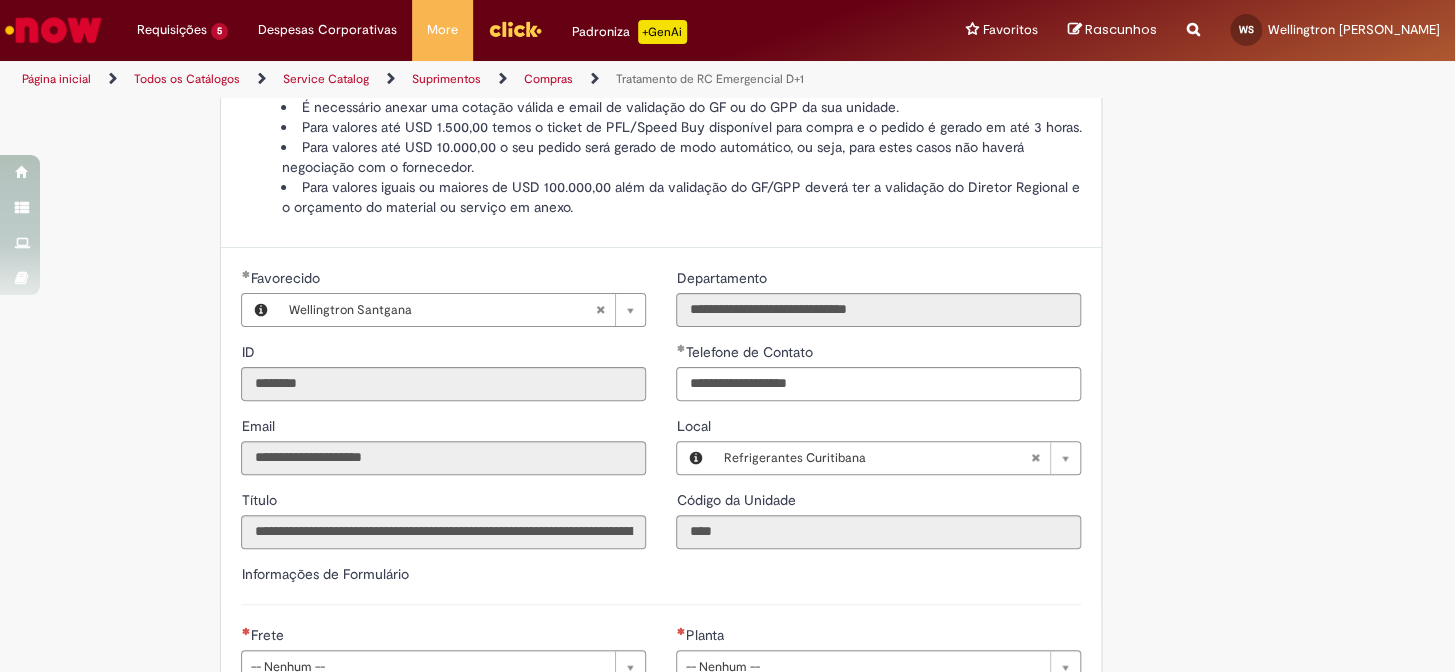 scroll, scrollTop: 727, scrollLeft: 0, axis: vertical 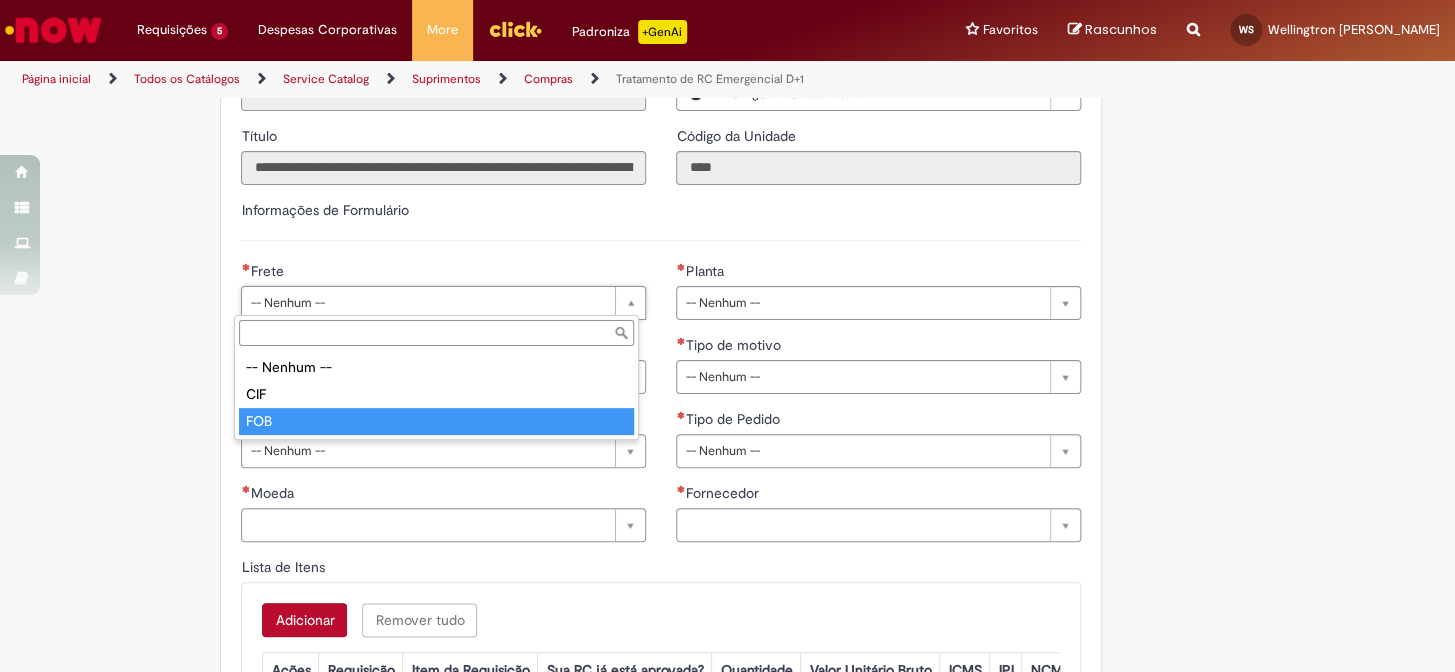type on "***" 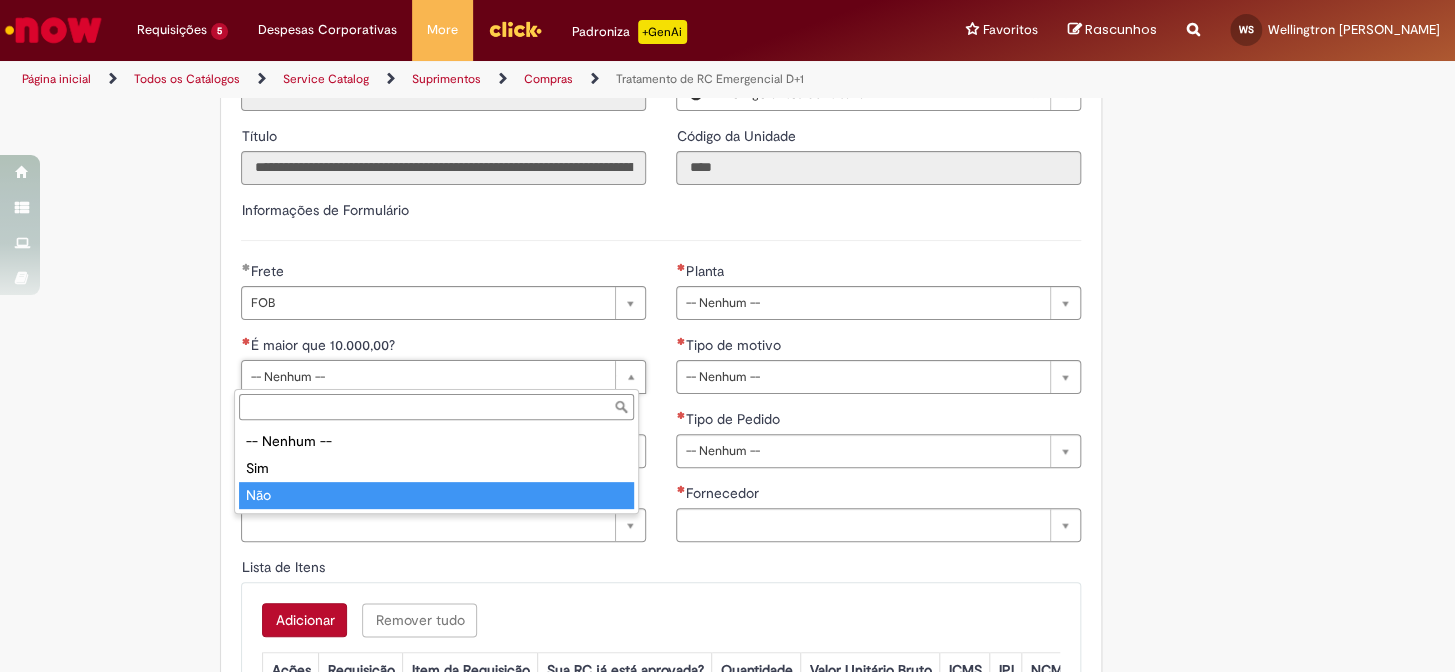type on "***" 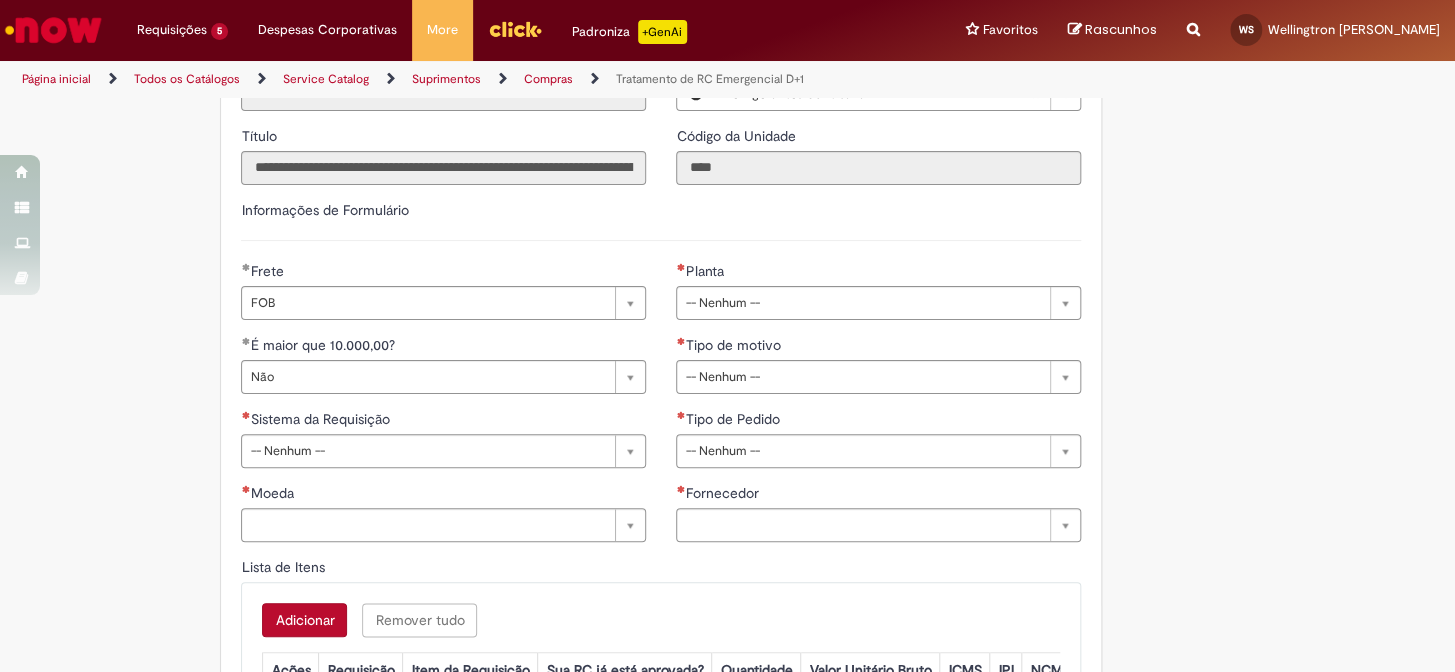 click on "Moeda" at bounding box center [443, 495] 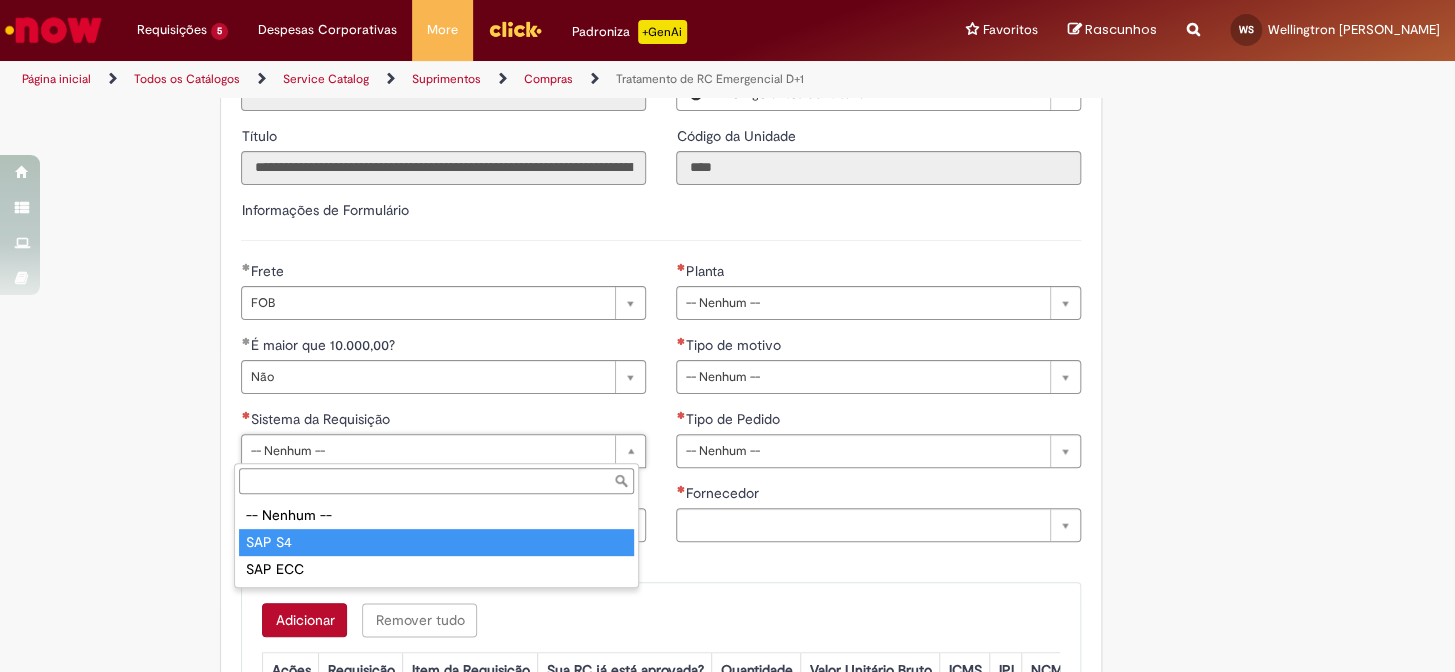 type on "******" 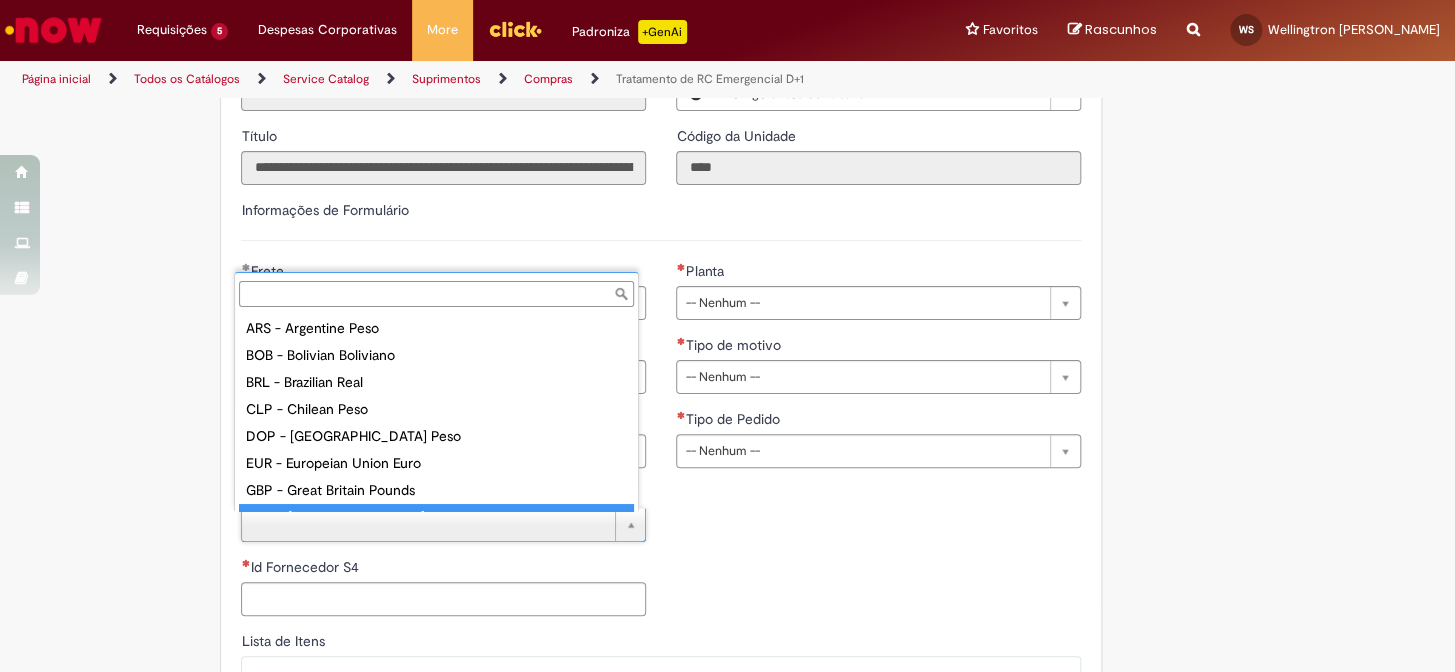 scroll, scrollTop: 16, scrollLeft: 0, axis: vertical 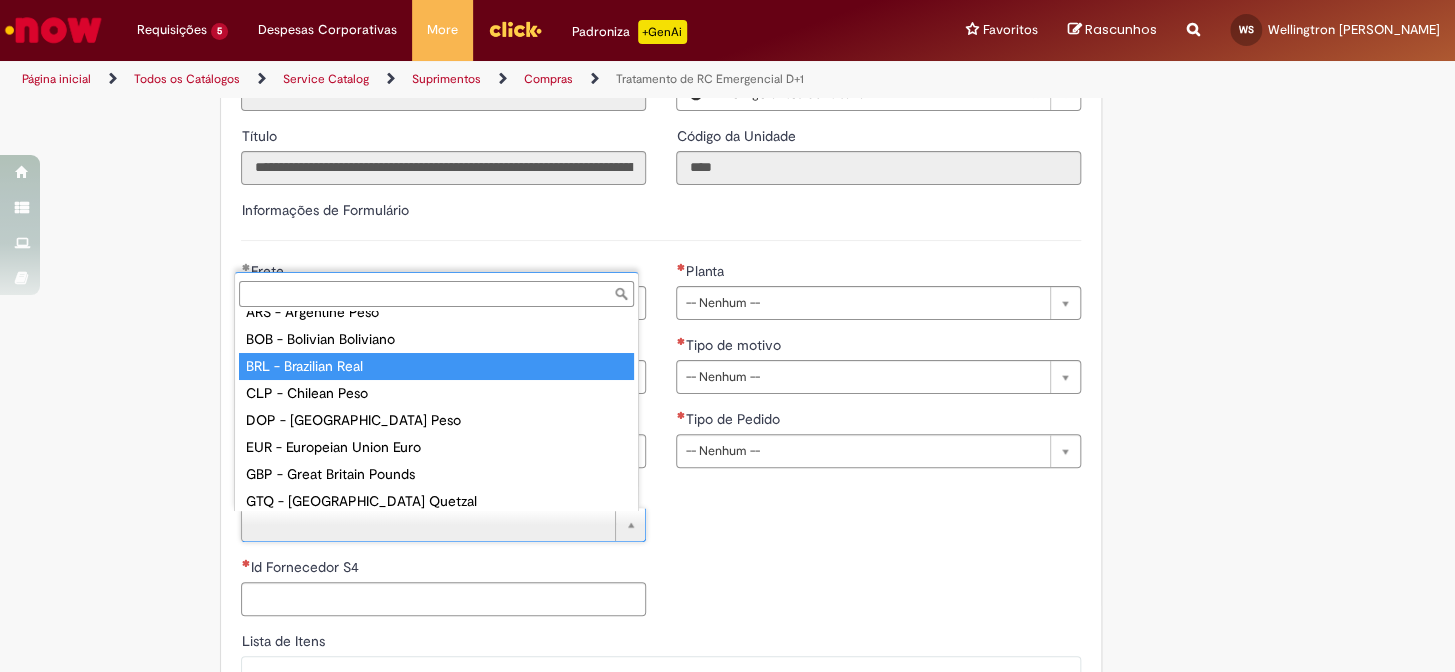 type on "**********" 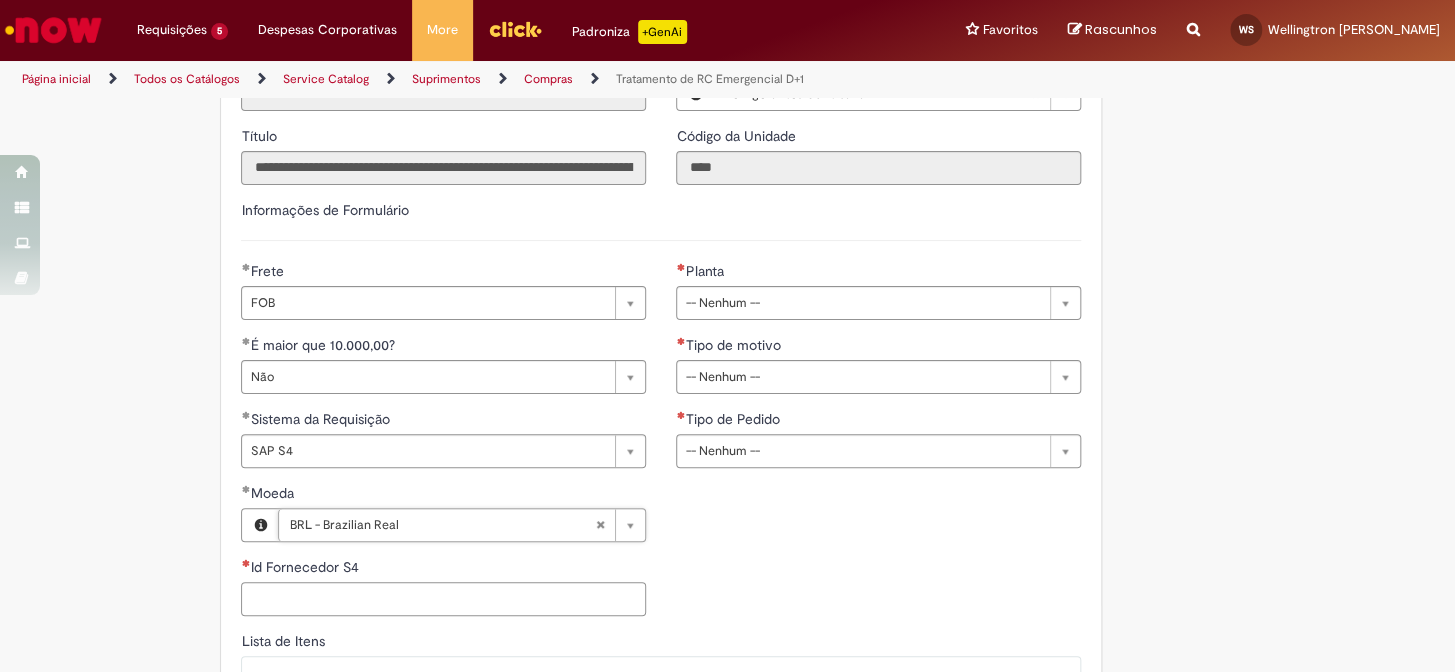 click on "Id Fornecedor S4" at bounding box center [443, 599] 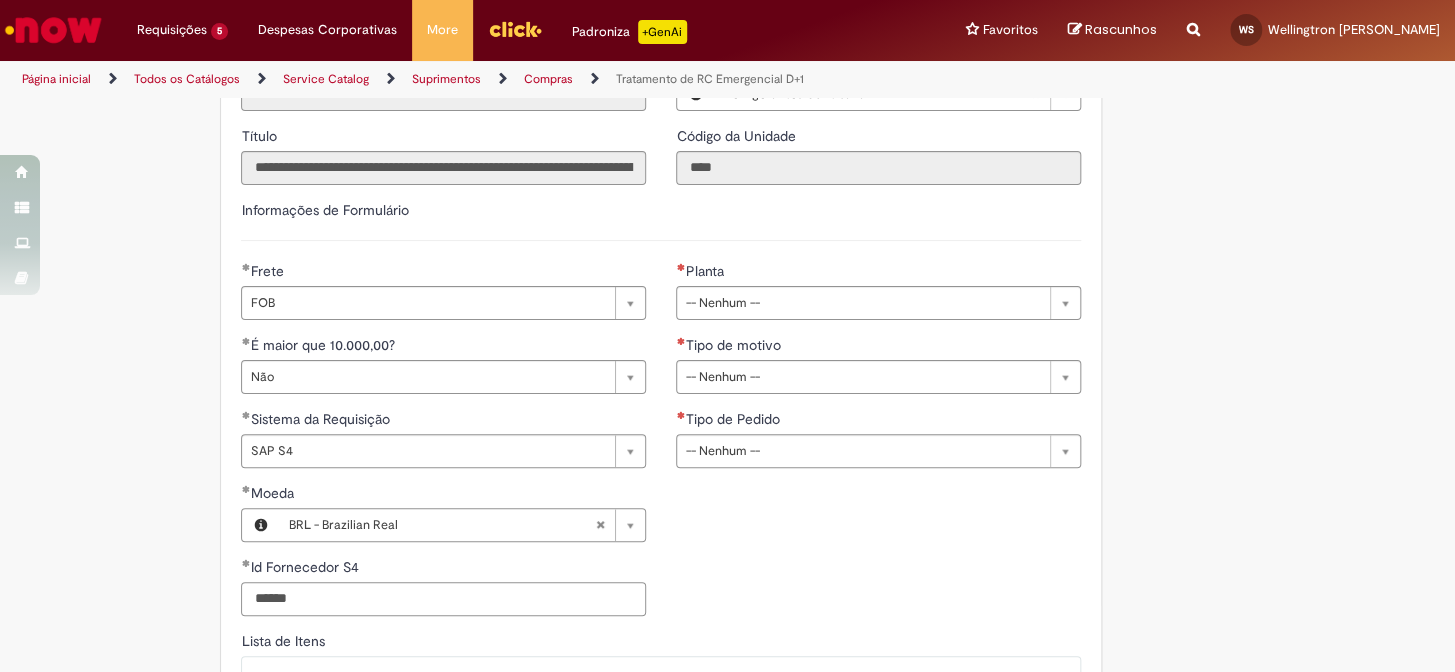 type on "******" 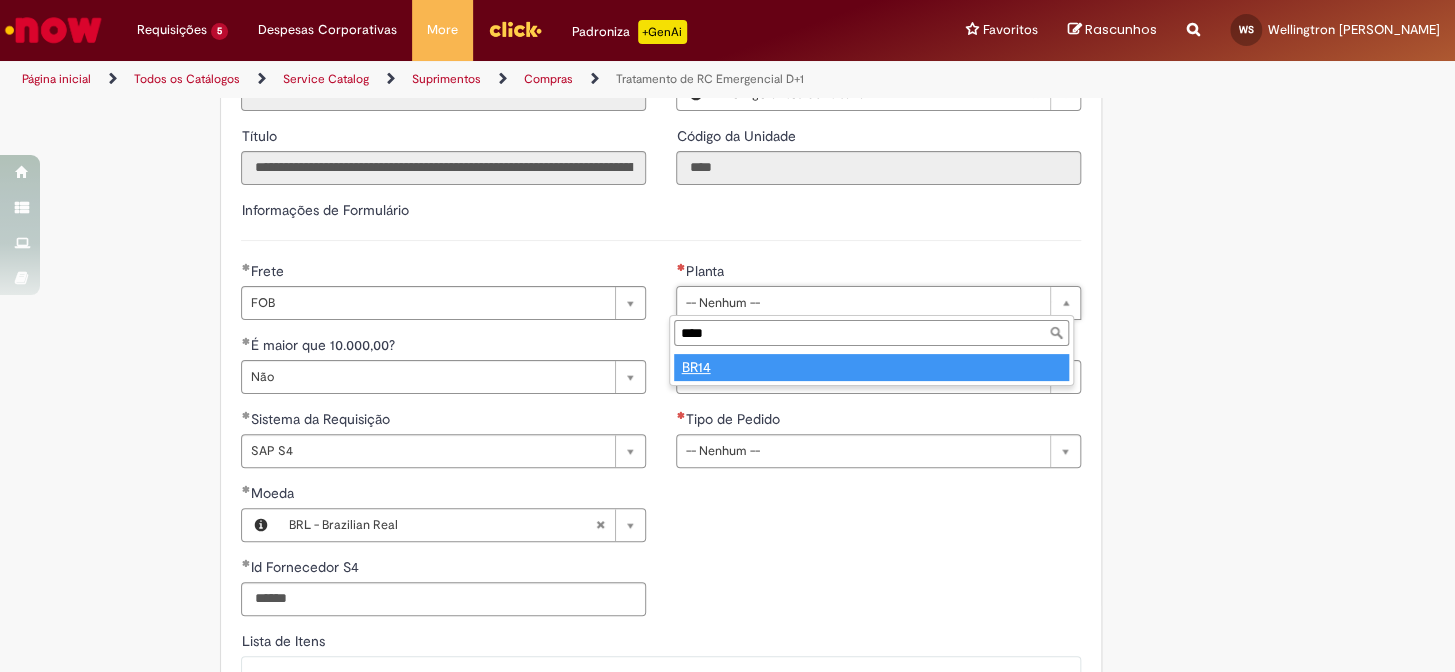 type on "****" 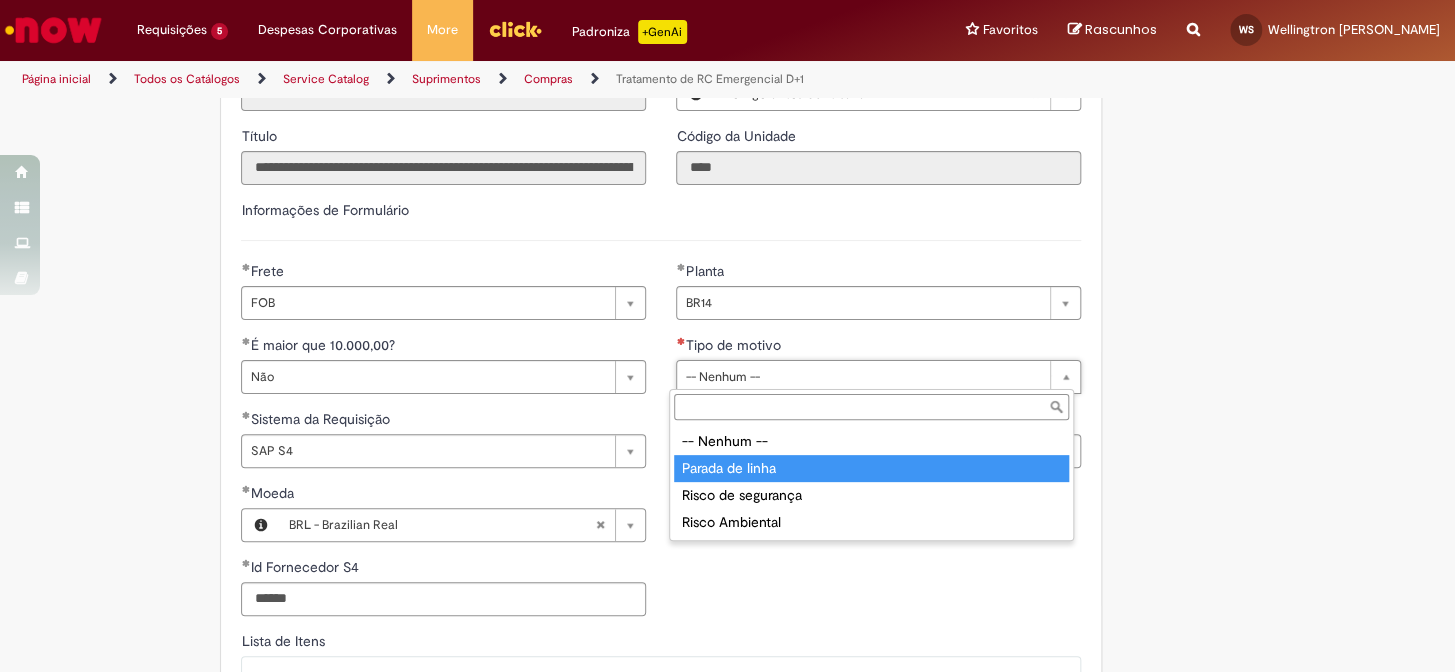 type on "**********" 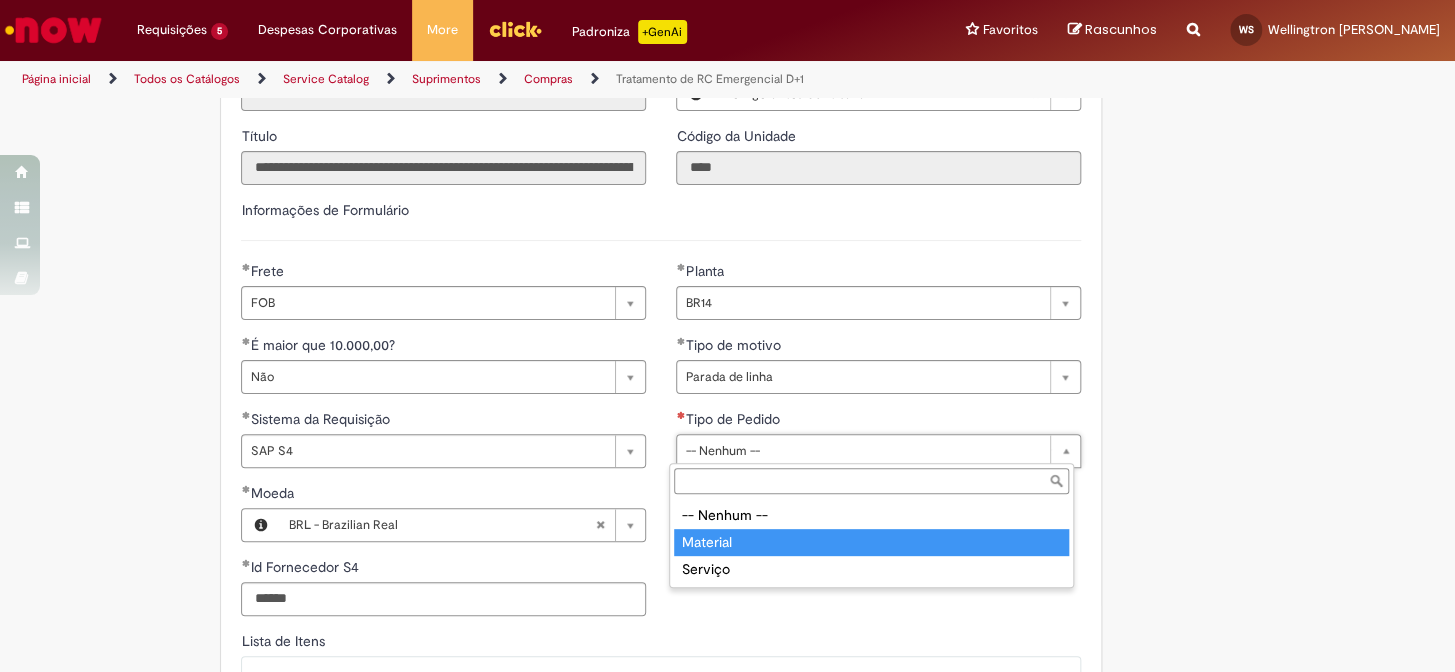 type on "********" 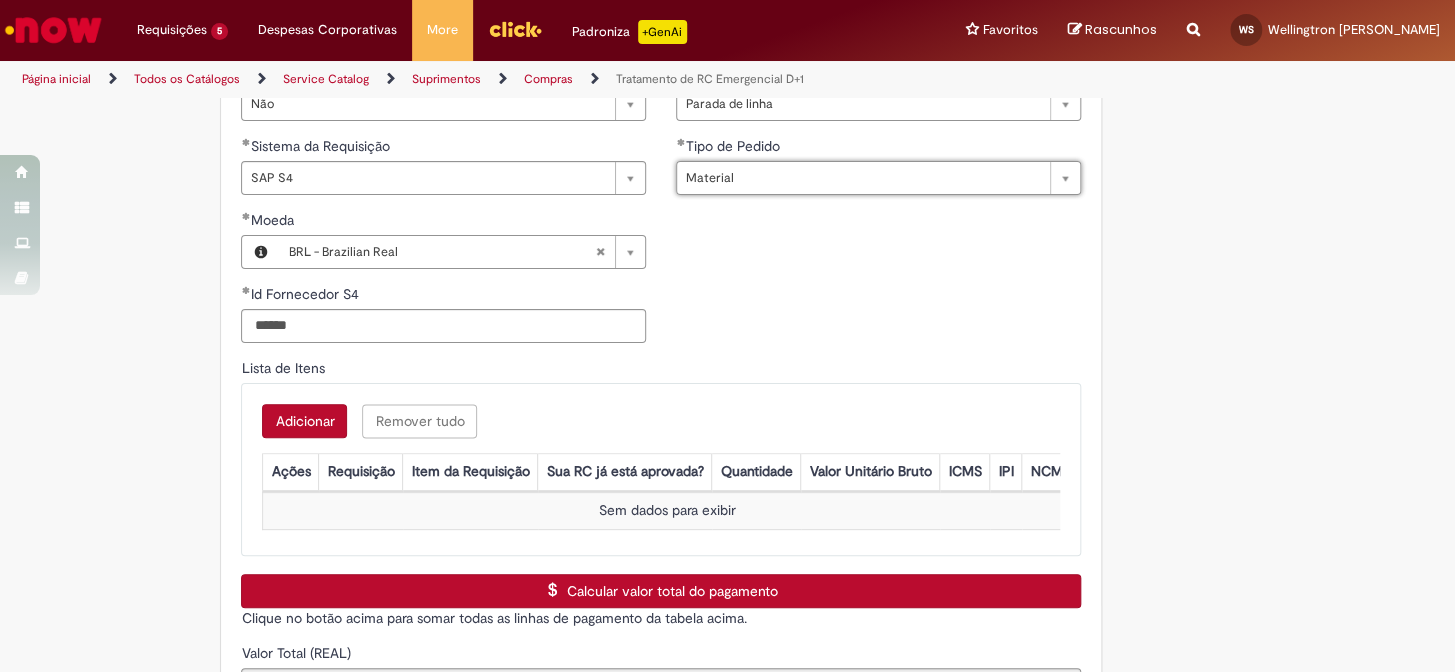 scroll, scrollTop: 1181, scrollLeft: 0, axis: vertical 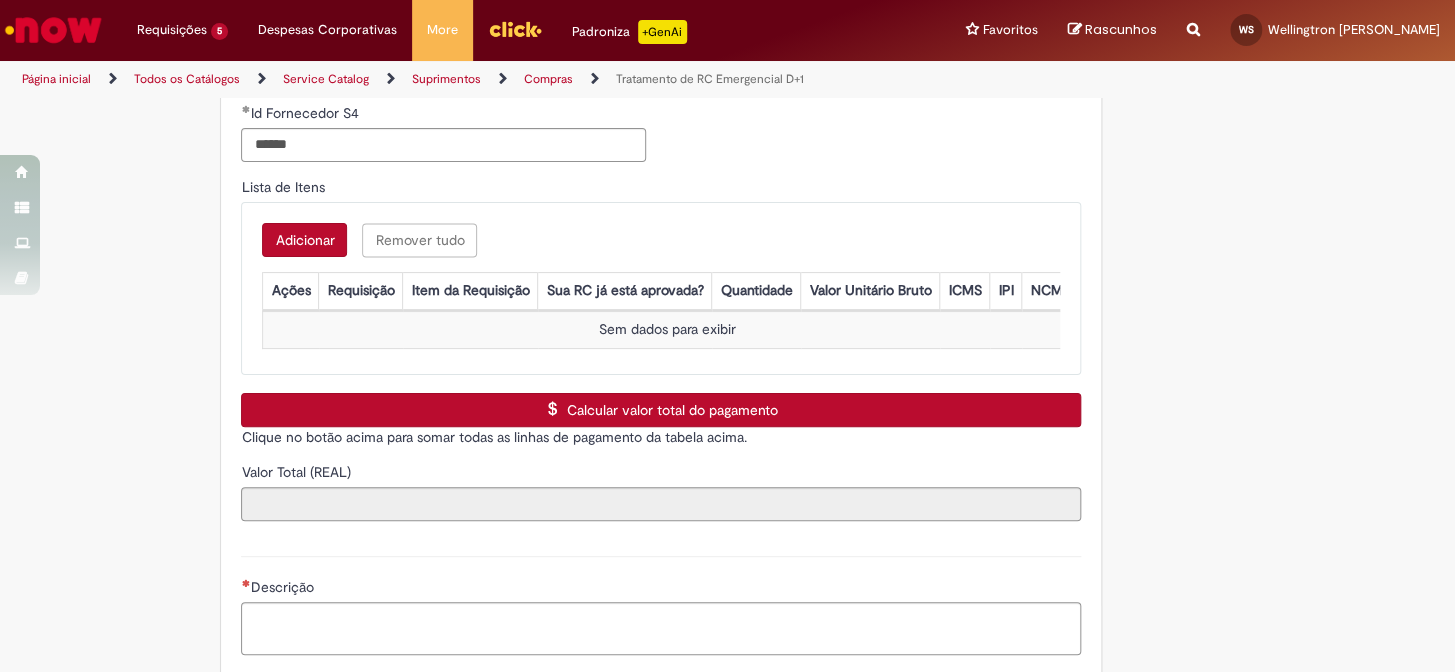 click on "Adicionar" at bounding box center [304, 240] 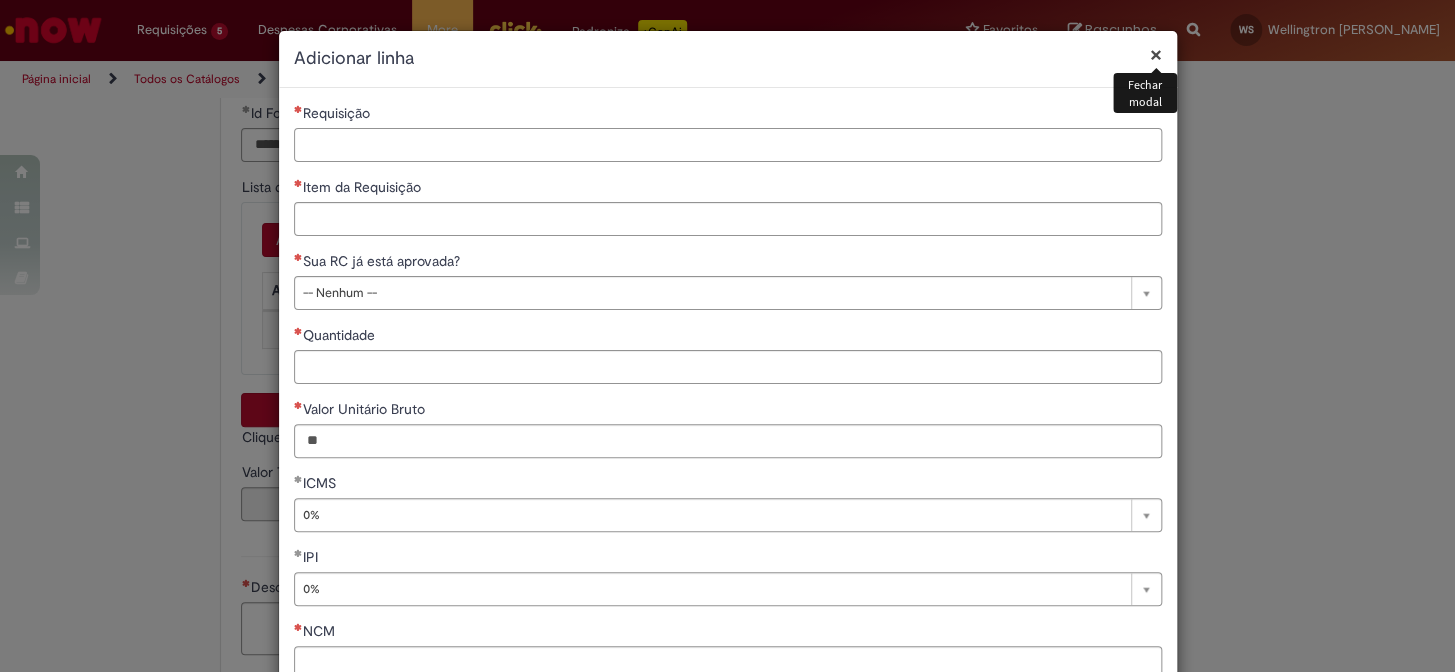 click on "Requisição" at bounding box center (728, 145) 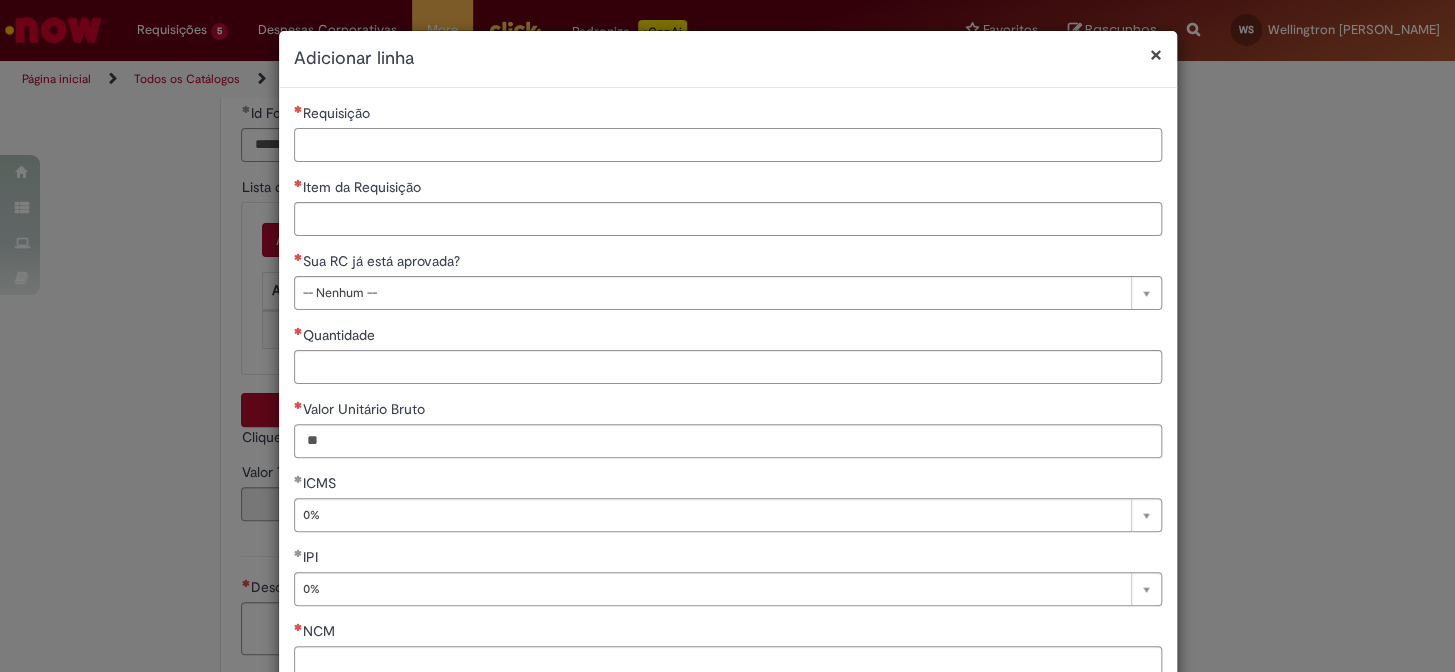 paste on "**********" 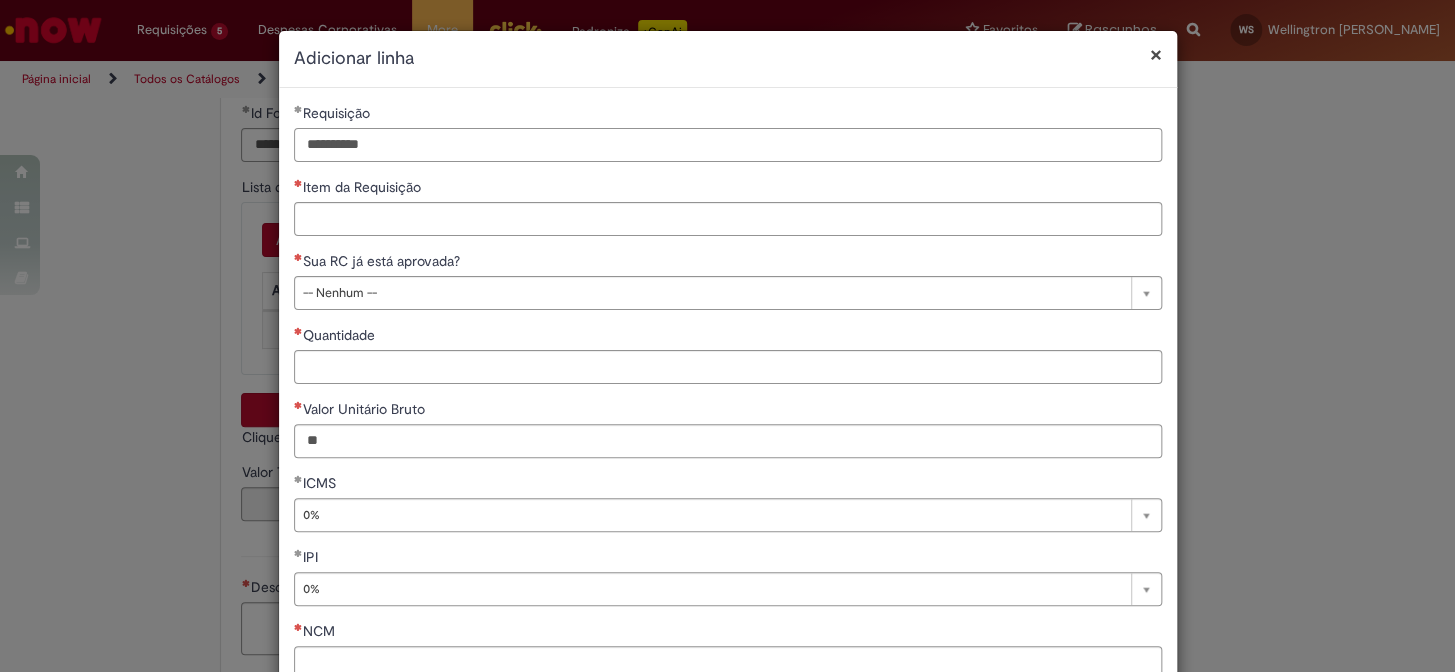 type on "**********" 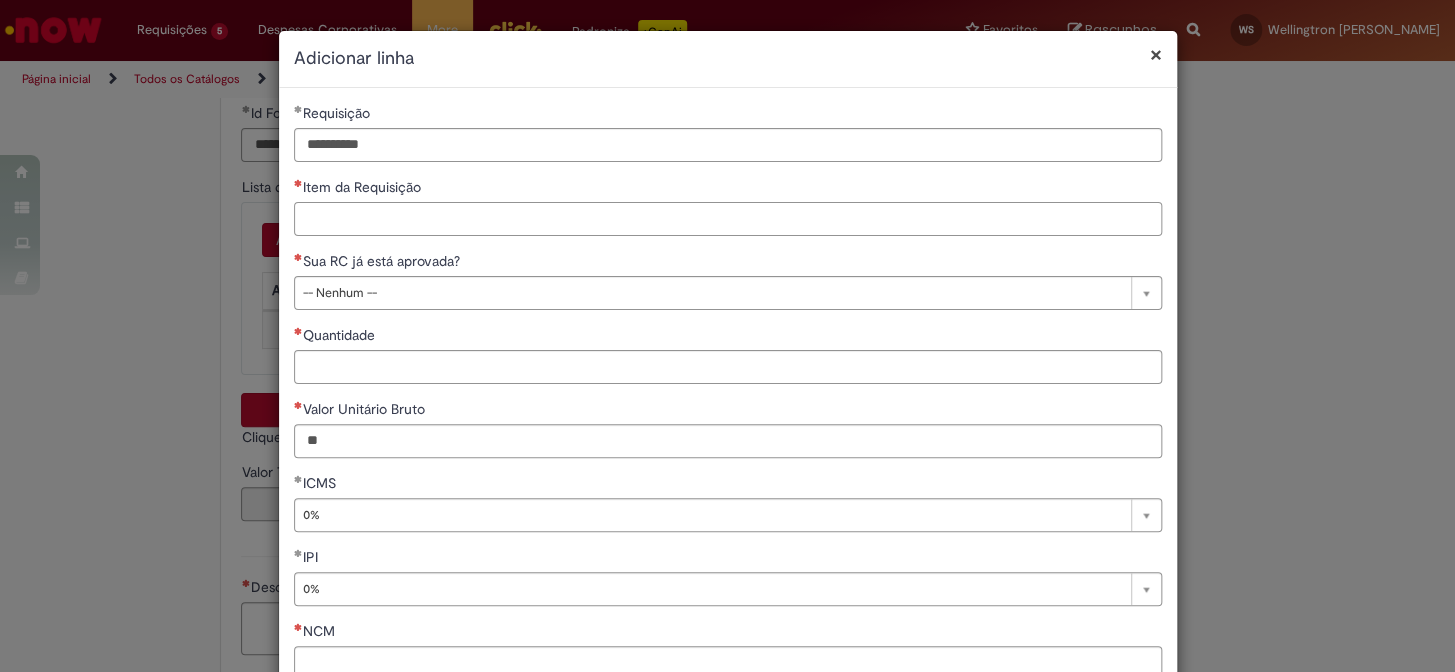 click on "Item da Requisição" at bounding box center [728, 219] 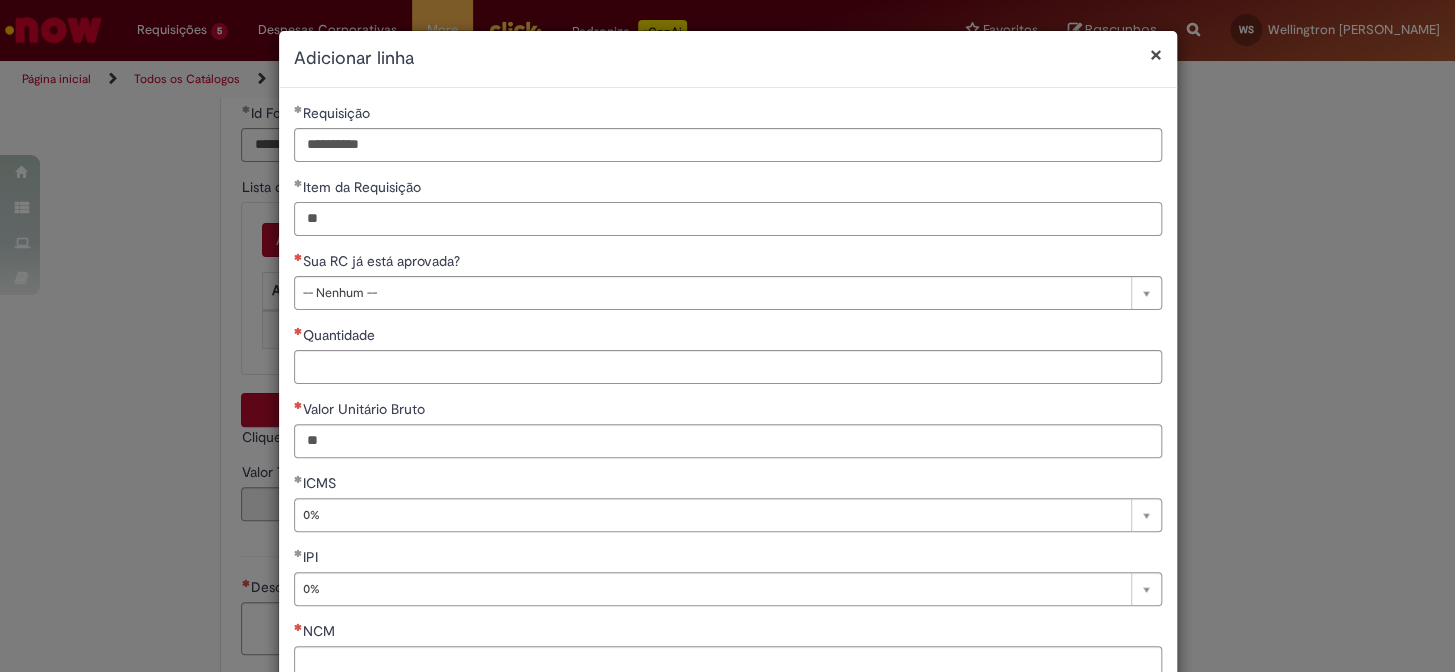 type on "**" 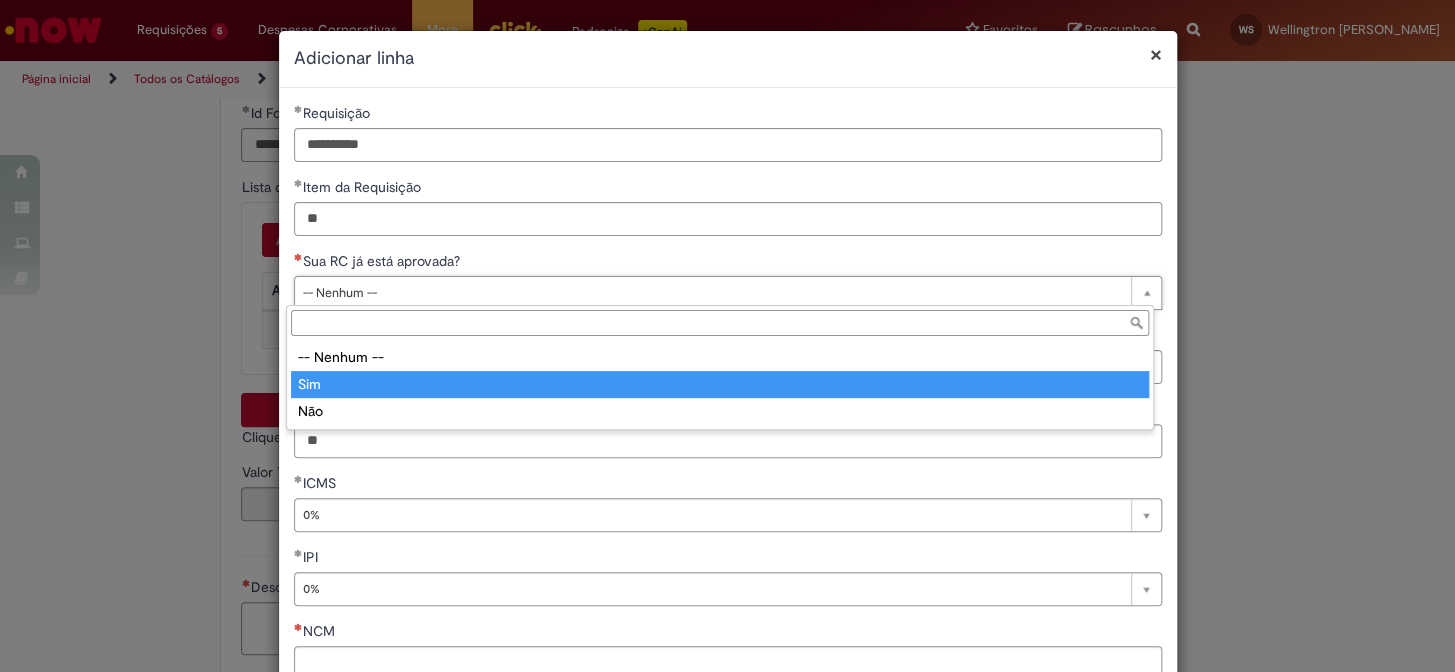 type on "***" 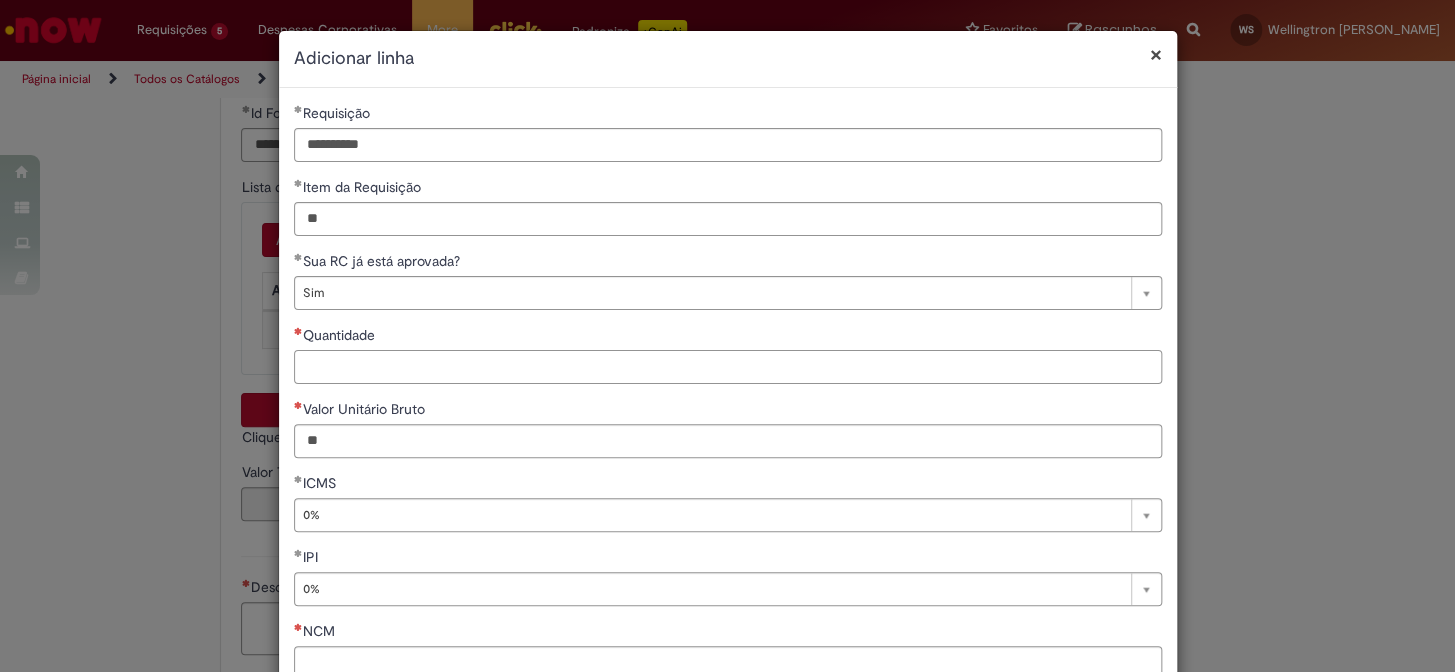 click on "Quantidade" at bounding box center [728, 367] 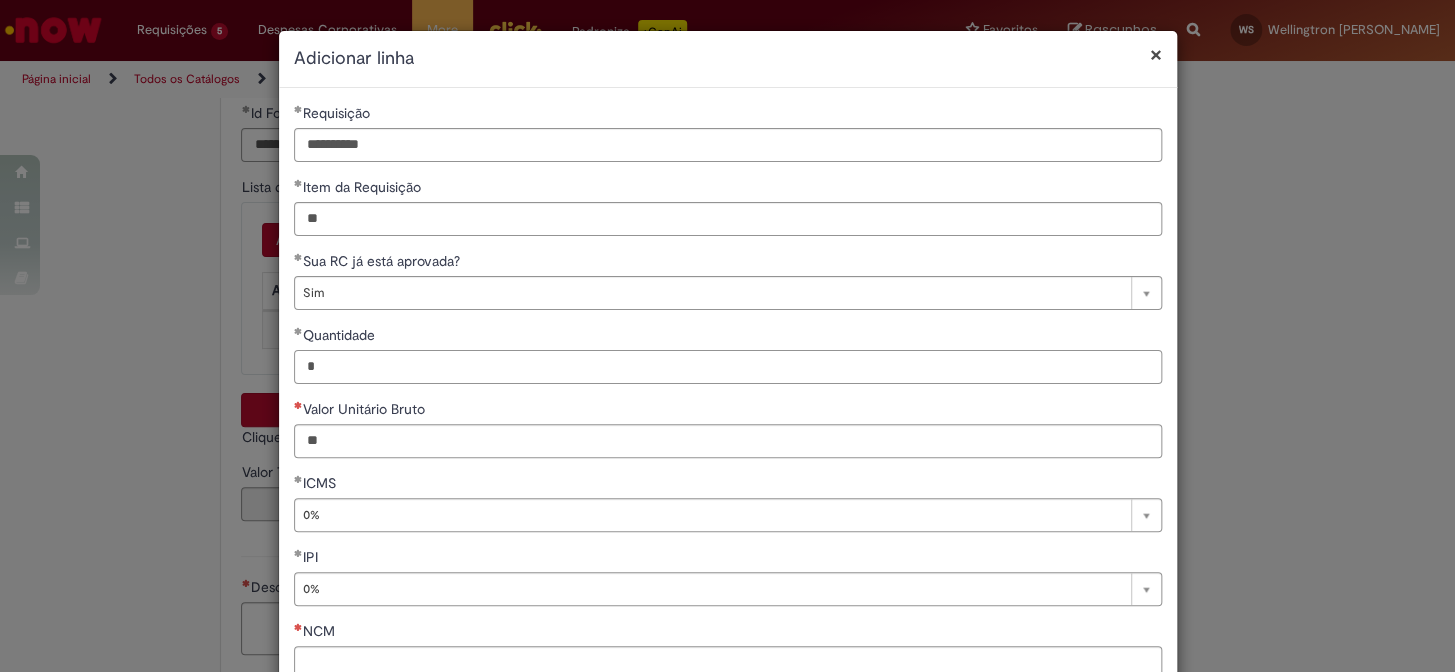 type on "*" 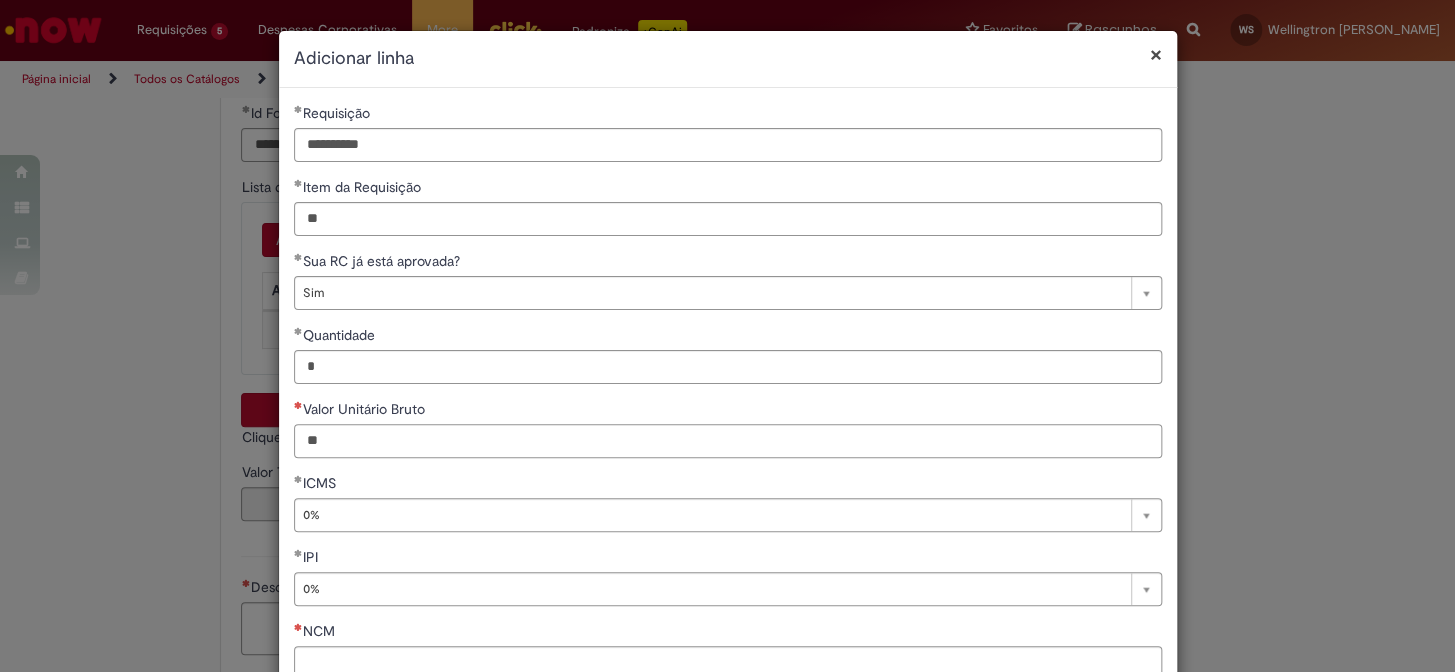click on "Valor Unitário Bruto" at bounding box center [728, 441] 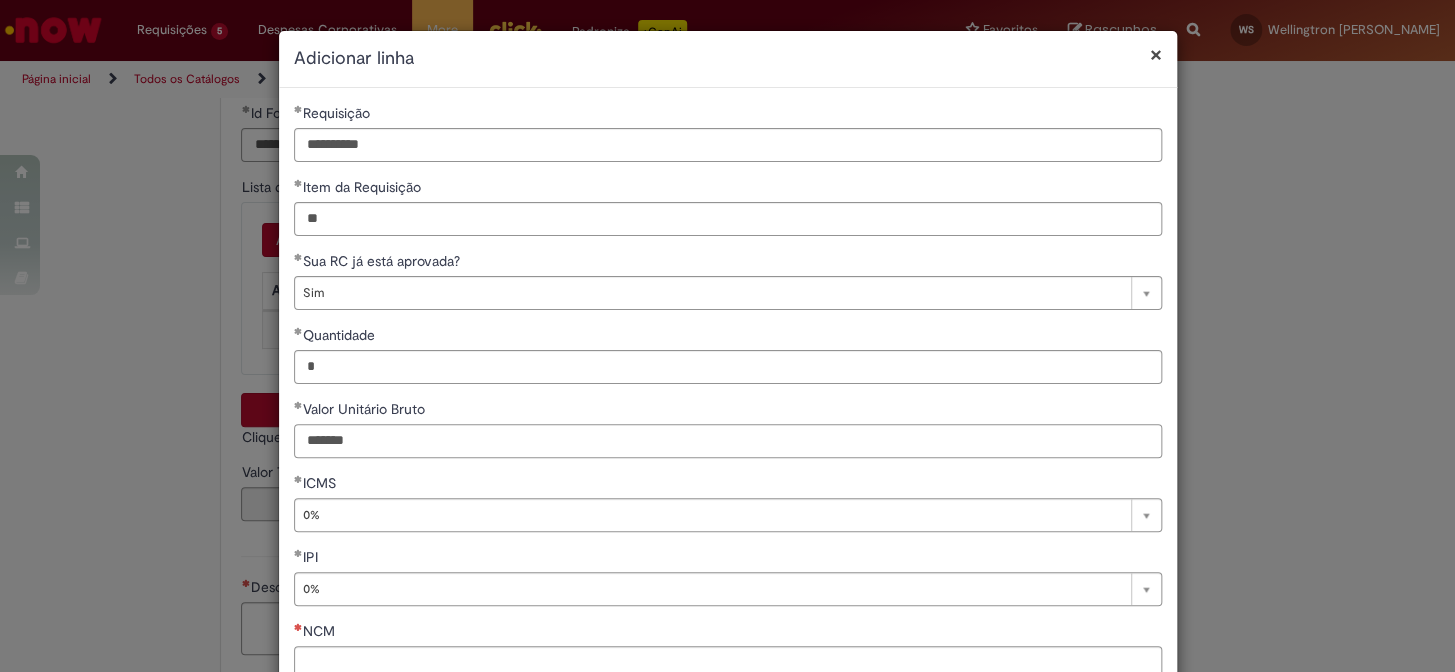 type on "*******" 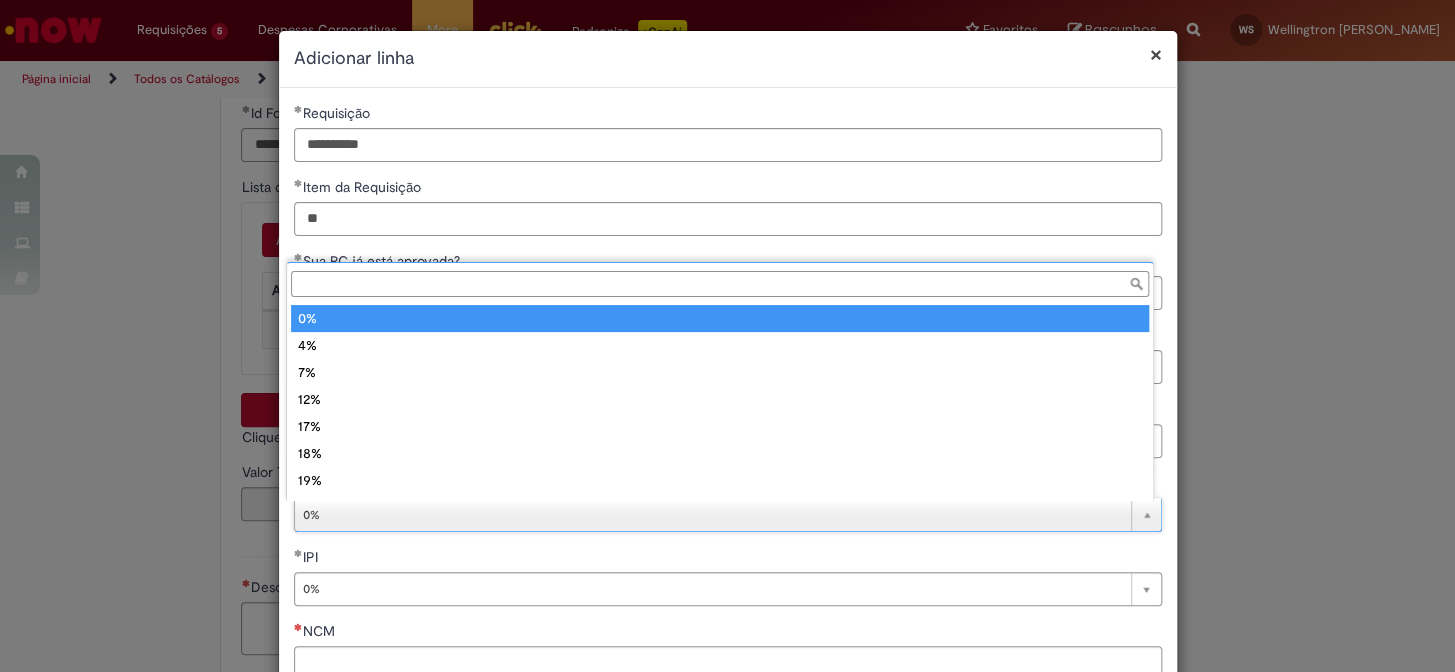scroll, scrollTop: 16, scrollLeft: 0, axis: vertical 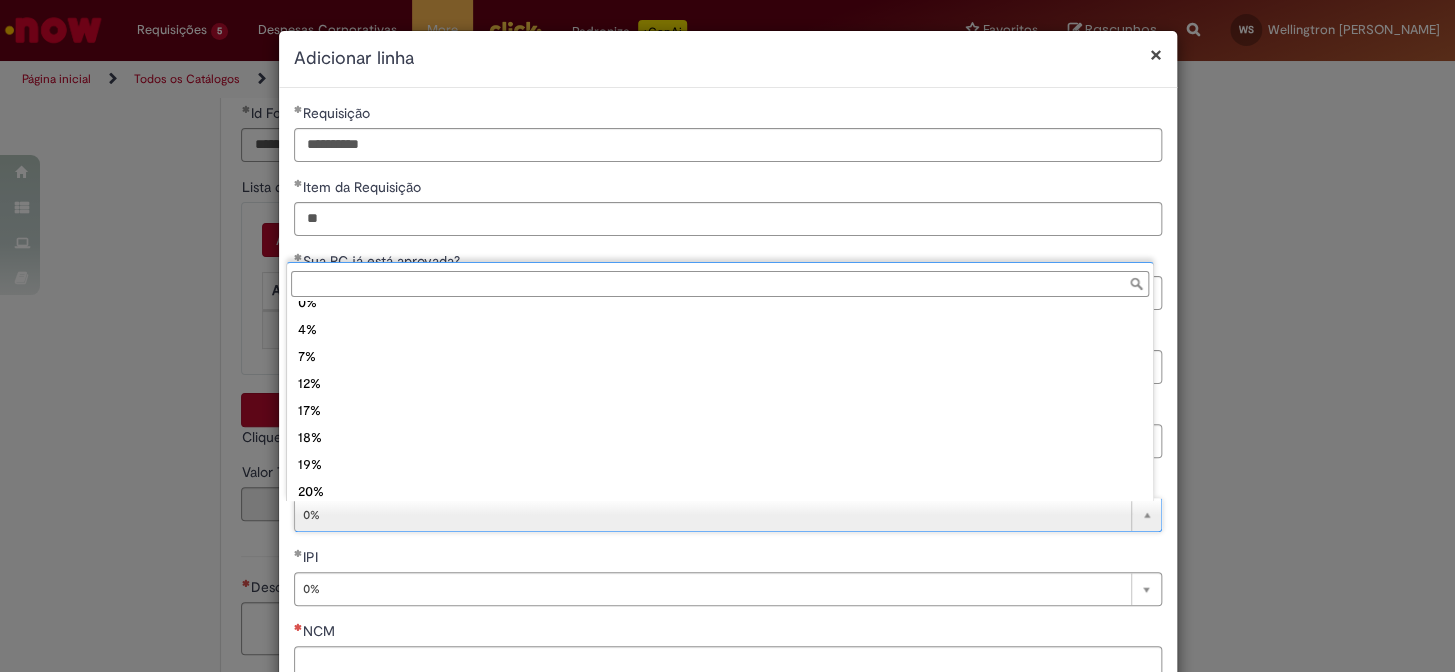type on "**" 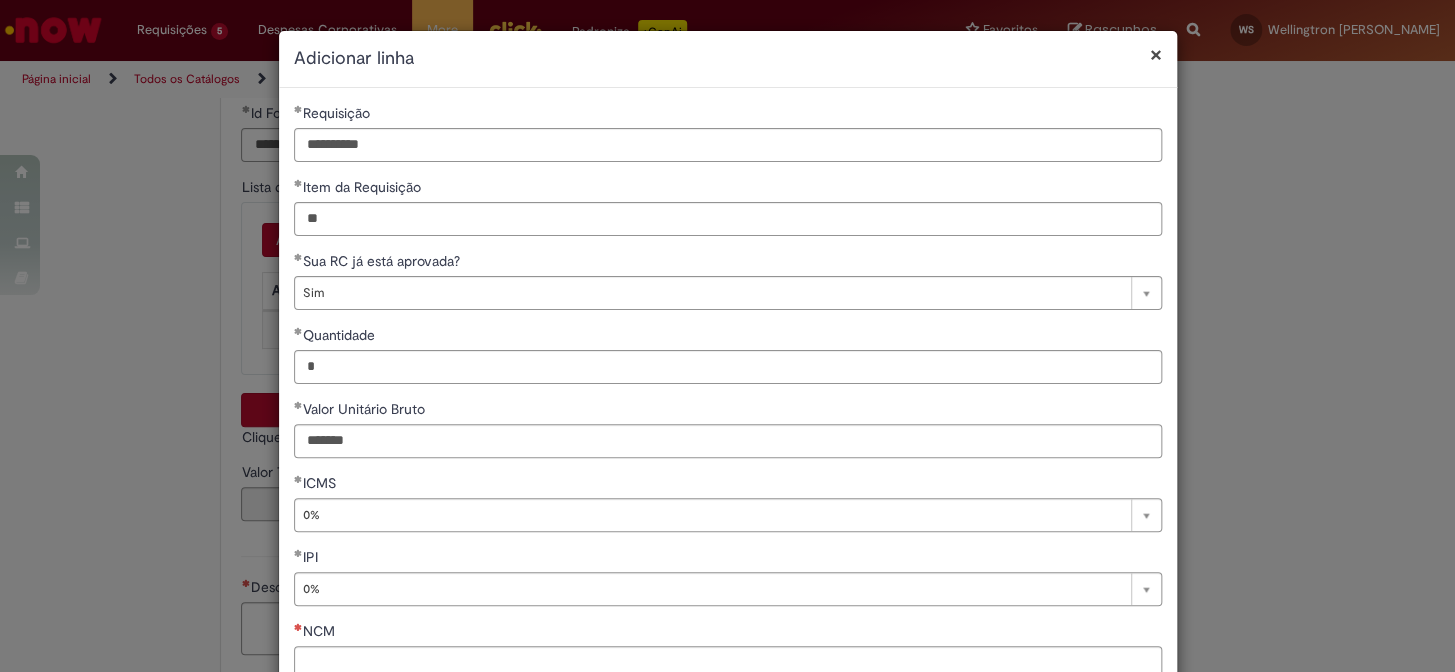 scroll, scrollTop: 0, scrollLeft: 0, axis: both 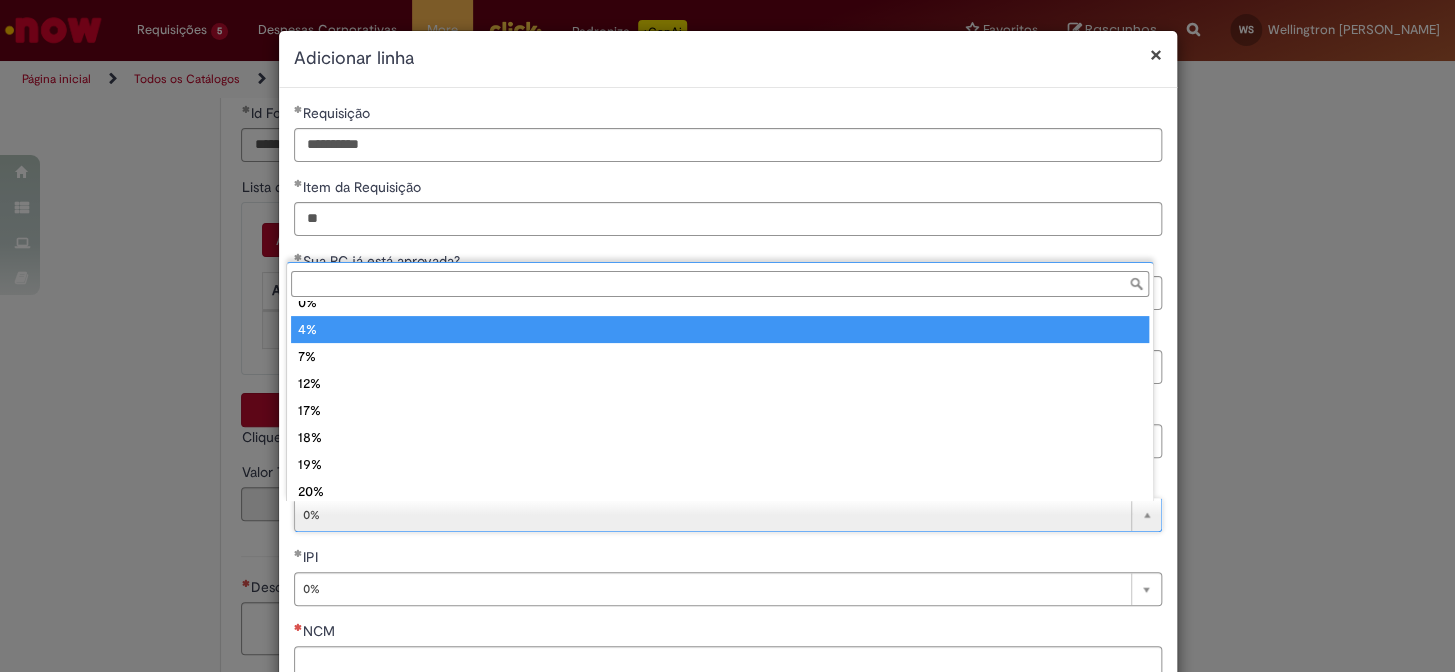 type on "**" 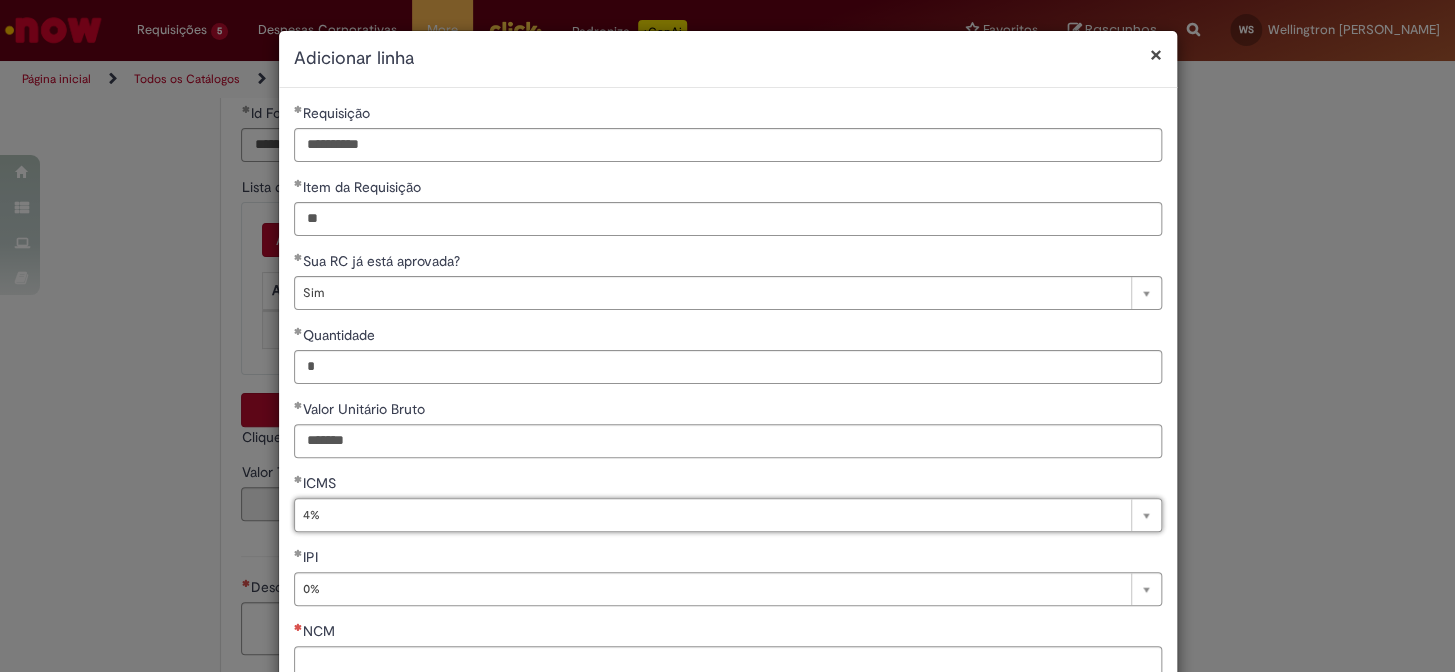 scroll, scrollTop: 0, scrollLeft: 17, axis: horizontal 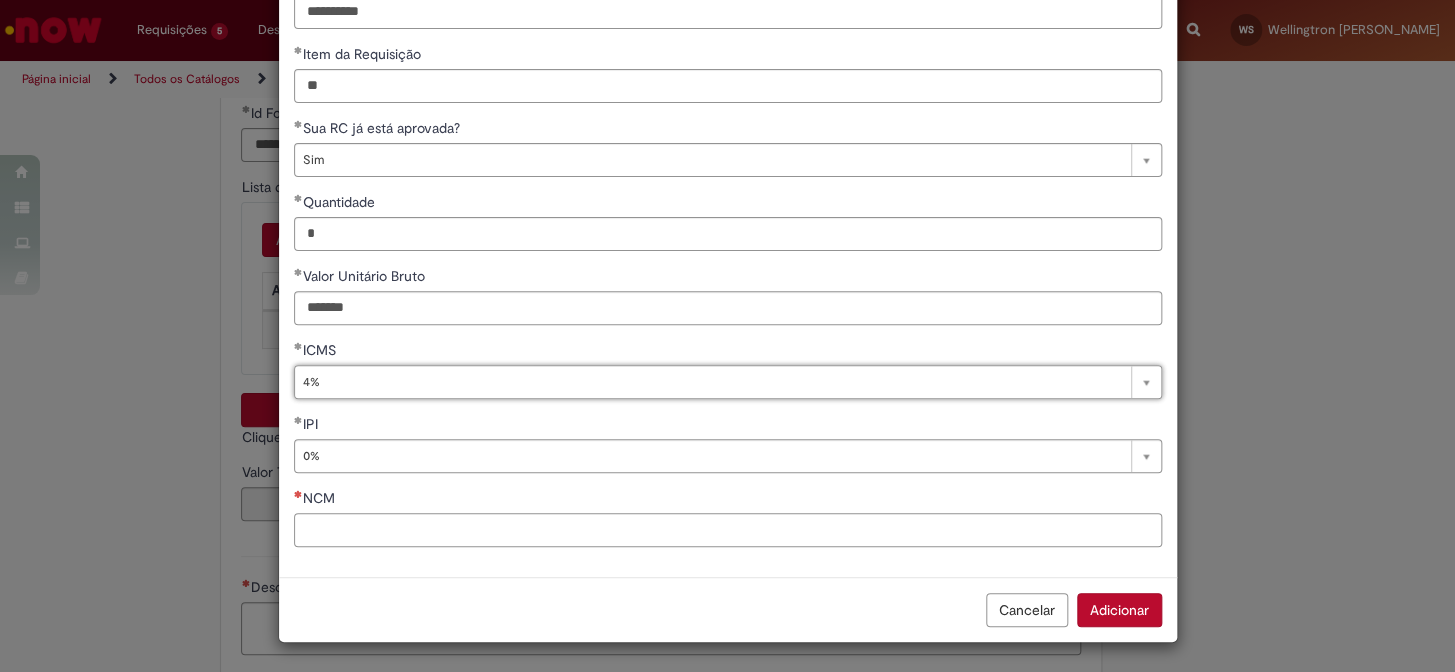 click on "NCM" at bounding box center [728, 530] 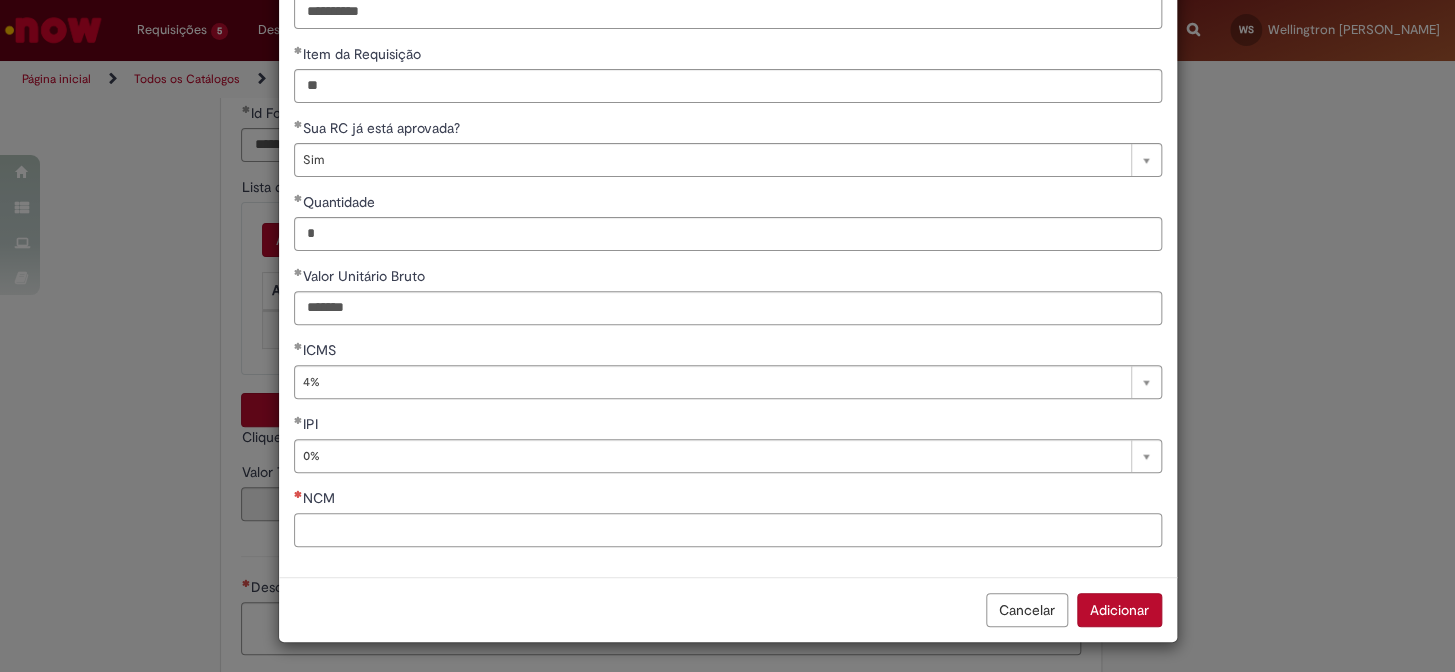paste on "**********" 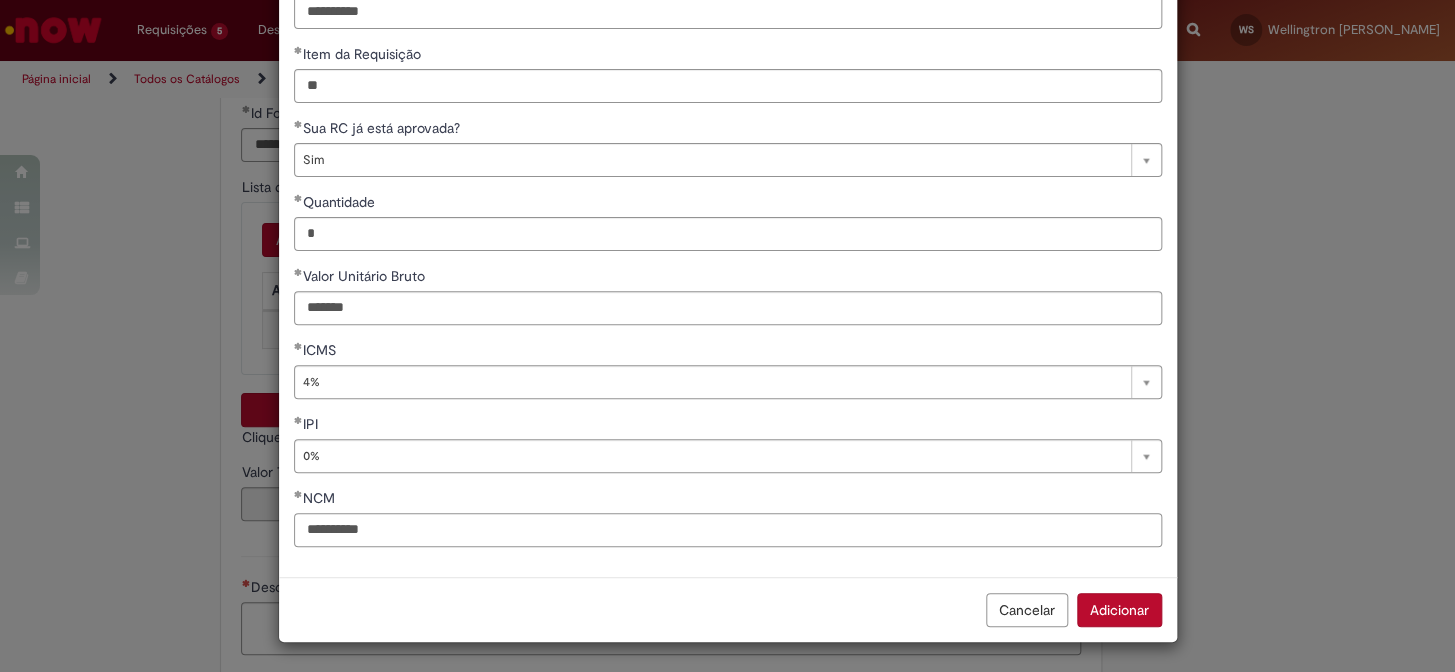 click on "**********" at bounding box center (728, 530) 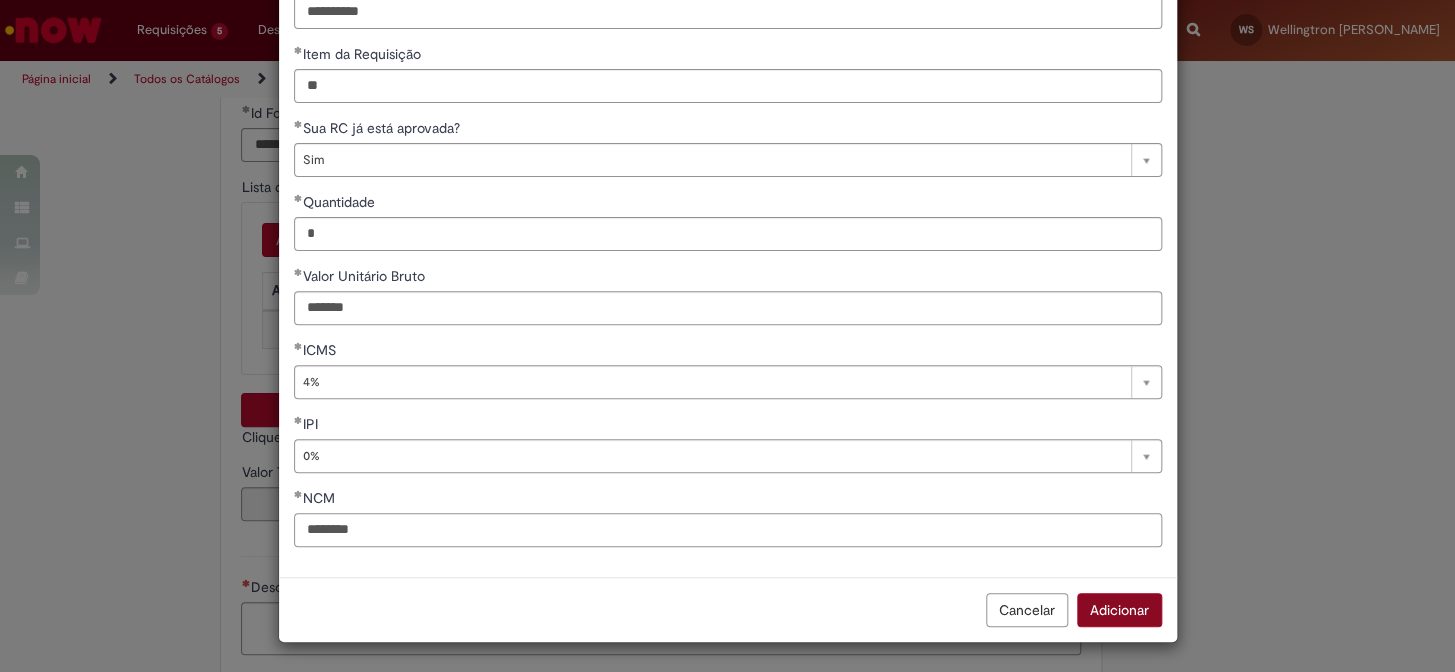 type on "********" 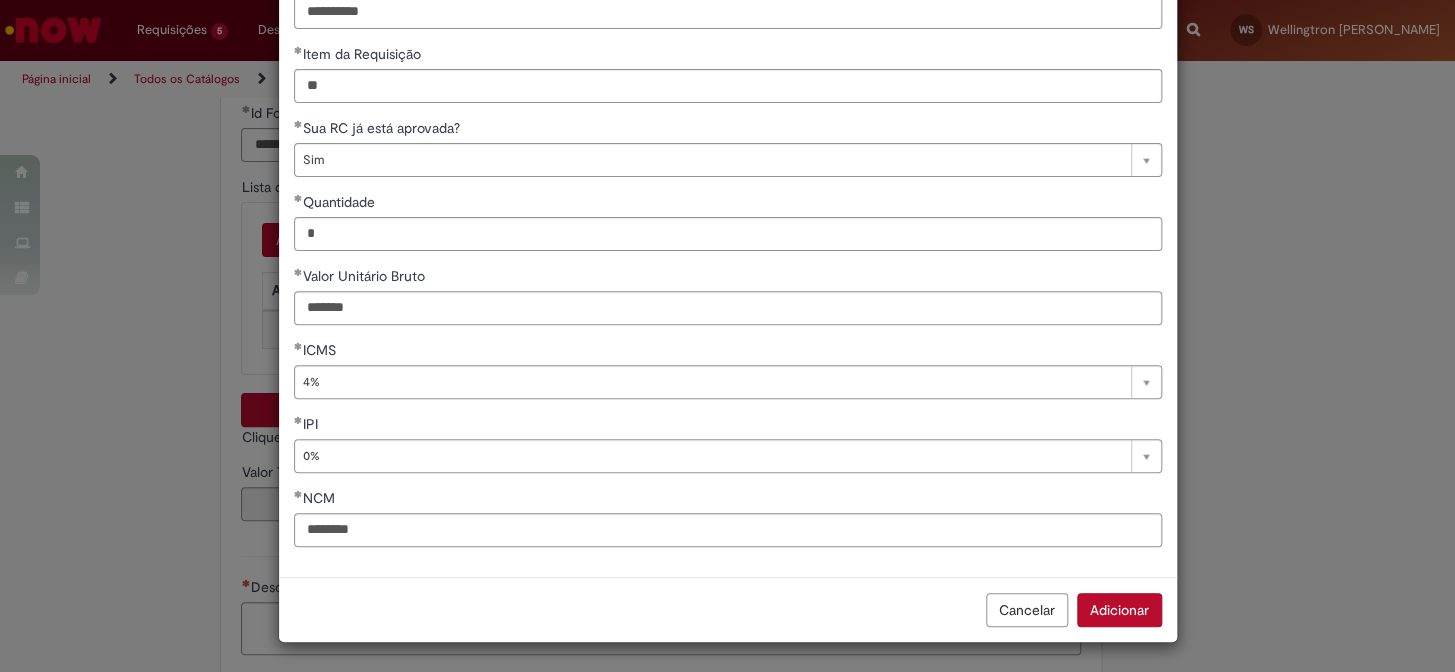 click on "Adicionar" at bounding box center (1119, 610) 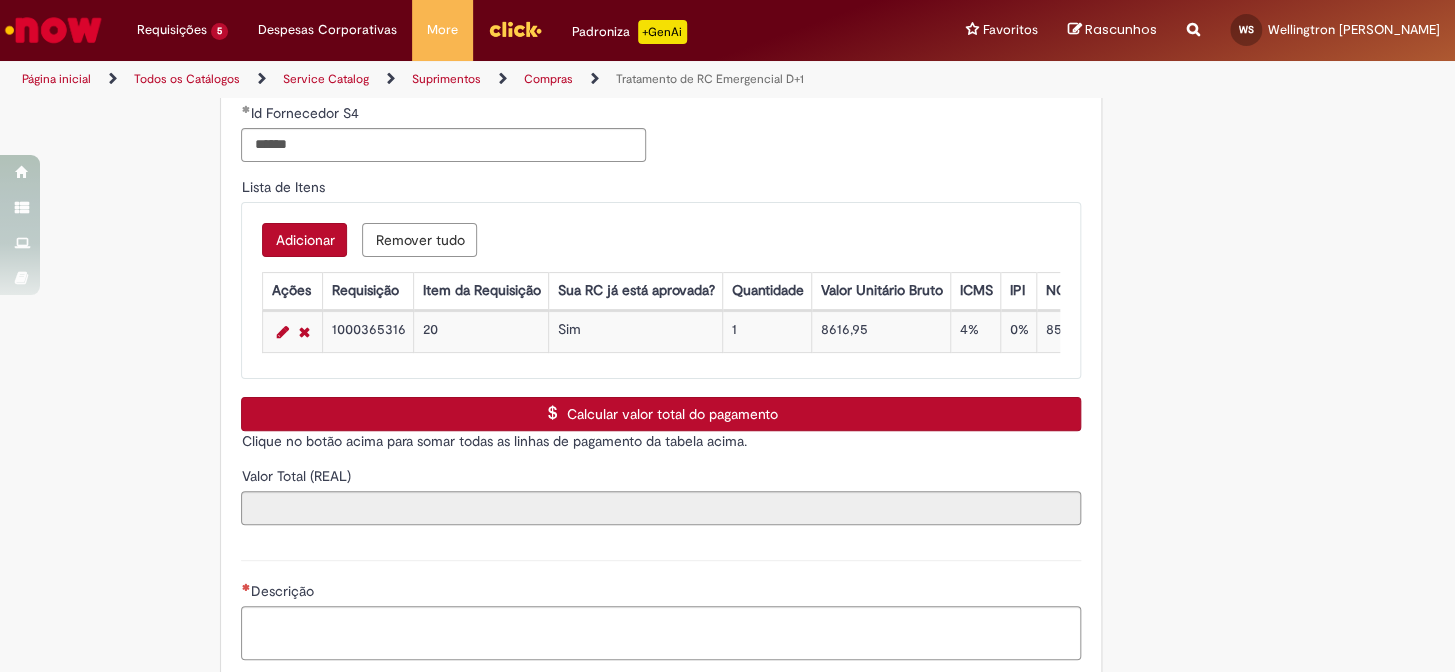scroll, scrollTop: 1363, scrollLeft: 0, axis: vertical 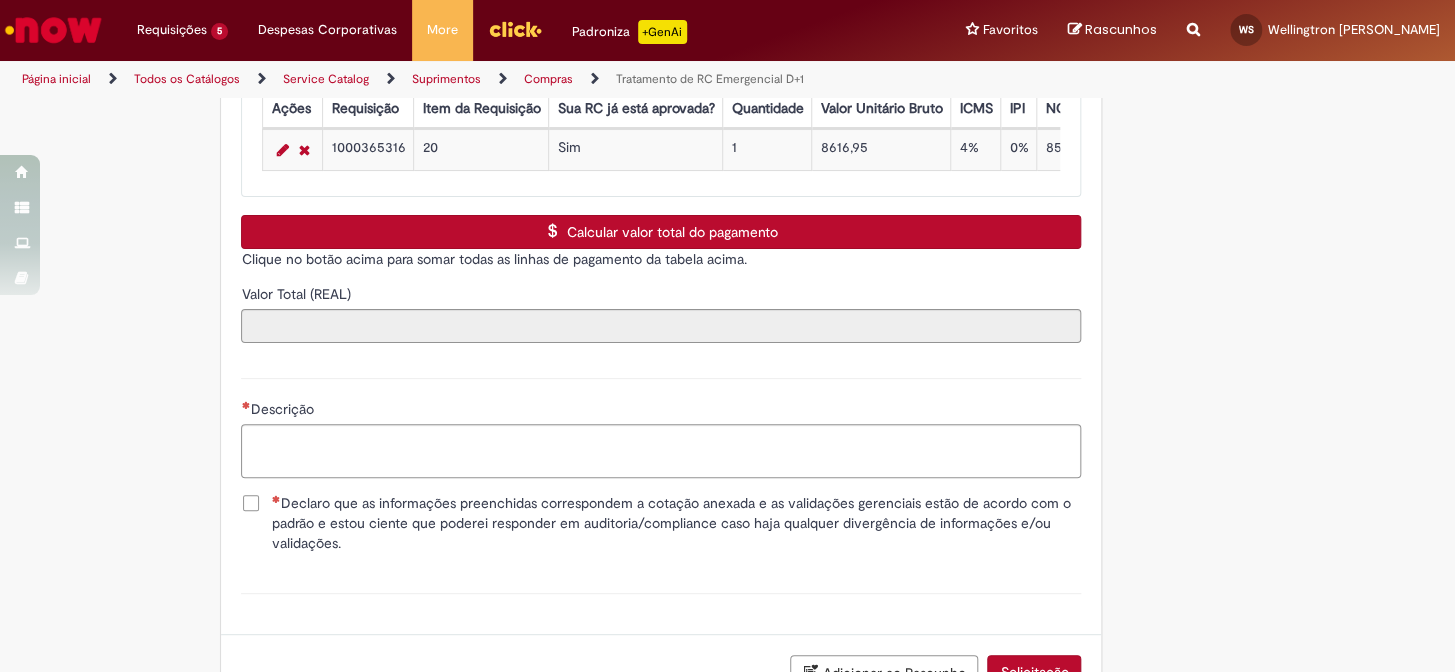 click on "Calcular valor total do pagamento" at bounding box center (661, 232) 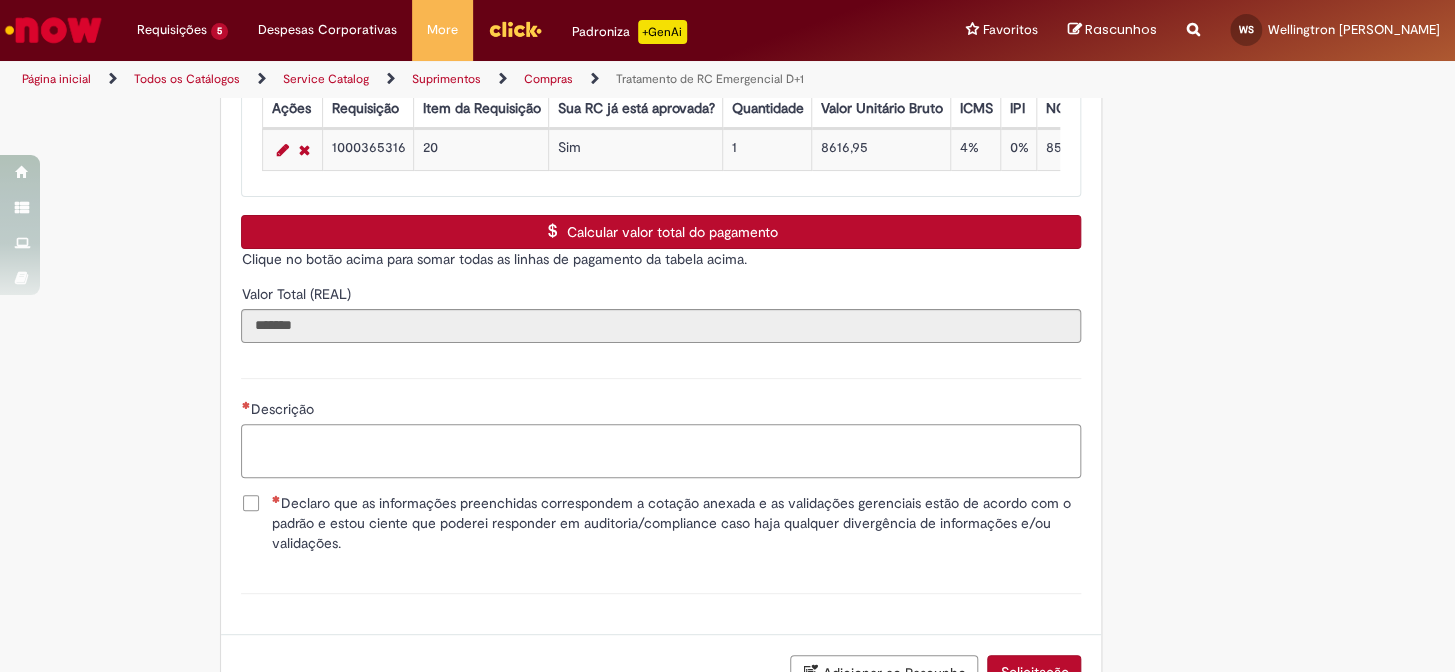 click on "Descrição" at bounding box center (661, 451) 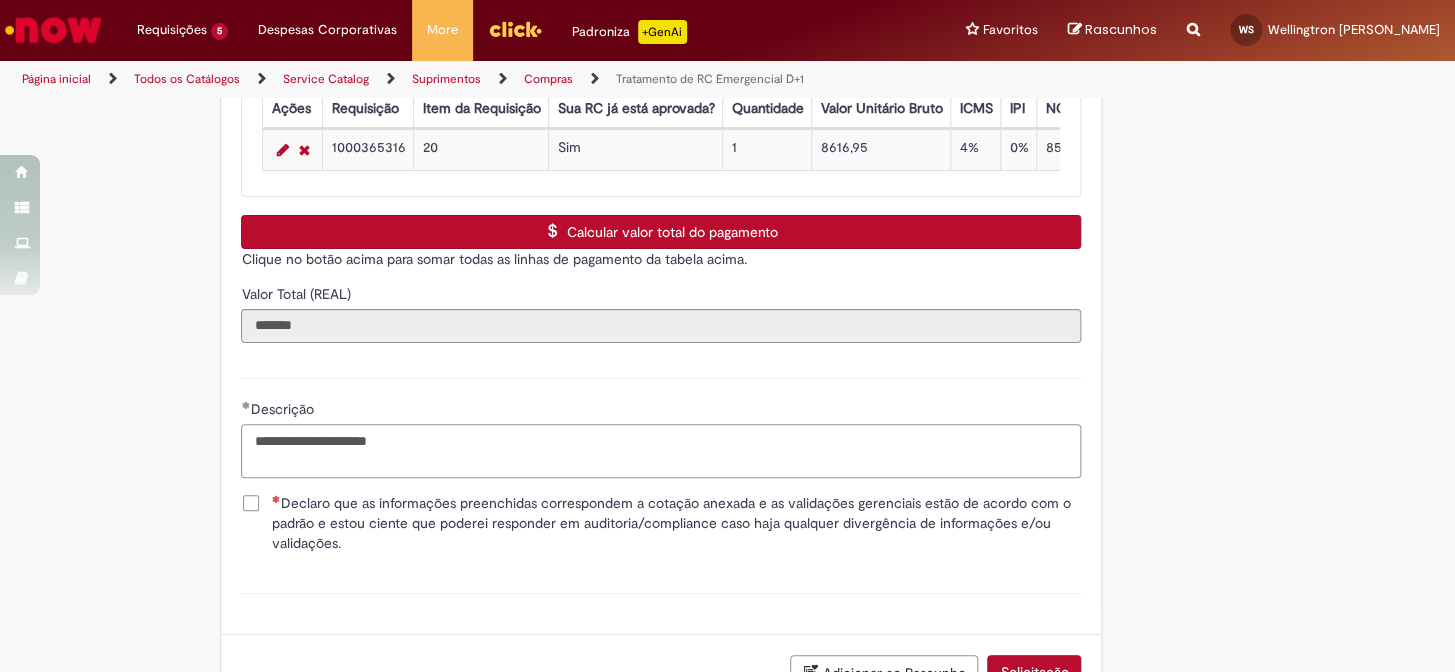 type on "**********" 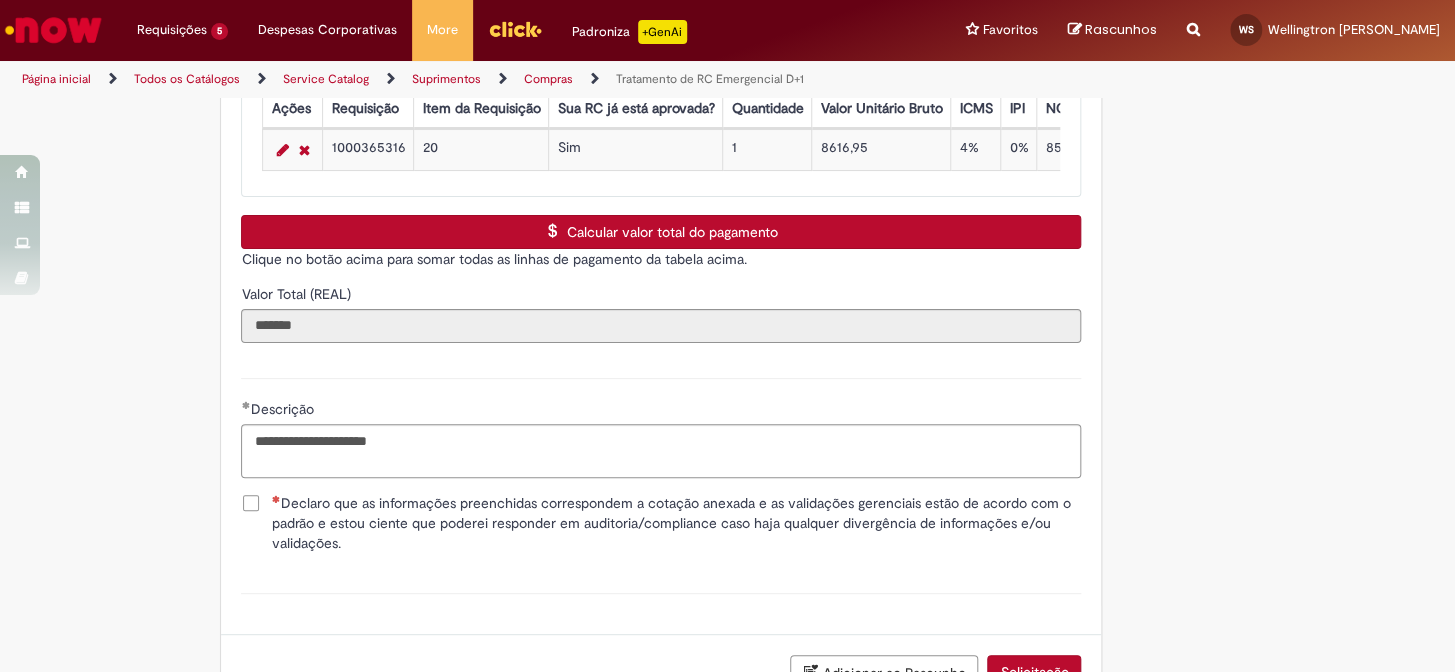 click on "Declaro que as informações preenchidas correspondem a cotação anexada e as validações gerenciais estão de acordo com o padrão e estou ciente que poderei responder em auditoria/compliance caso haja qualquer divergência de informações e/ou validações." at bounding box center (676, 523) 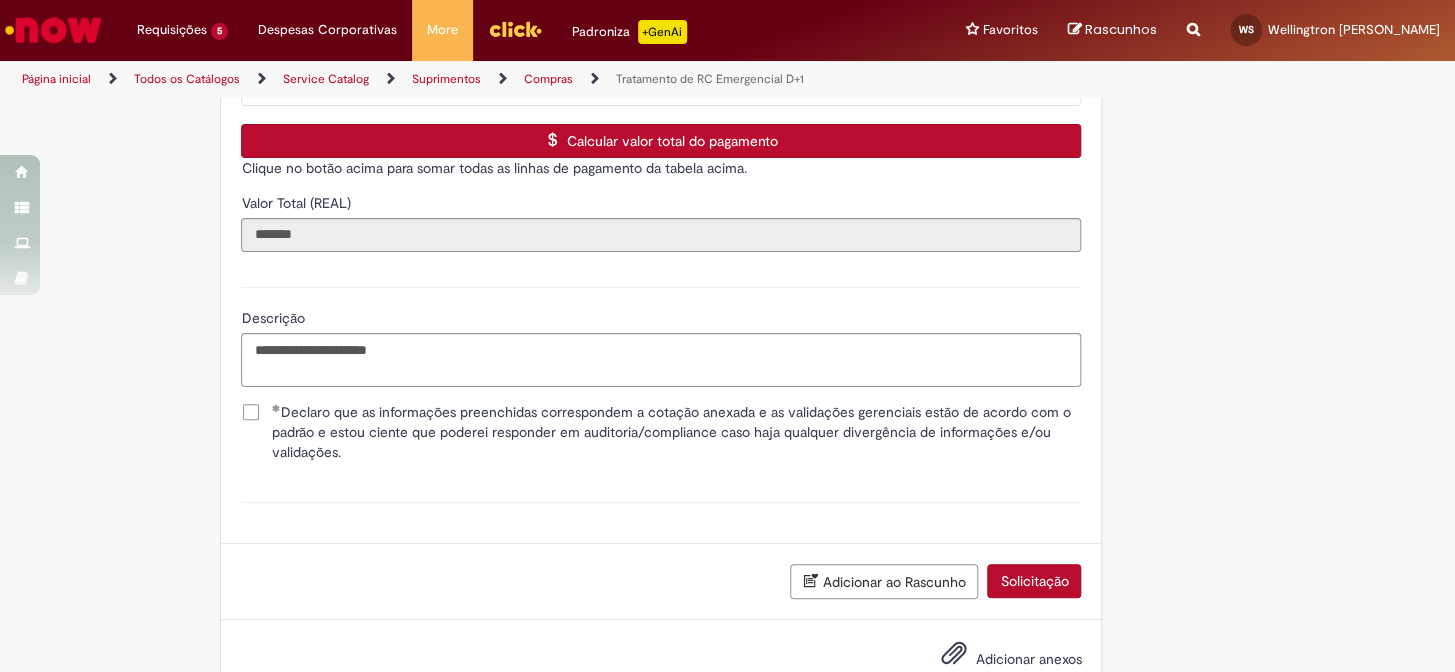 scroll, scrollTop: 1521, scrollLeft: 0, axis: vertical 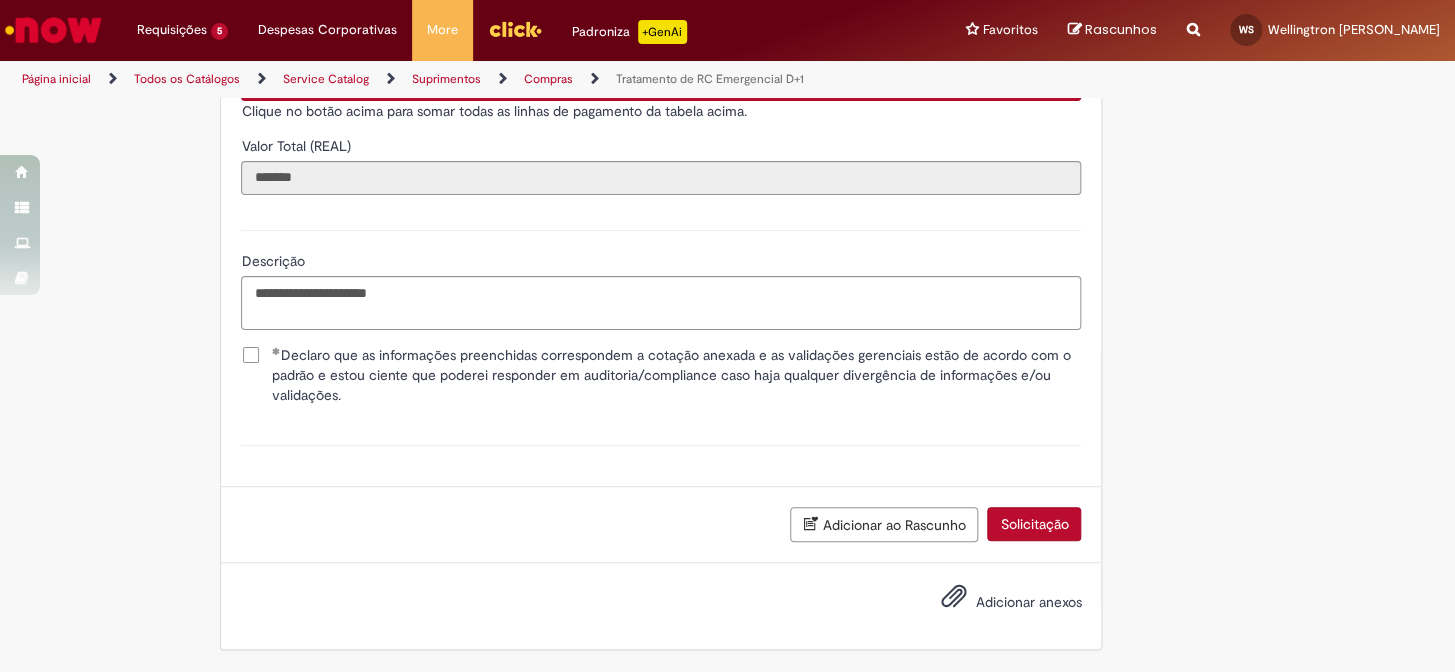 click on "Adicionar anexos" at bounding box center [1028, 602] 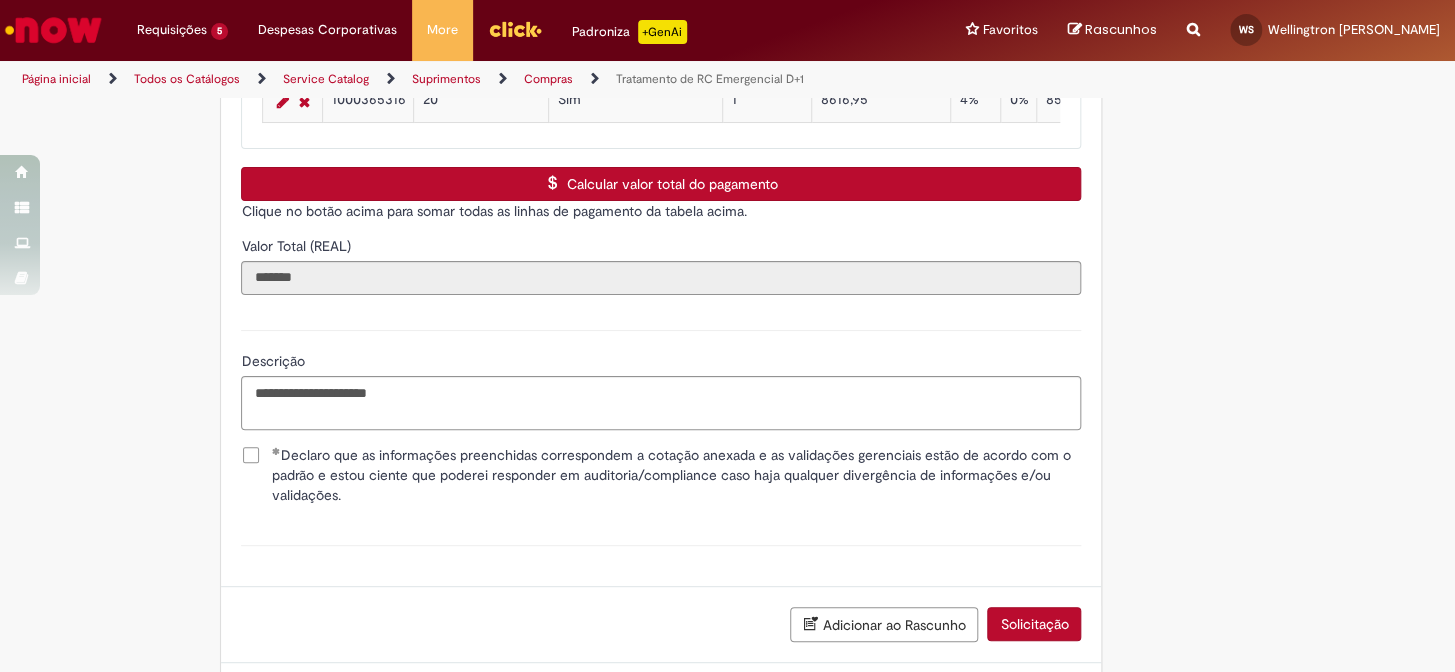 scroll, scrollTop: 1593, scrollLeft: 0, axis: vertical 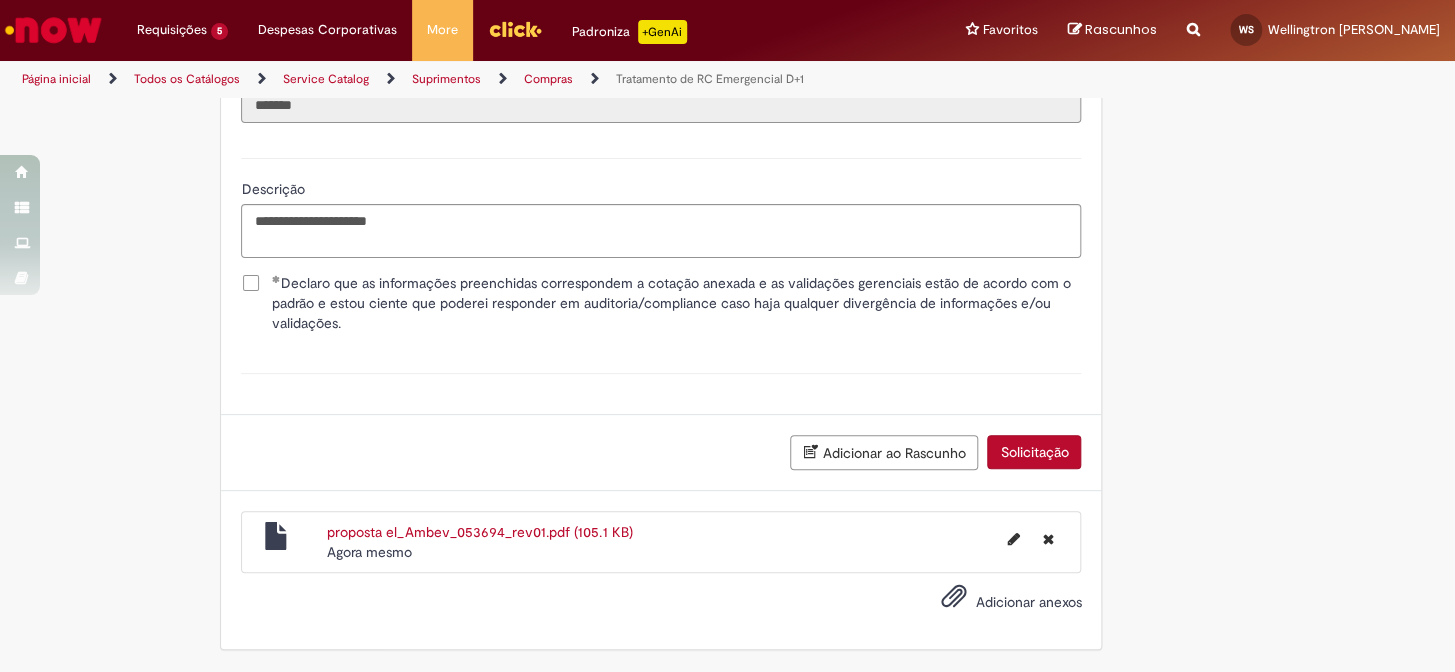 click on "Solicitação" at bounding box center [1034, 452] 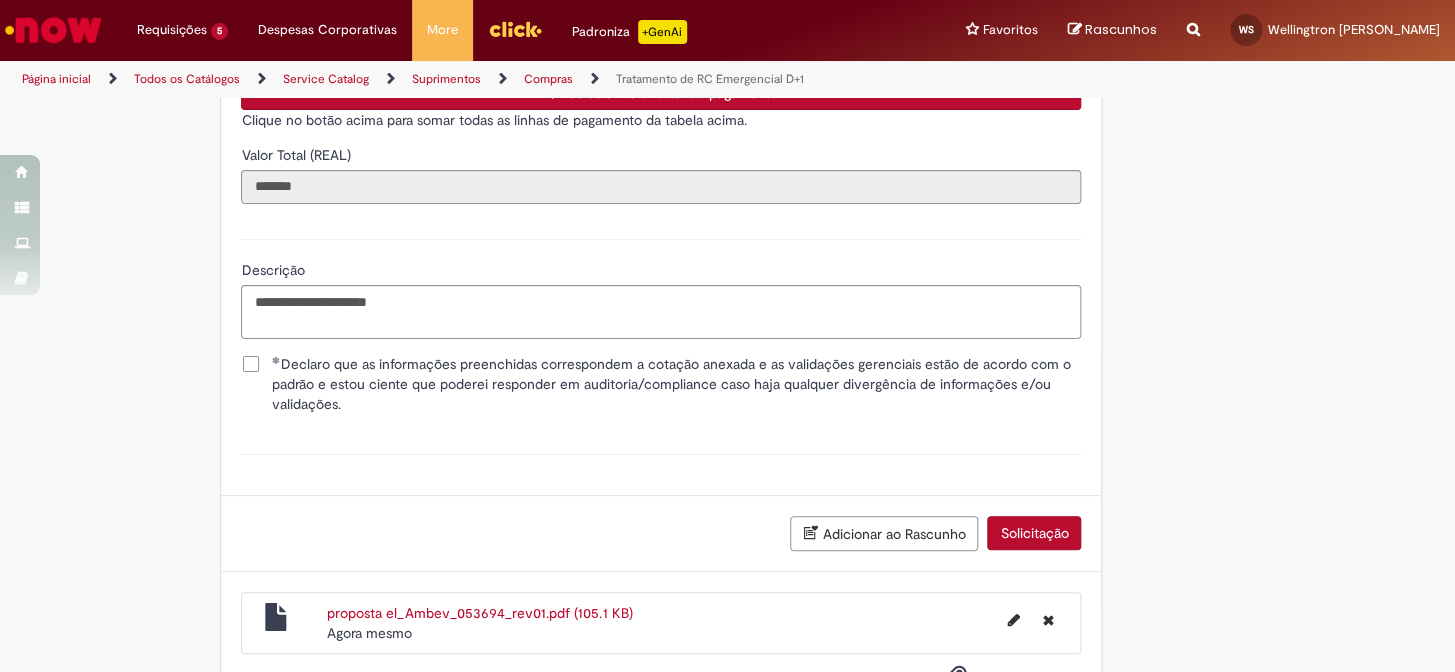 scroll, scrollTop: 1593, scrollLeft: 0, axis: vertical 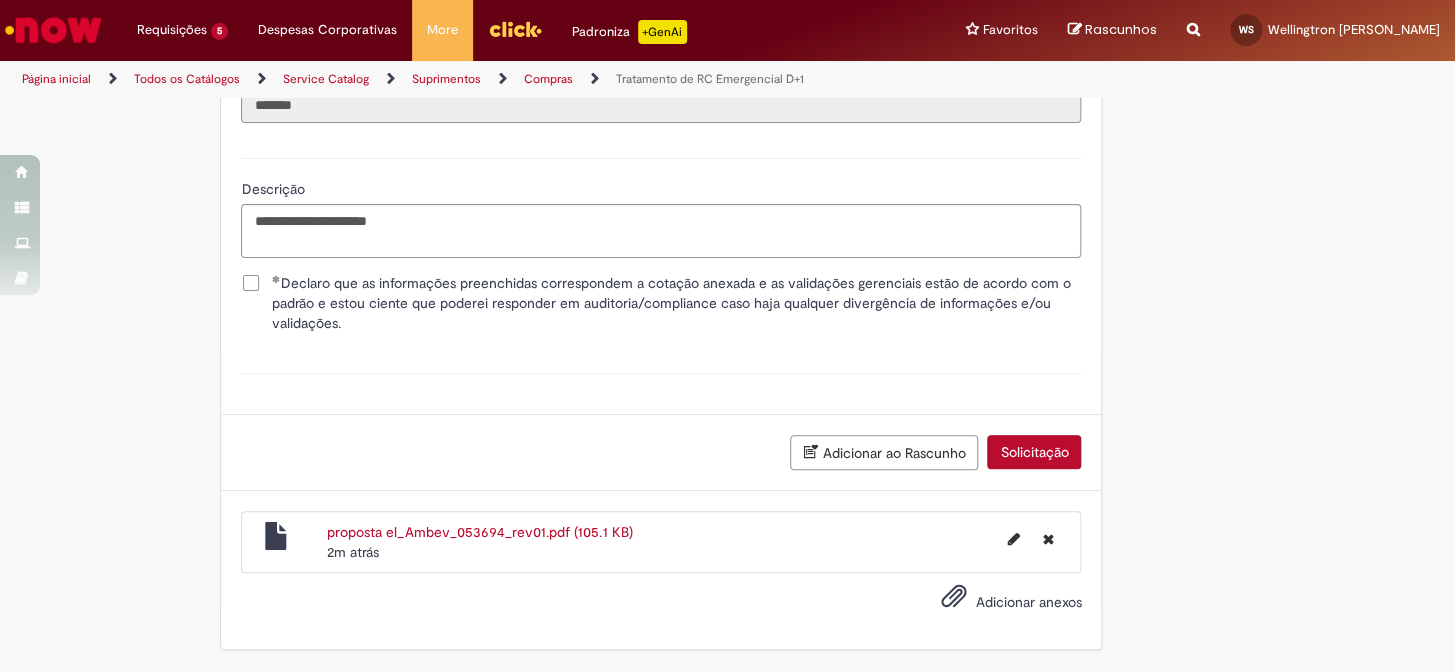 click on "Adicionar anexos" at bounding box center [1028, 602] 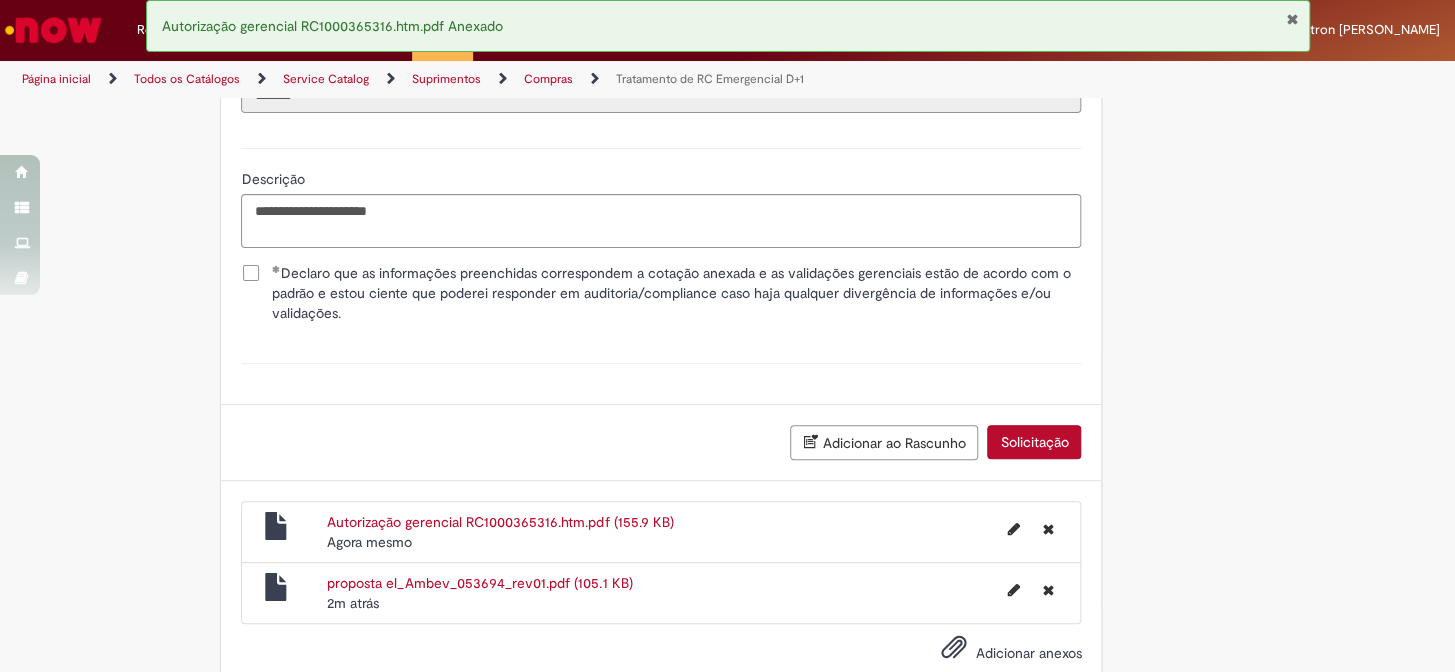 click on "Solicitação" at bounding box center [1034, 442] 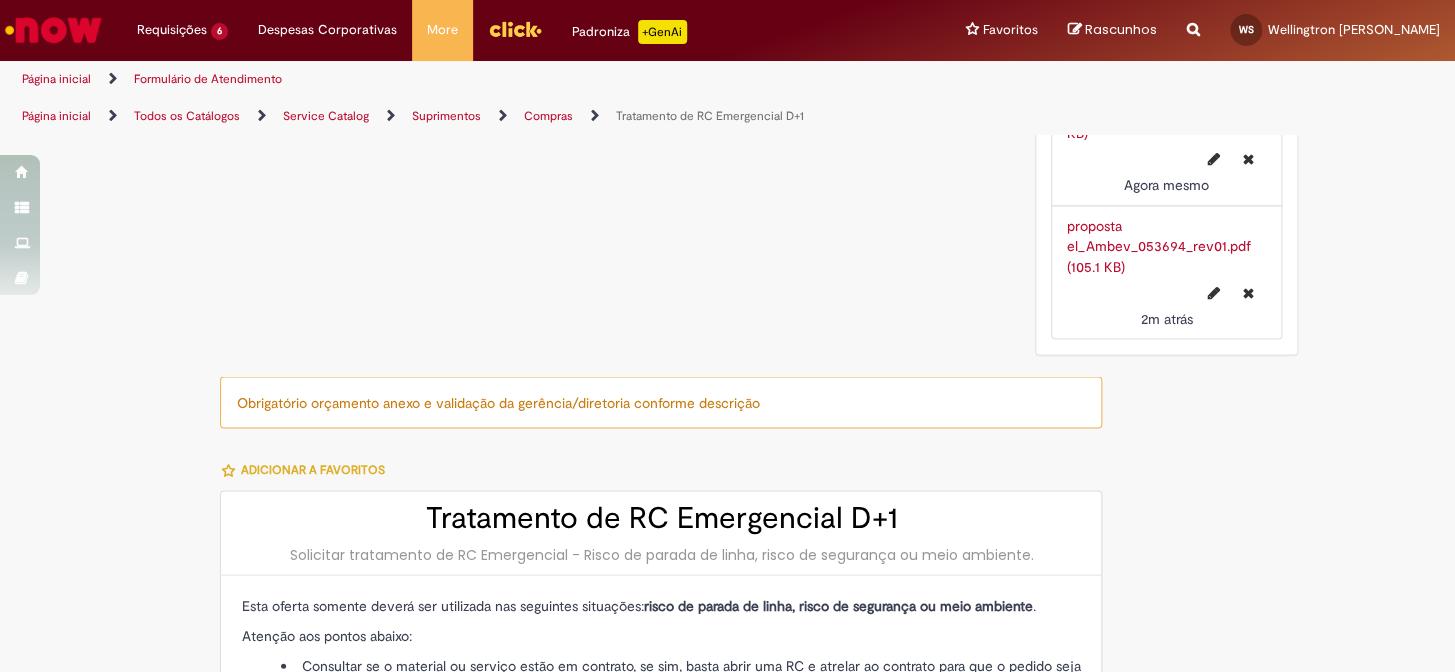 scroll, scrollTop: 0, scrollLeft: 0, axis: both 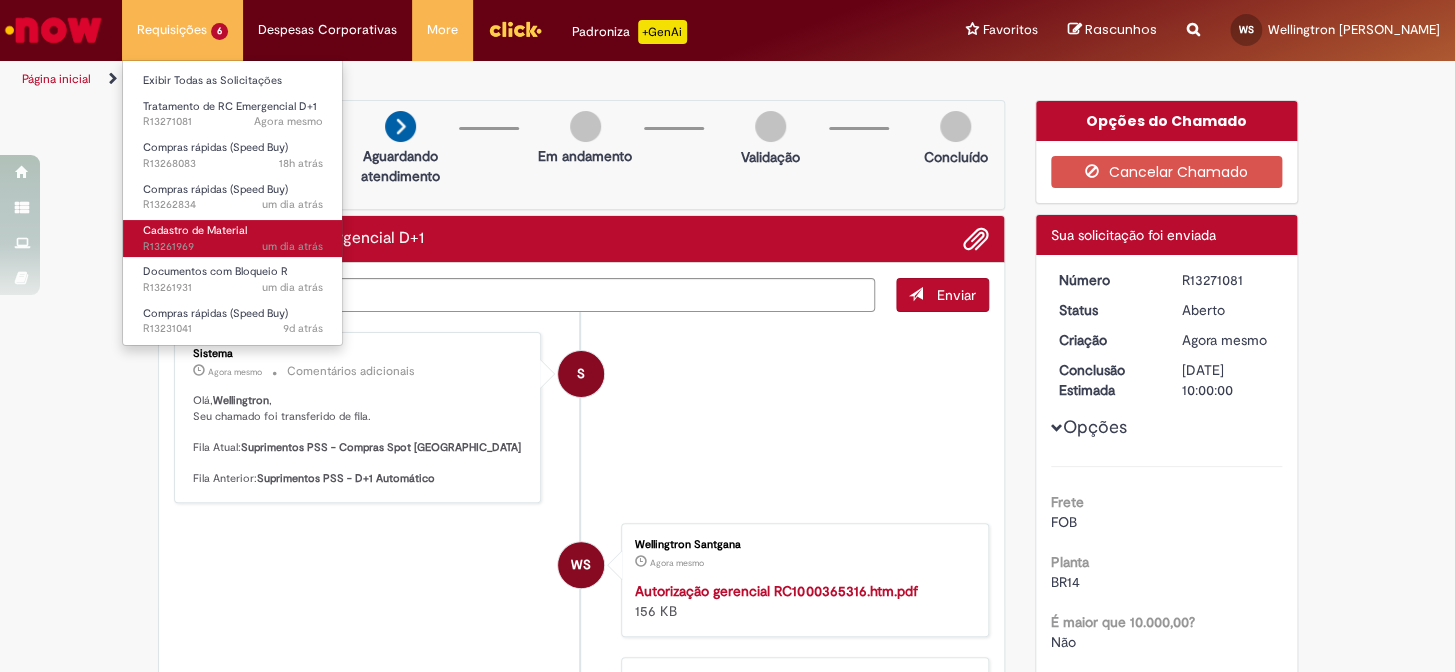 click on "Cadastro de Material" at bounding box center [195, 230] 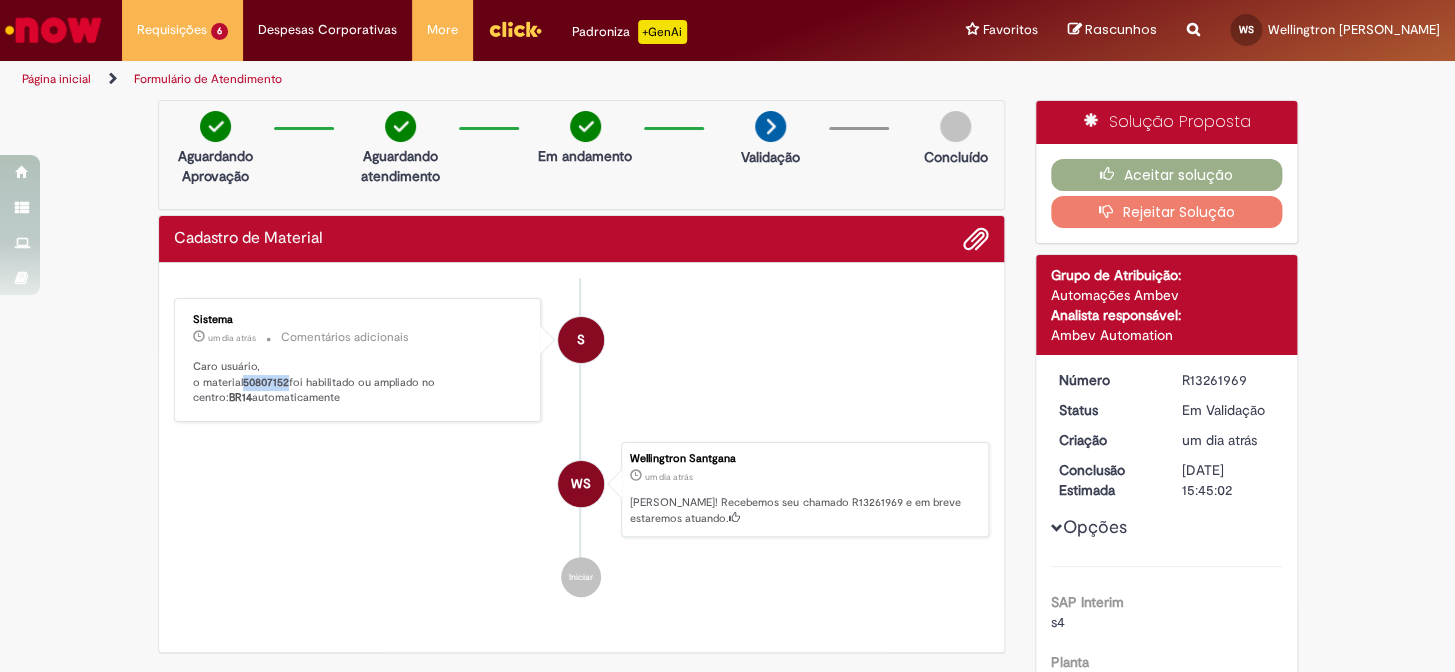 drag, startPoint x: 285, startPoint y: 383, endPoint x: 241, endPoint y: 381, distance: 44.04543 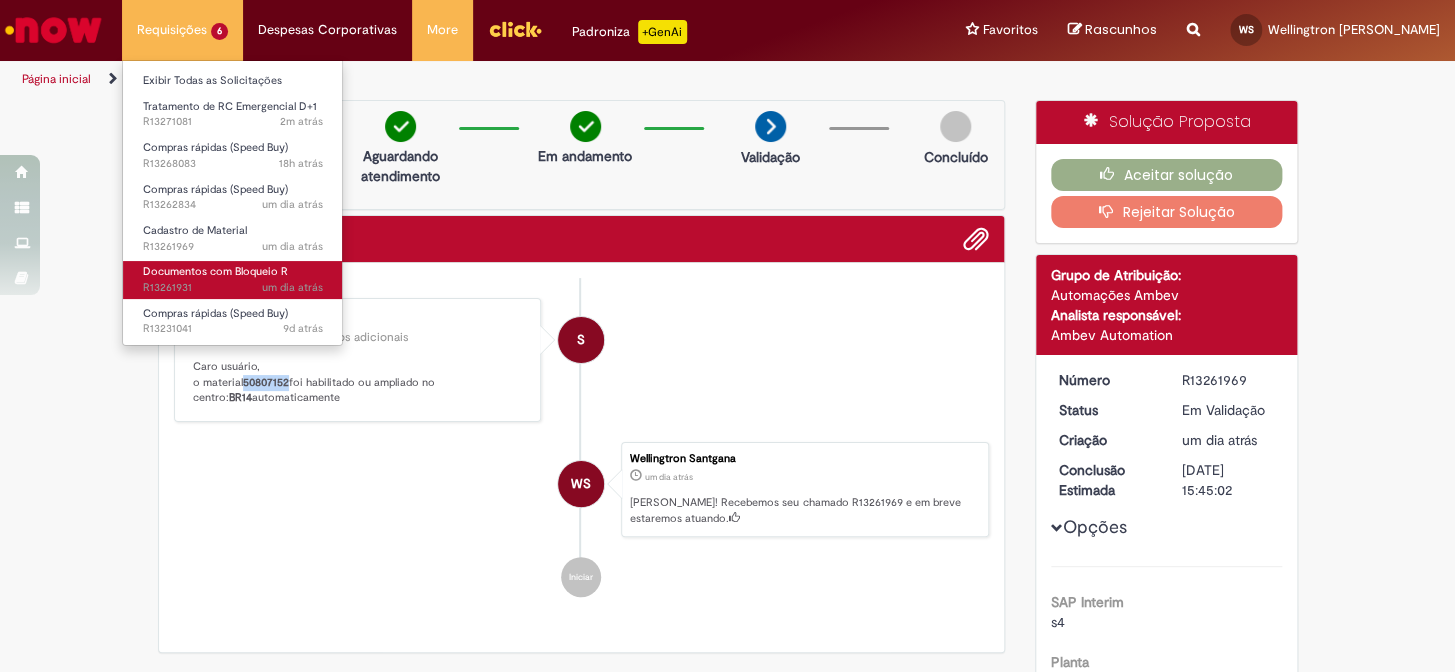 click on "Documentos com Bloqueio R" at bounding box center (215, 271) 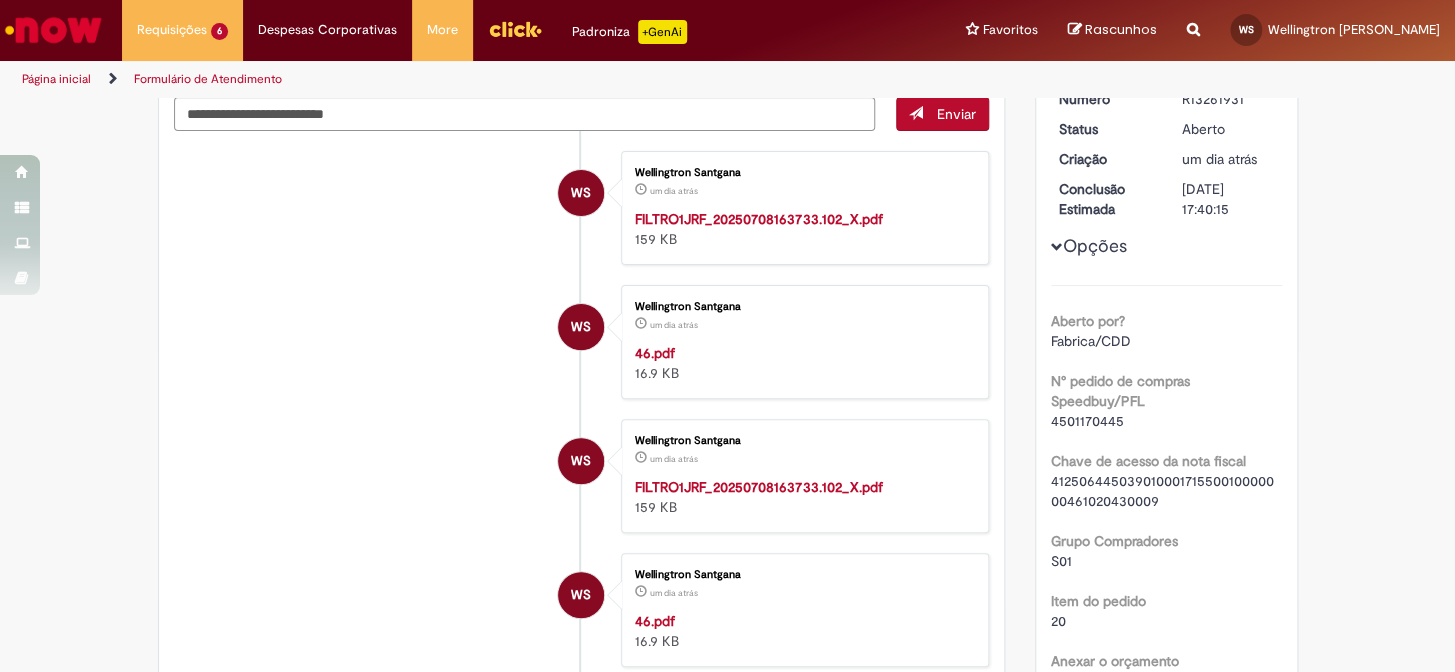 scroll, scrollTop: 0, scrollLeft: 0, axis: both 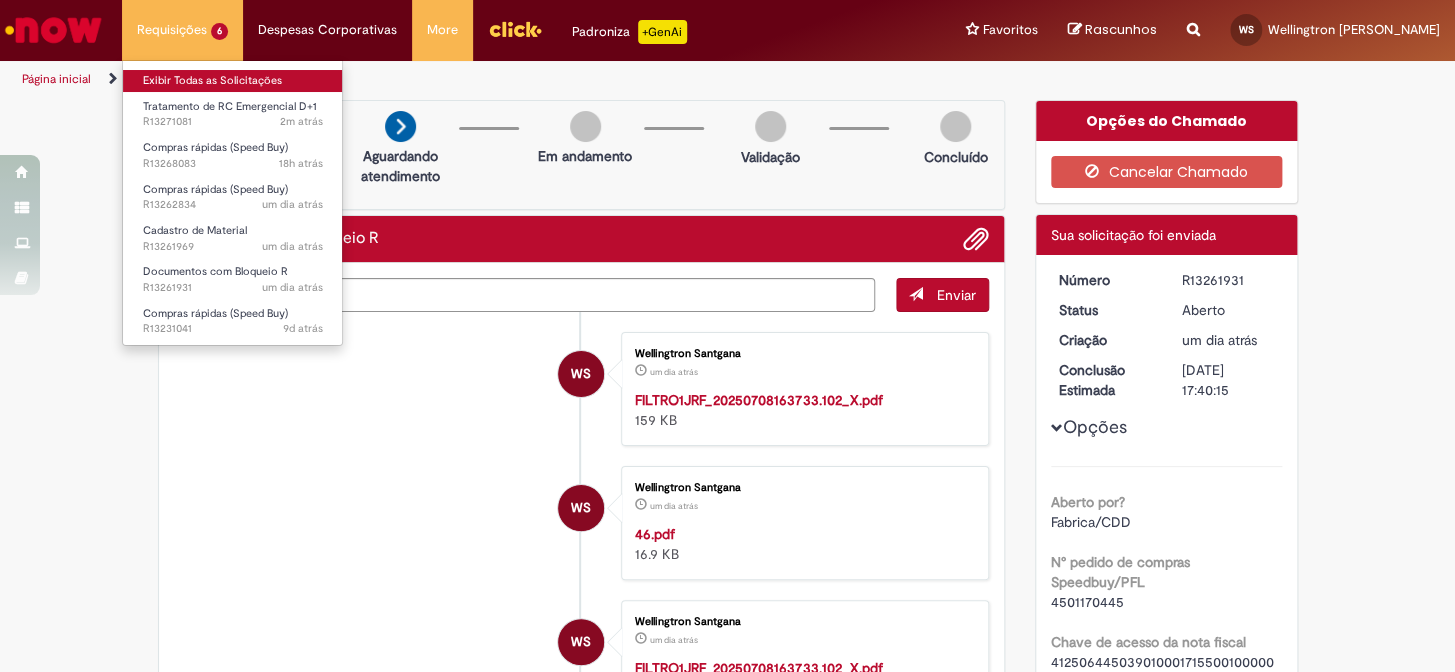 click on "Exibir Todas as Solicitações" at bounding box center (233, 81) 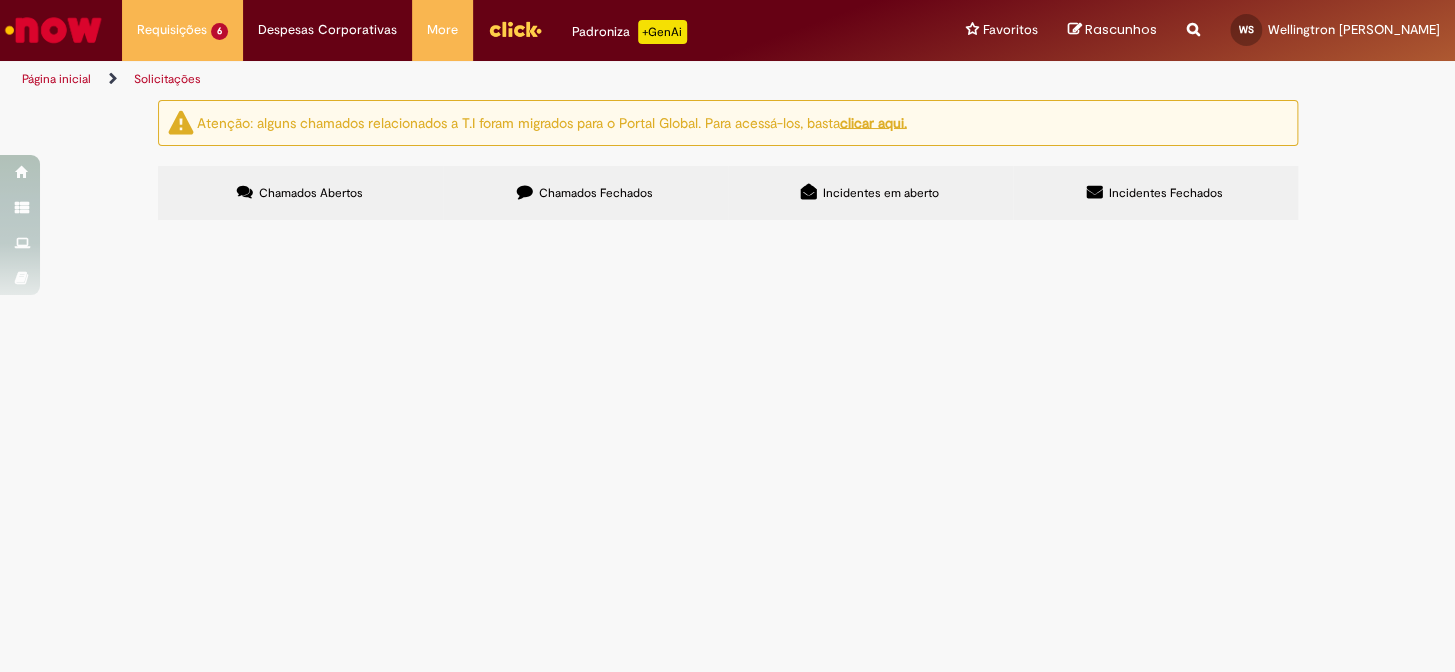 click on "Chamados Fechados" at bounding box center (596, 193) 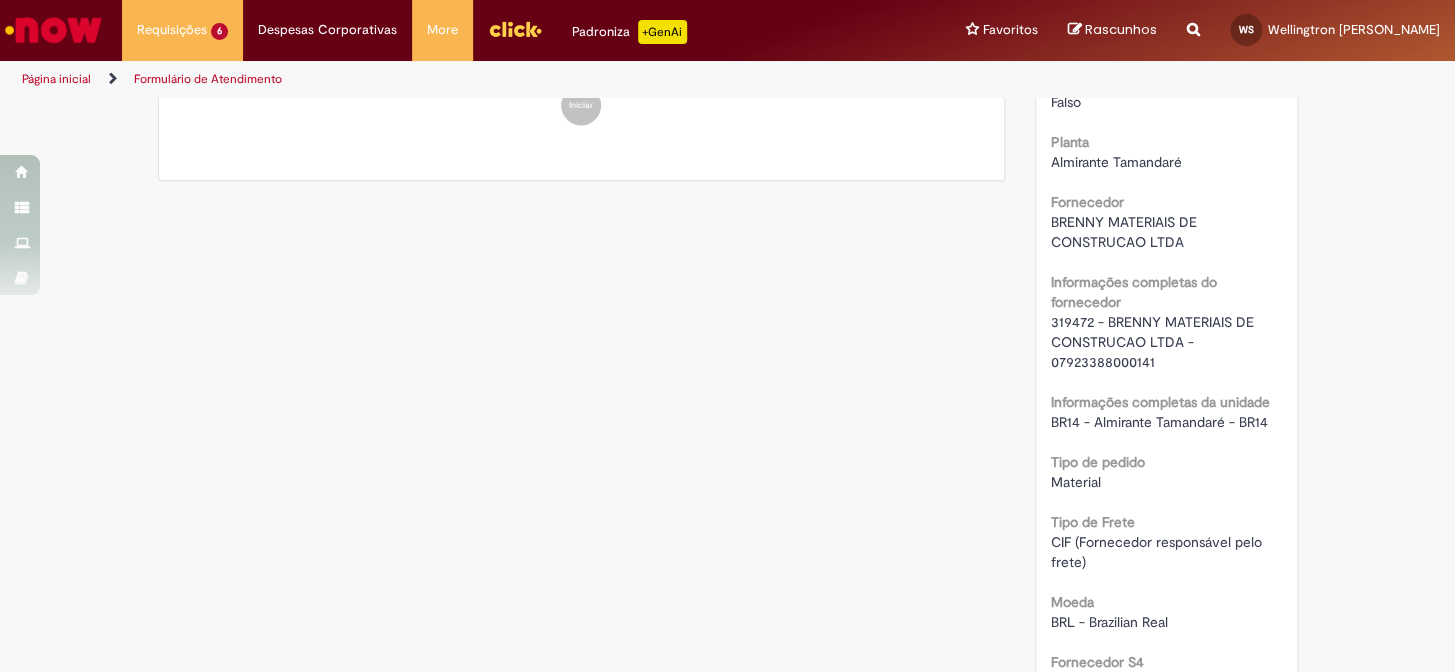 scroll, scrollTop: 1569, scrollLeft: 0, axis: vertical 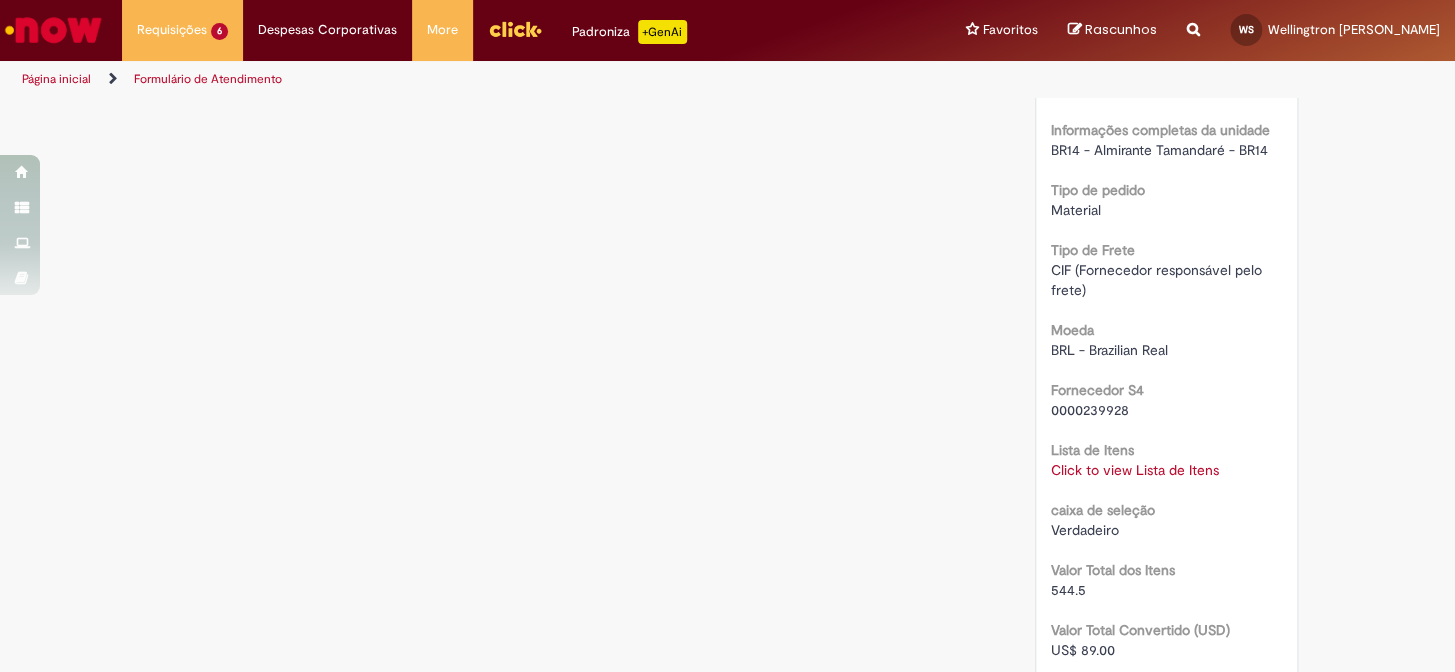 click on "Click to view Lista de Itens" at bounding box center (1135, 469) 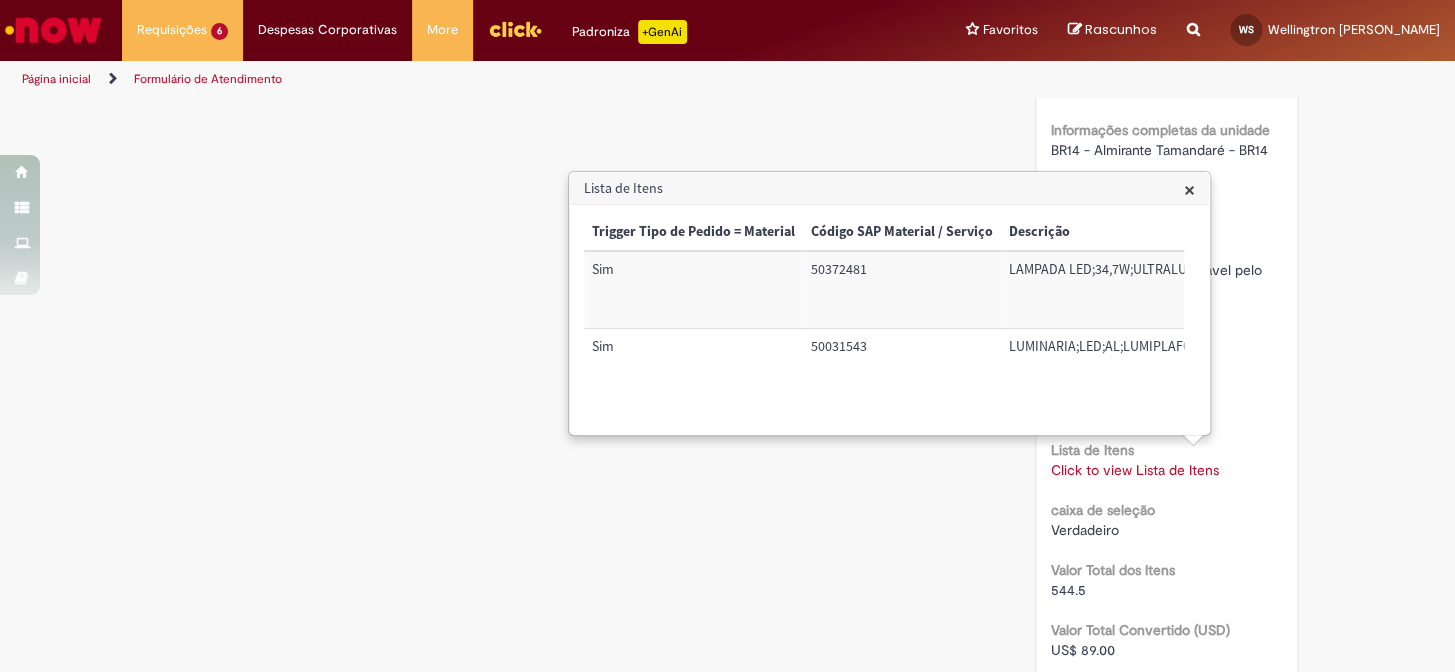 click on "Verificar Código de Barras
Aguardando Aprovação
Aguardando atendimento
Em andamento
Validação
Concluído
Compras rápidas (Speed Buy)
Enviar
WS
Wellingtron Santgana
um dia atrás um dia atrás     Comentários adicionais
Pesquisa de Satisfação respondida!
WS" at bounding box center (728, 54) 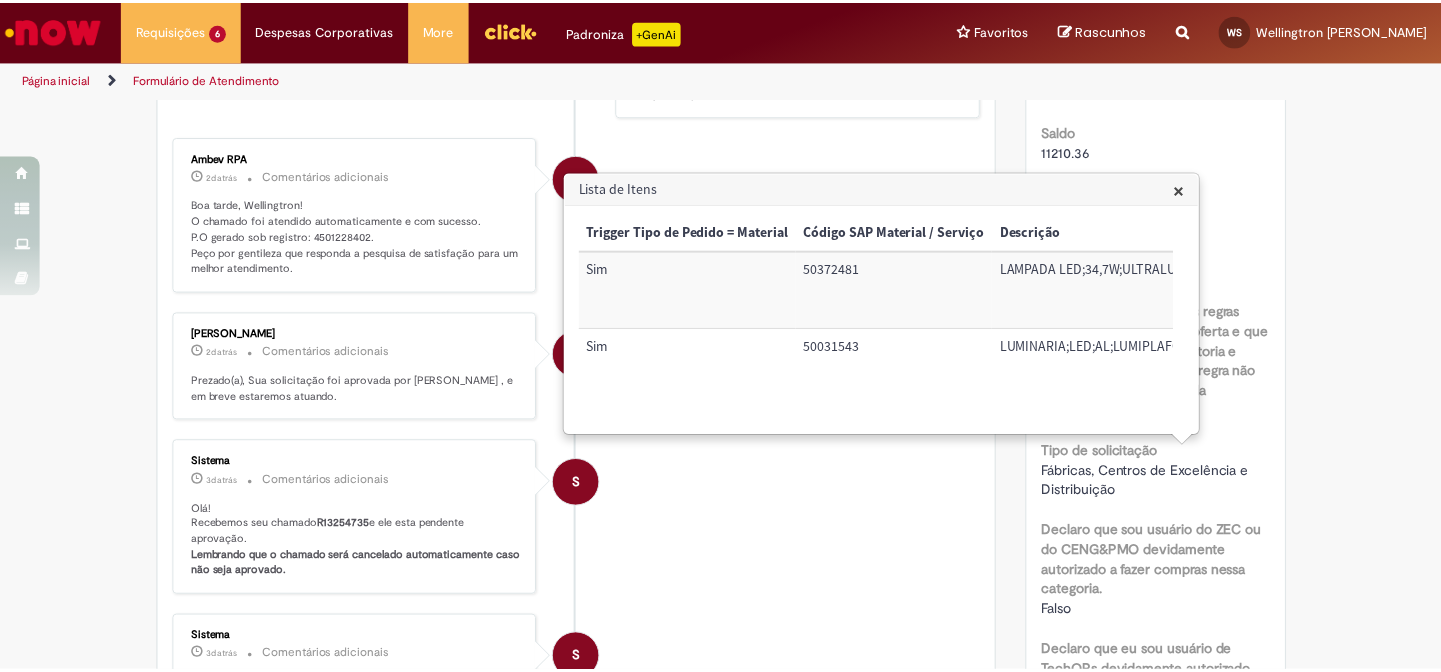 scroll, scrollTop: 296, scrollLeft: 0, axis: vertical 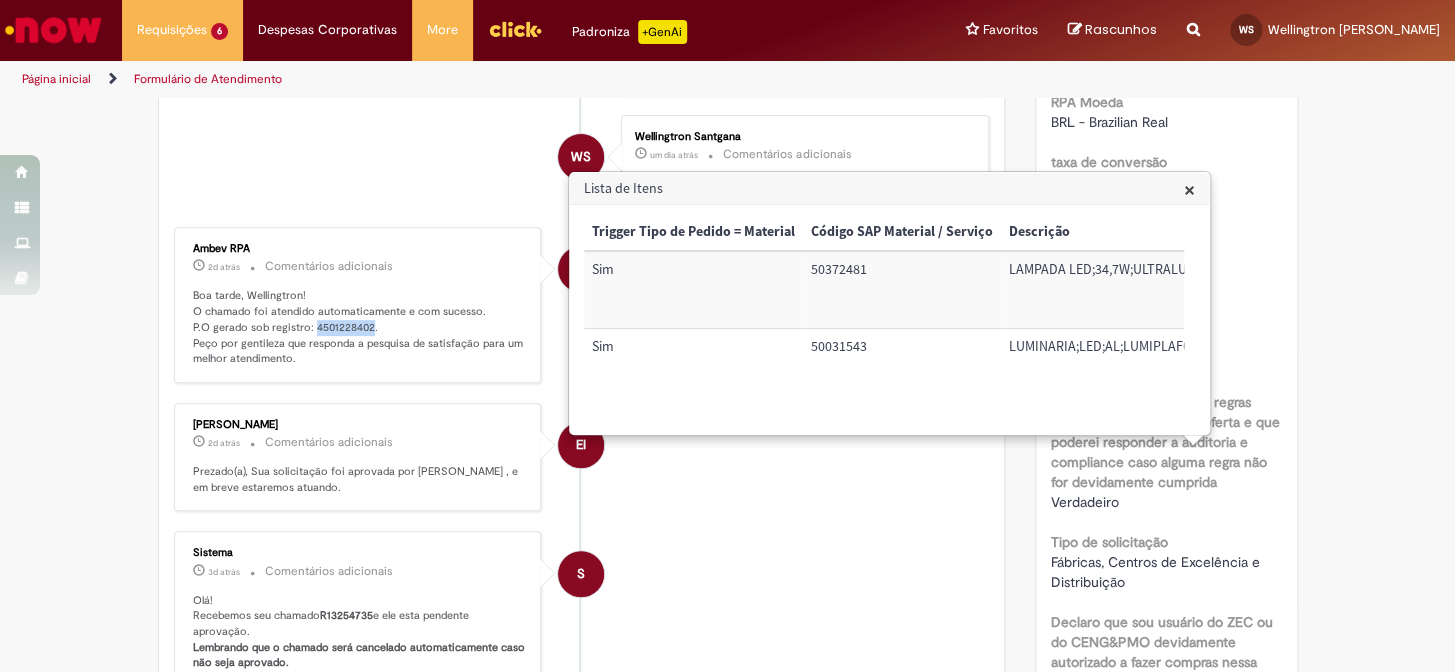drag, startPoint x: 358, startPoint y: 325, endPoint x: 305, endPoint y: 326, distance: 53.009434 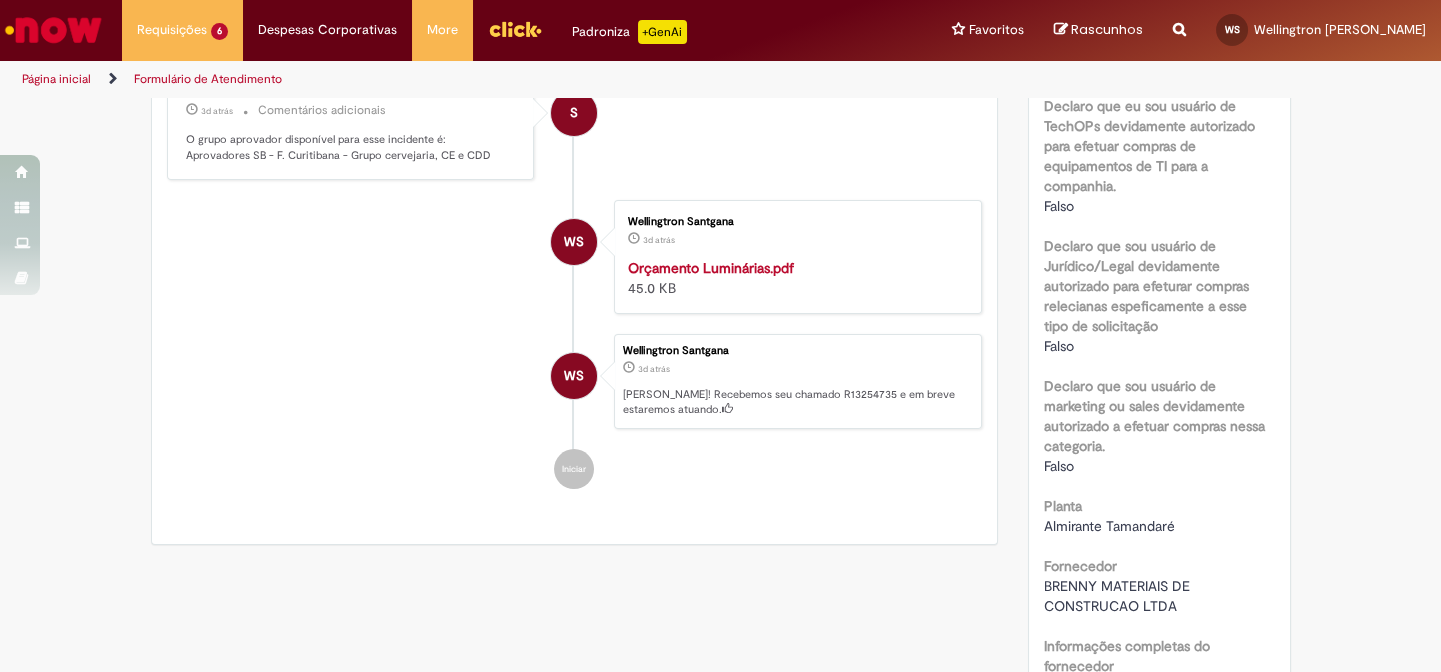 scroll, scrollTop: 1296, scrollLeft: 0, axis: vertical 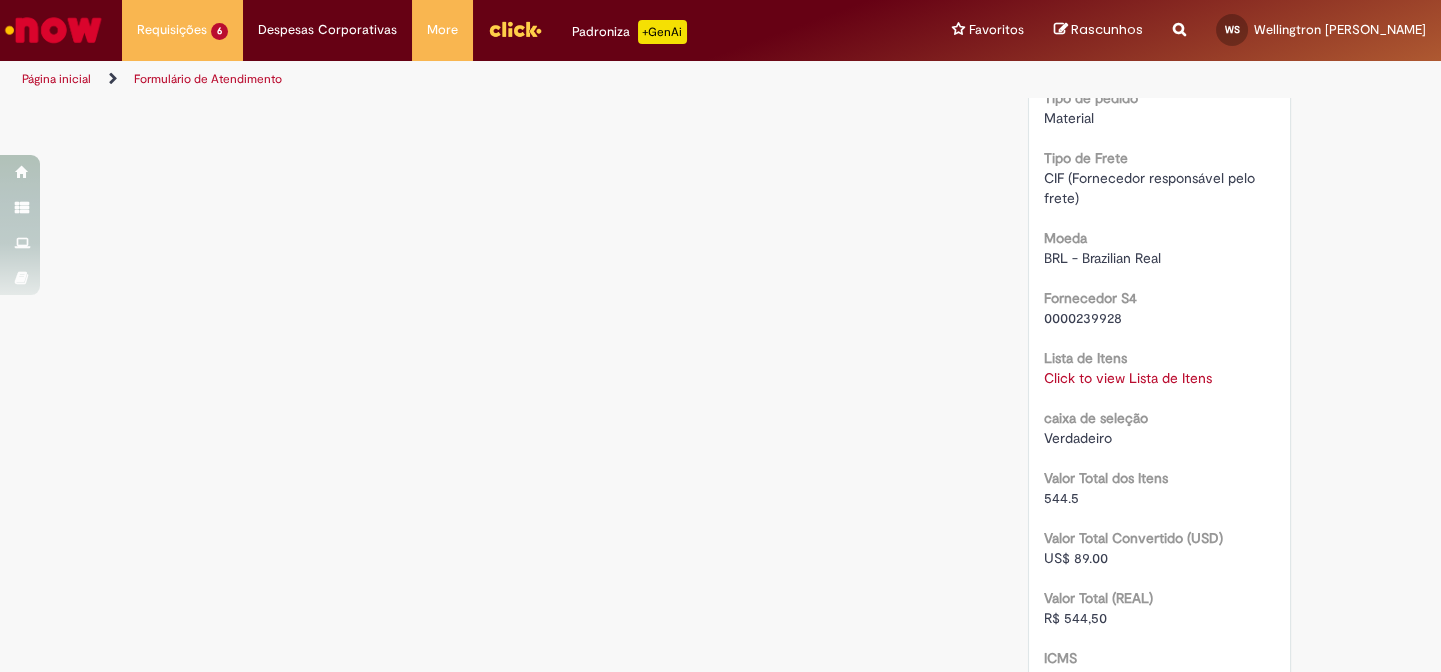 click on "Click to view Lista de Itens" at bounding box center [1128, 378] 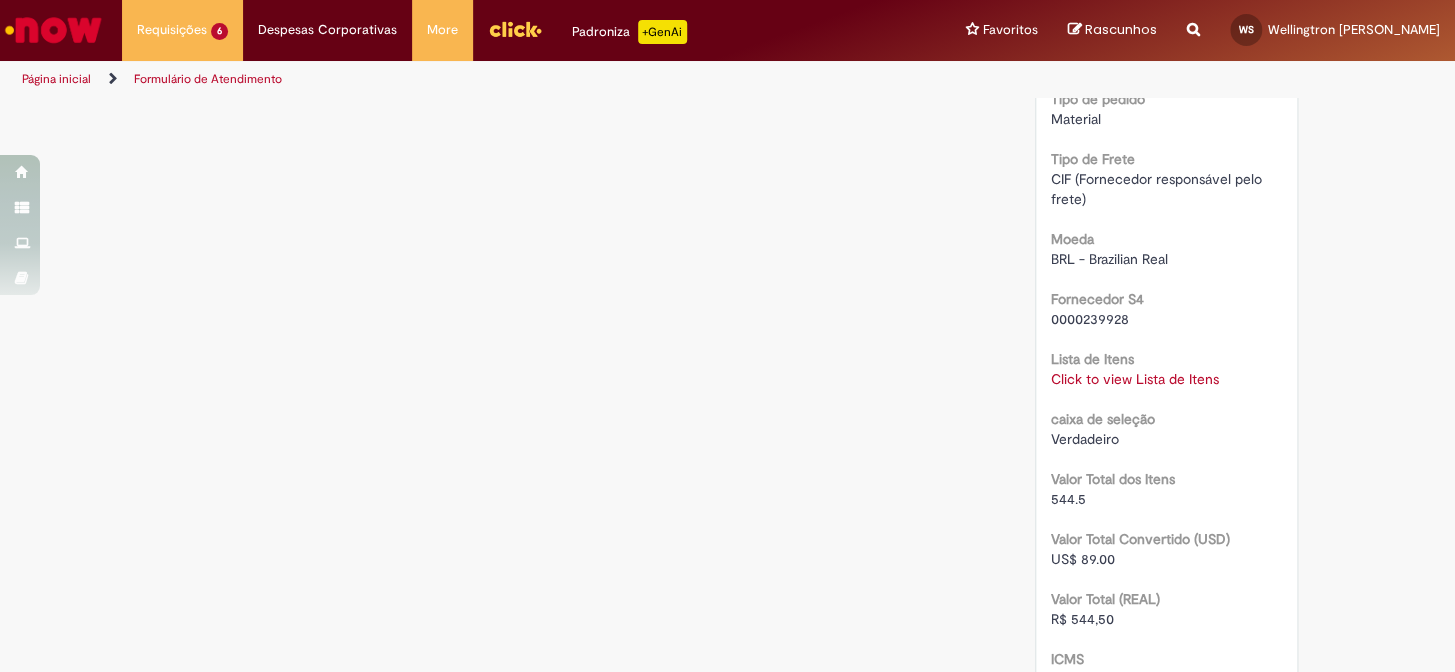 click on "Click to view Lista de Itens" at bounding box center [1135, 378] 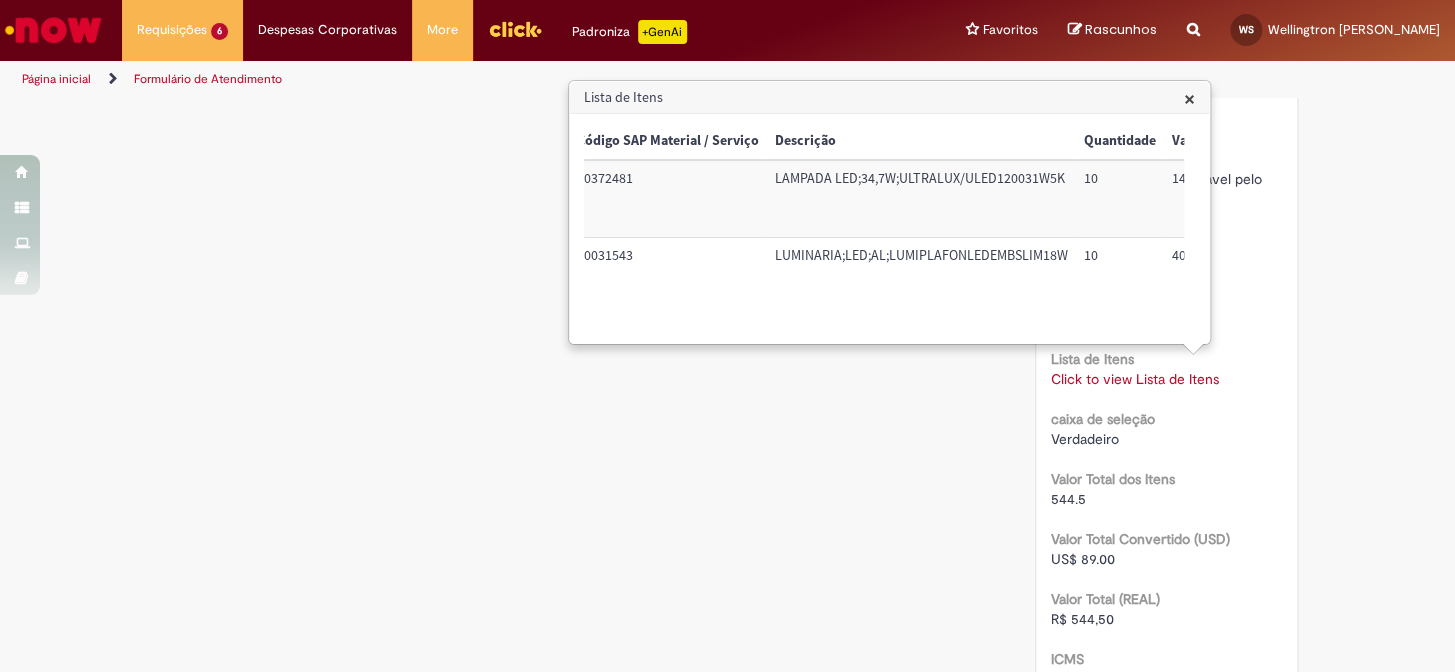 scroll, scrollTop: 0, scrollLeft: 126, axis: horizontal 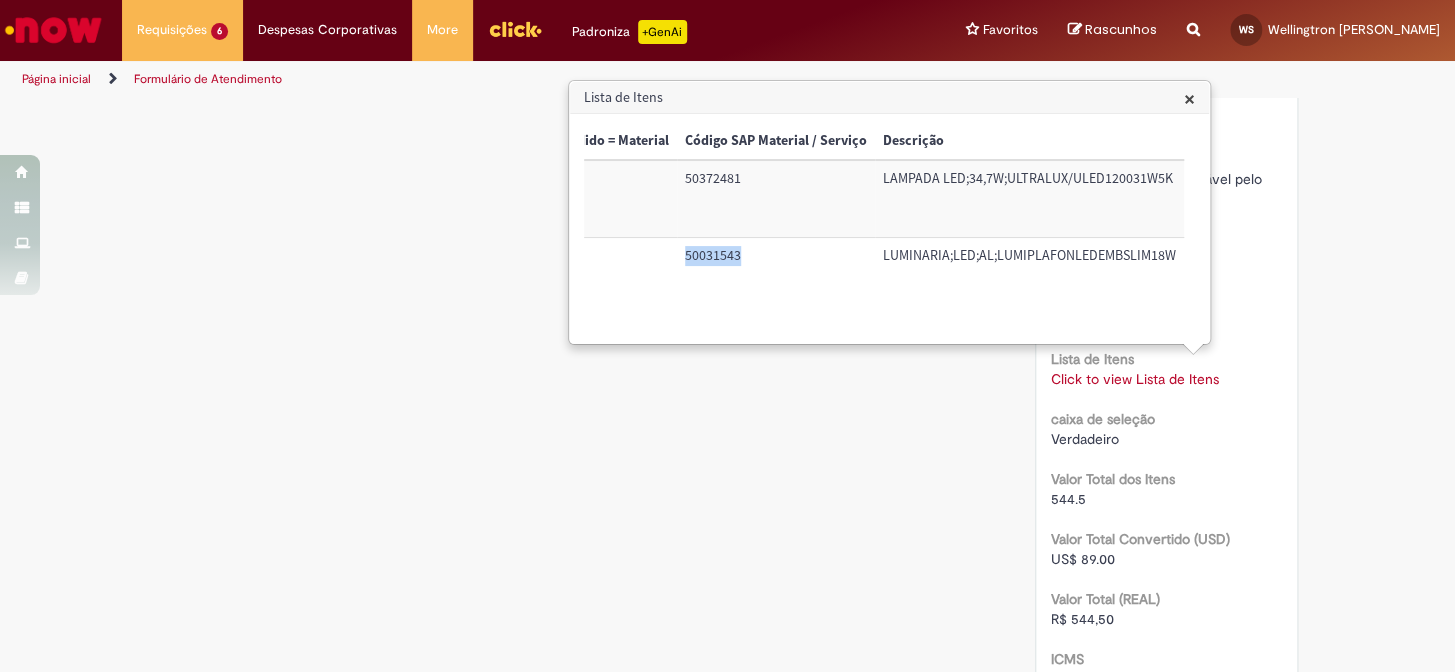 drag, startPoint x: 740, startPoint y: 257, endPoint x: 683, endPoint y: 258, distance: 57.00877 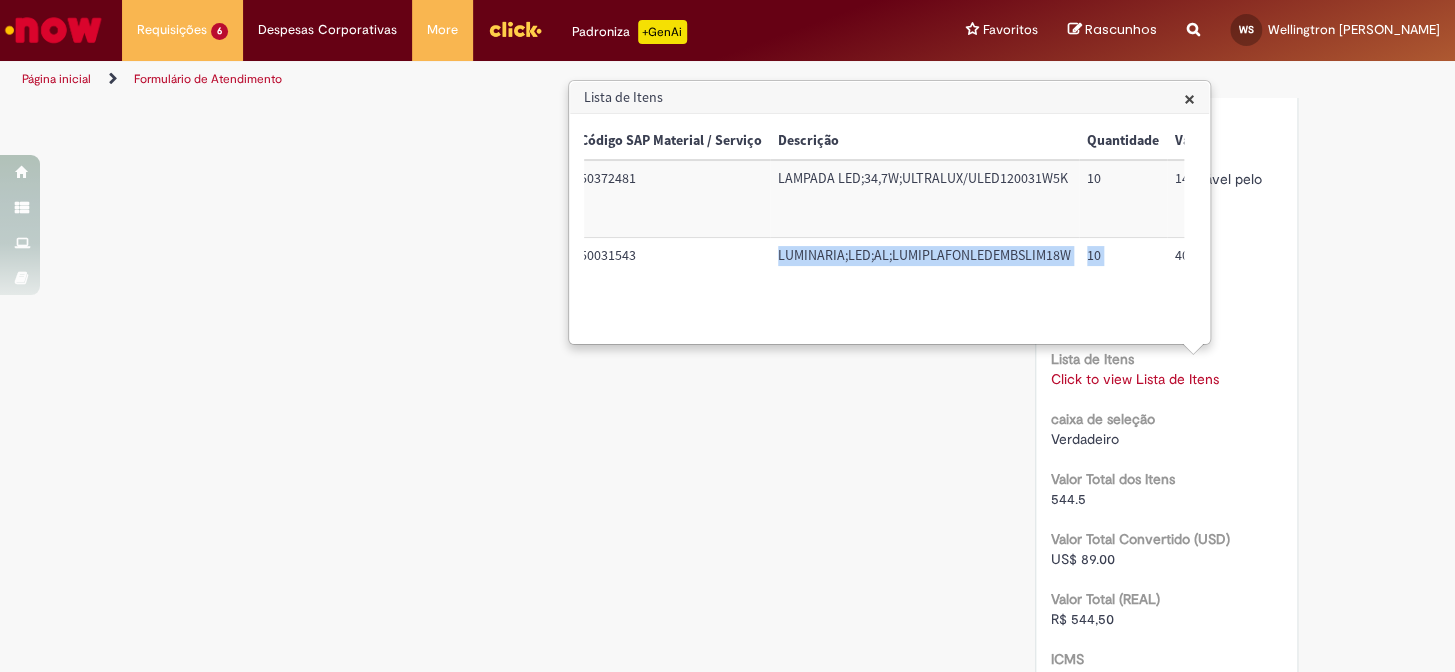 scroll, scrollTop: 0, scrollLeft: 250, axis: horizontal 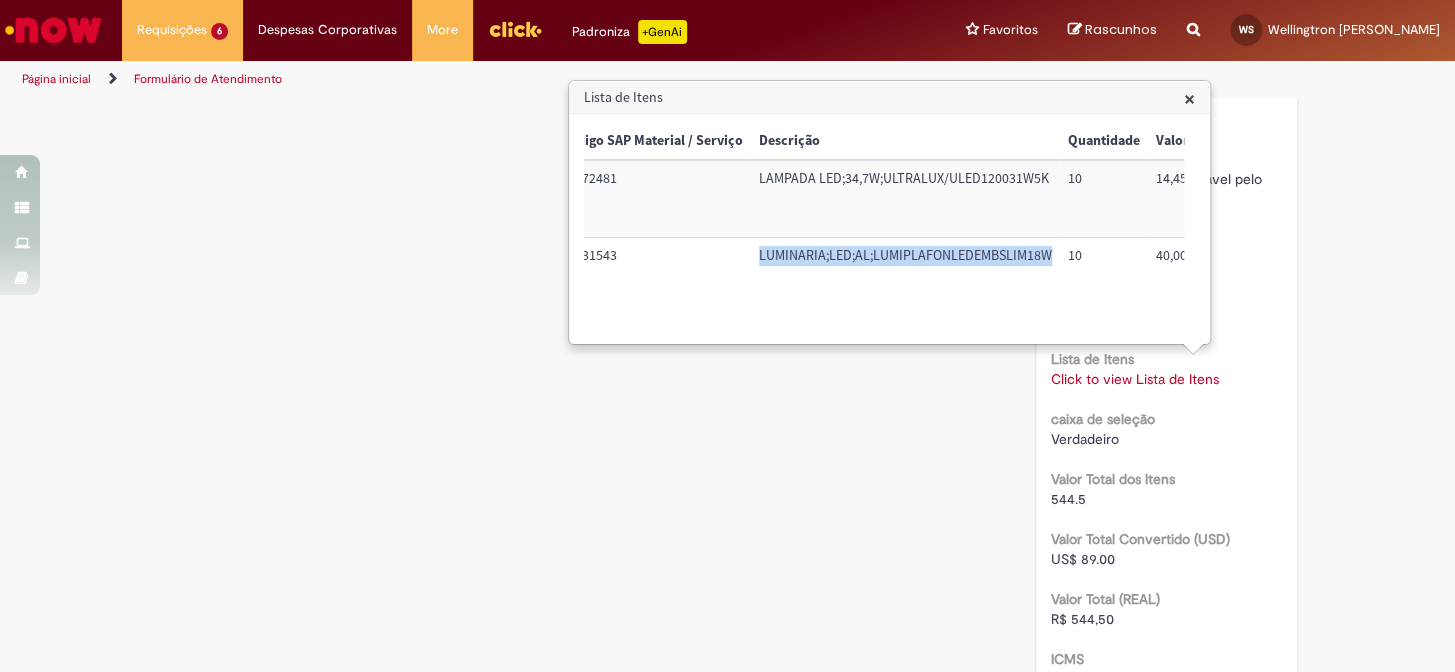 drag, startPoint x: 879, startPoint y: 257, endPoint x: 1043, endPoint y: 249, distance: 164.195 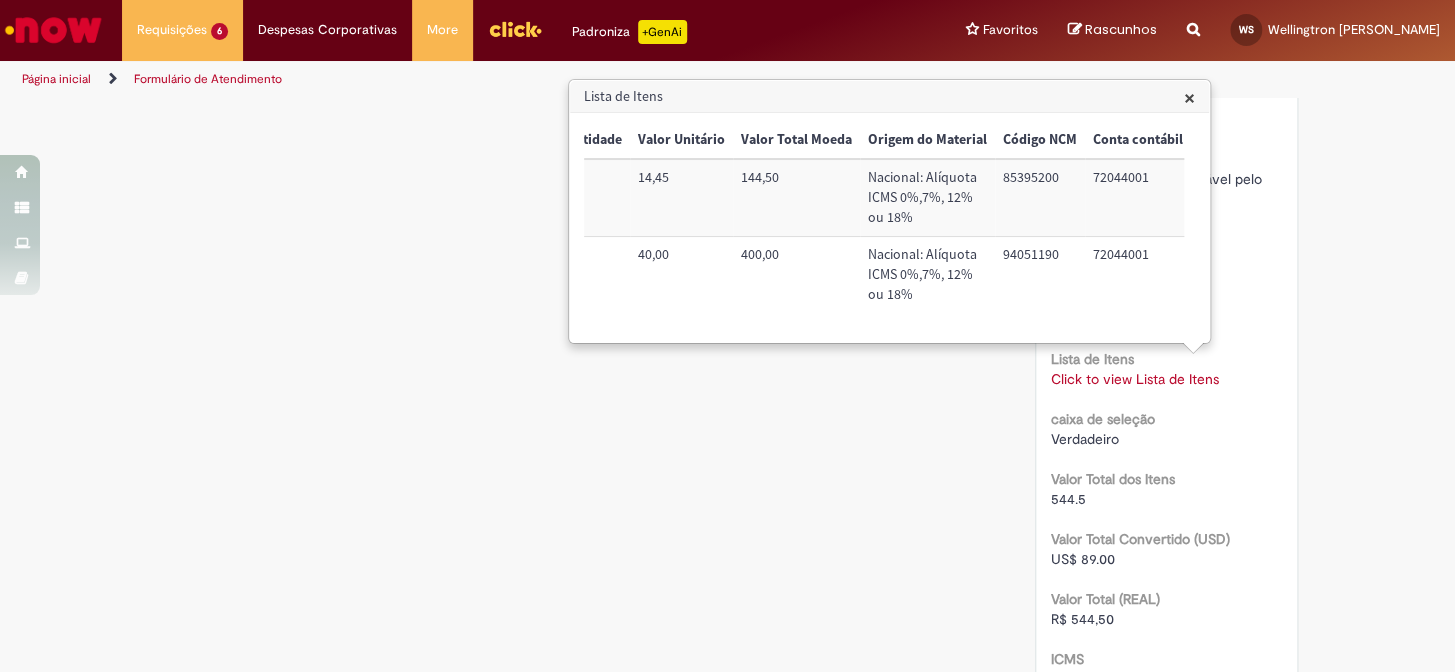 scroll, scrollTop: 0, scrollLeft: 789, axis: horizontal 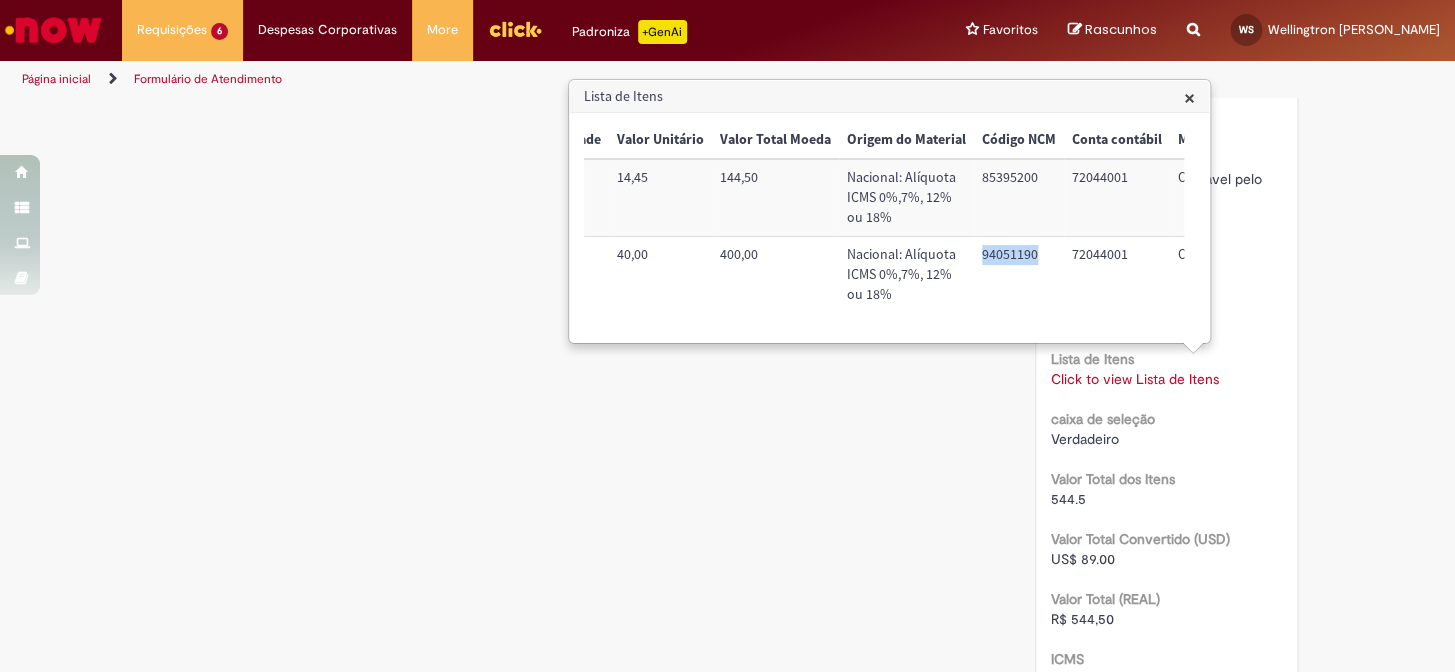 drag, startPoint x: 1032, startPoint y: 255, endPoint x: 976, endPoint y: 251, distance: 56.142673 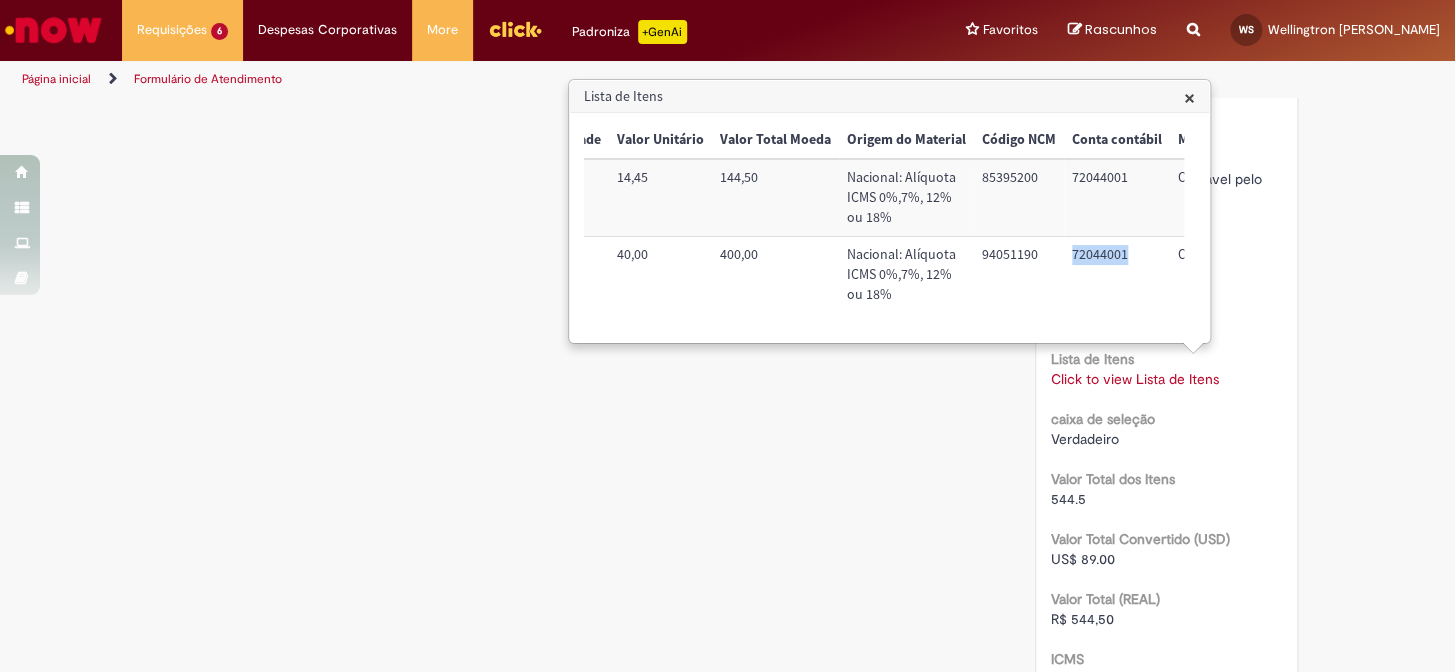 drag, startPoint x: 1122, startPoint y: 255, endPoint x: 1065, endPoint y: 257, distance: 57.035076 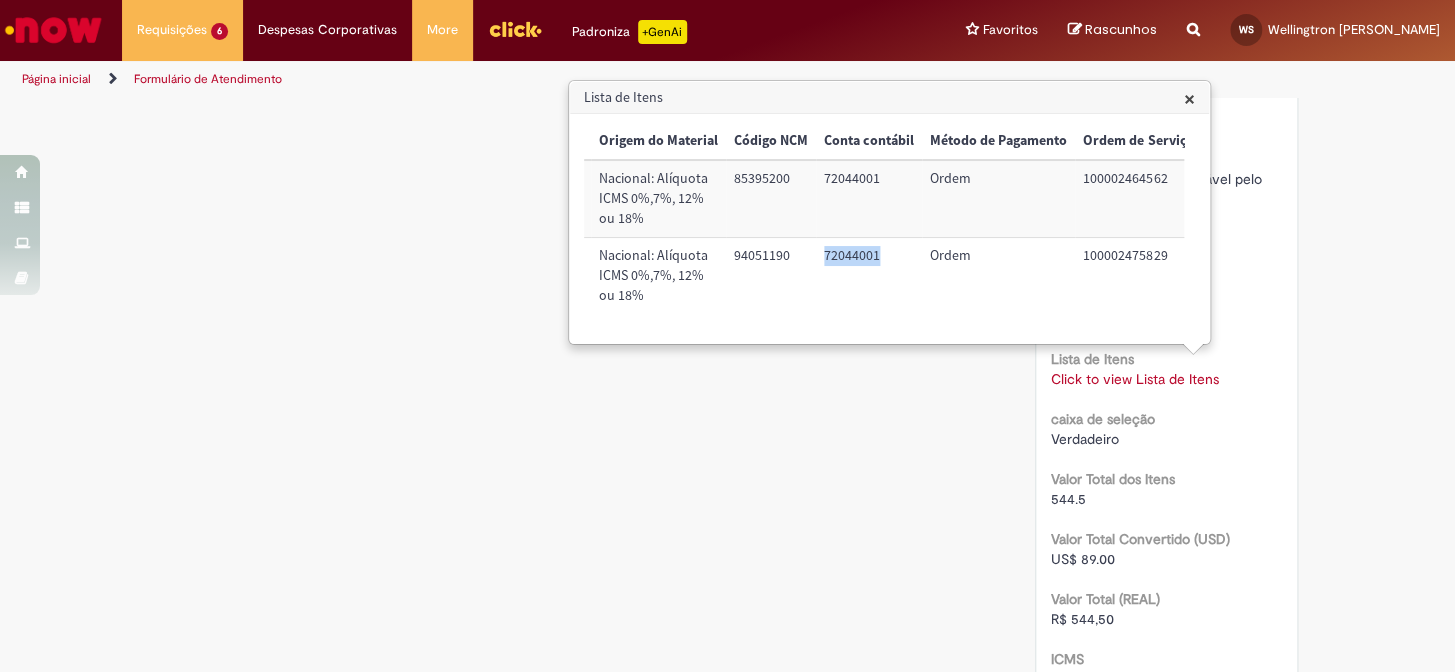 scroll, scrollTop: 0, scrollLeft: 1044, axis: horizontal 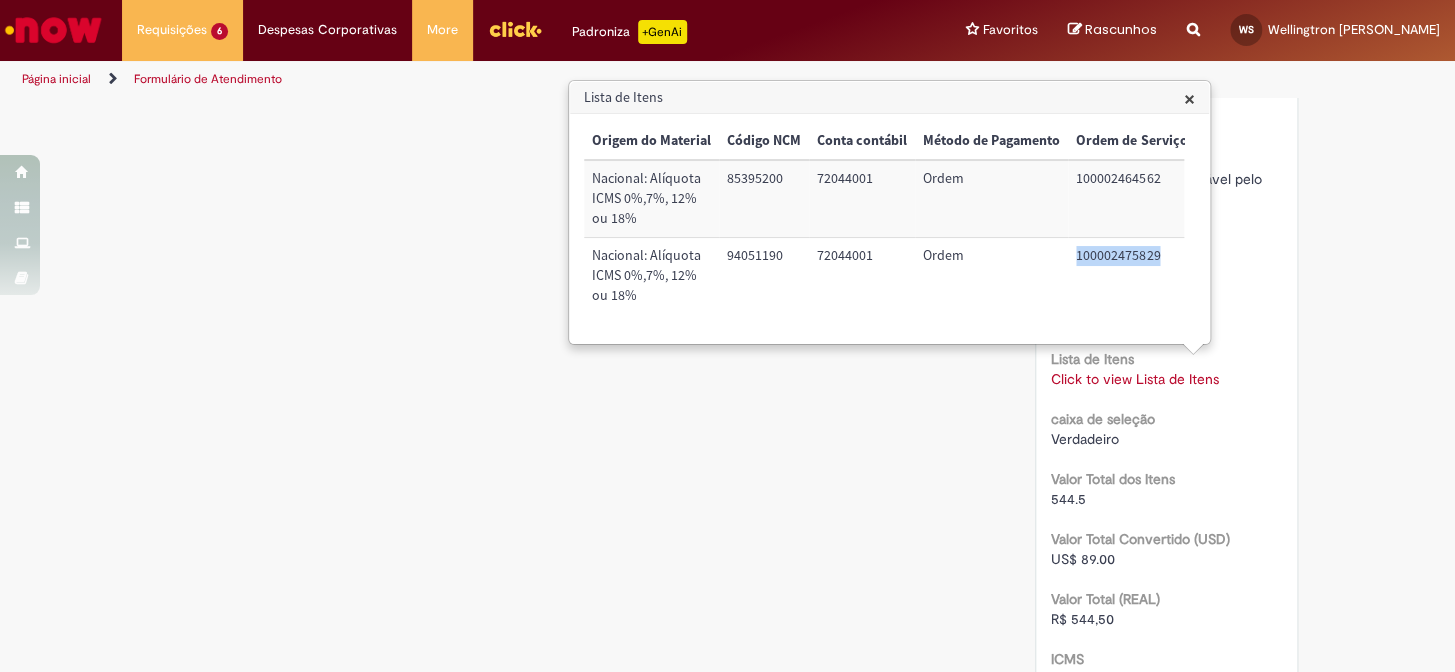 drag, startPoint x: 1149, startPoint y: 256, endPoint x: 1063, endPoint y: 258, distance: 86.023254 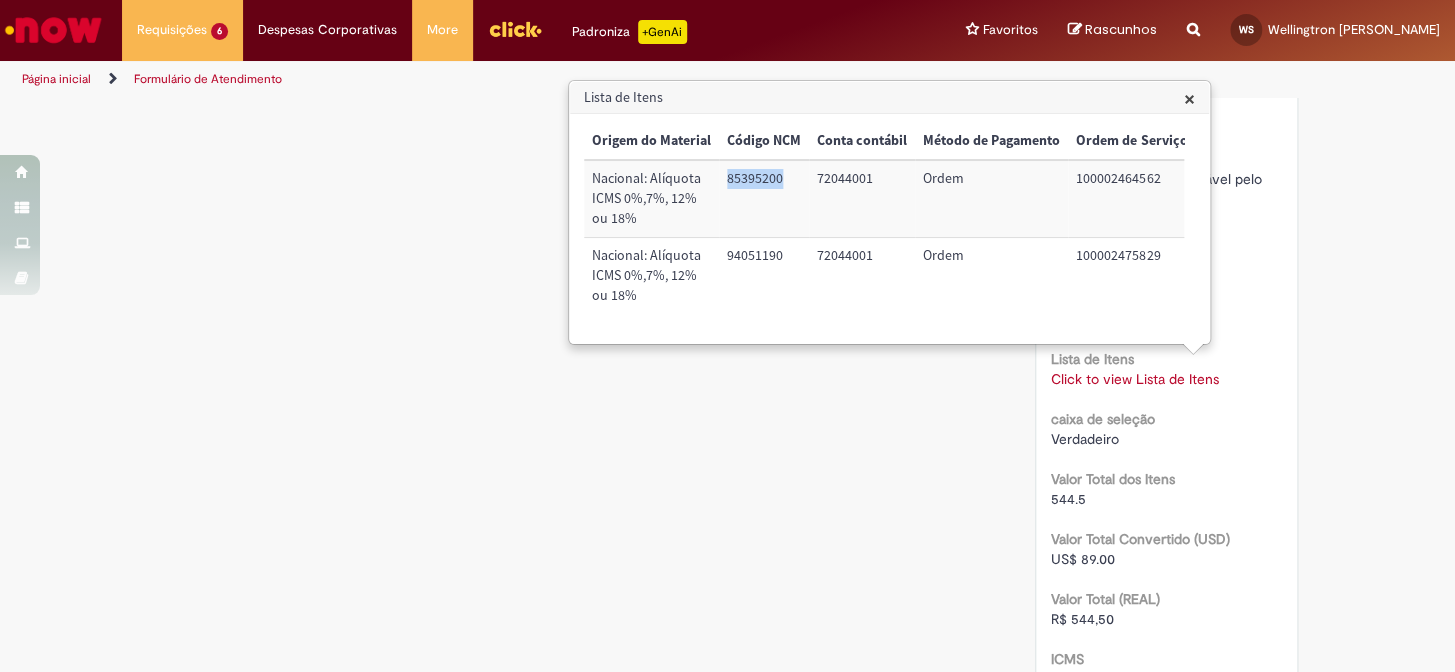drag, startPoint x: 772, startPoint y: 178, endPoint x: 717, endPoint y: 176, distance: 55.03635 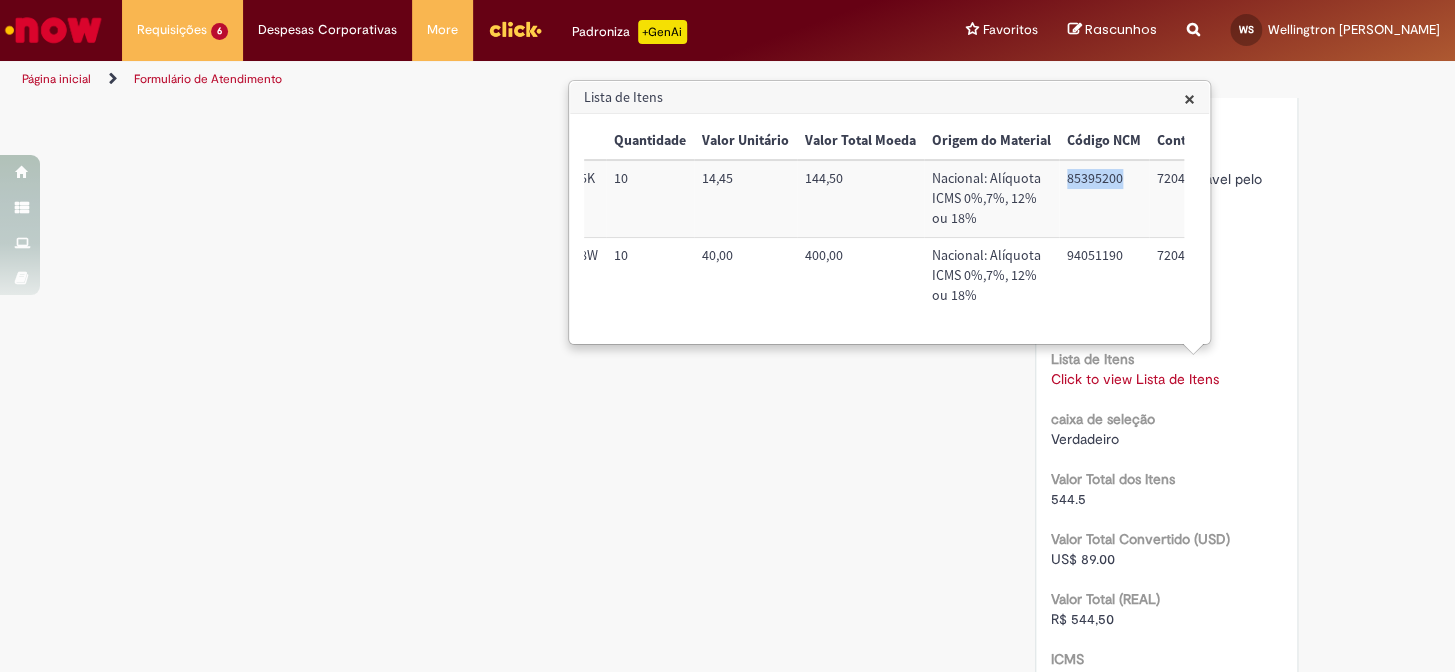 scroll, scrollTop: 0, scrollLeft: 678, axis: horizontal 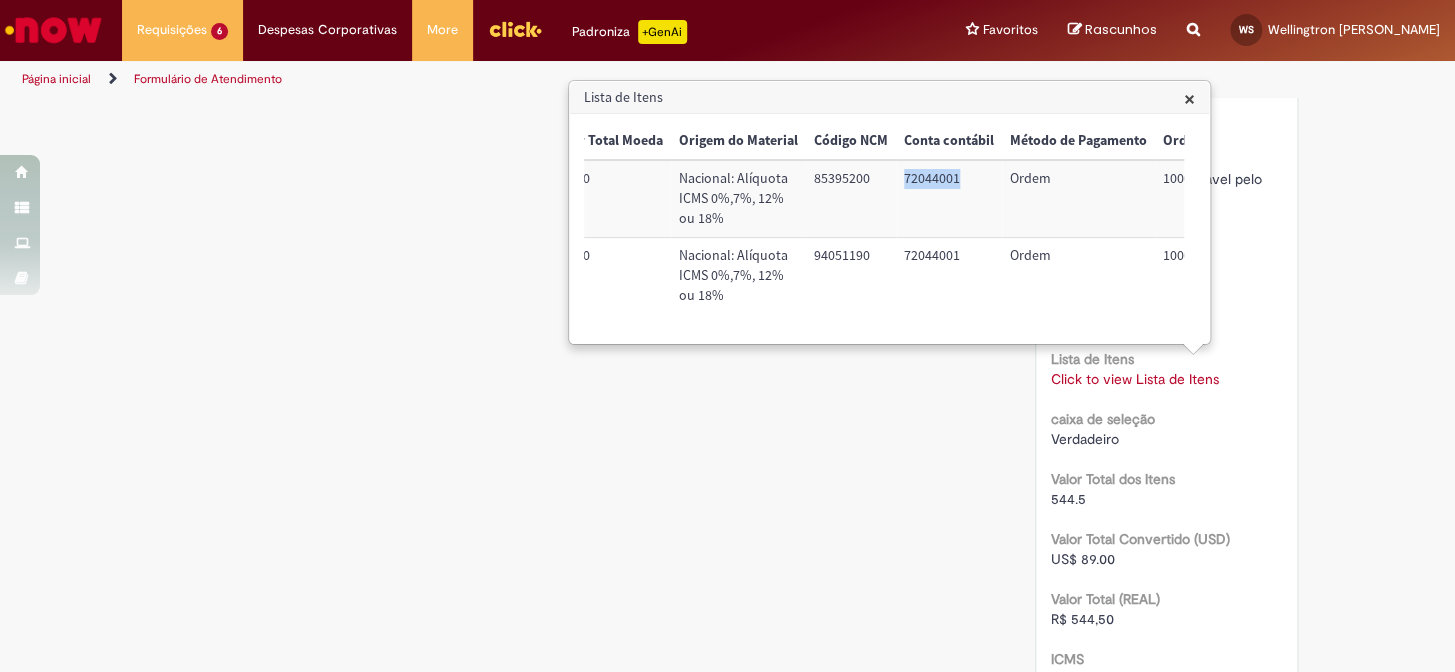 drag, startPoint x: 951, startPoint y: 175, endPoint x: 895, endPoint y: 181, distance: 56.32051 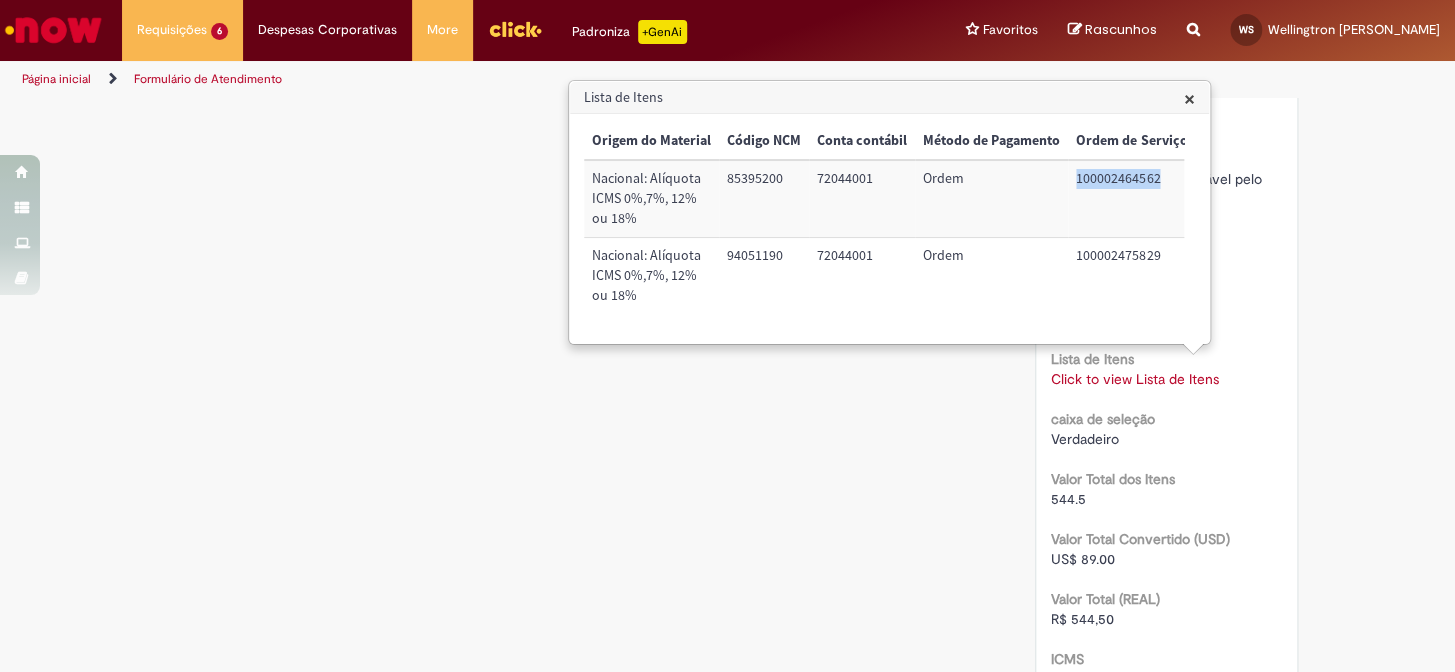 drag, startPoint x: 1151, startPoint y: 181, endPoint x: 1068, endPoint y: 184, distance: 83.0542 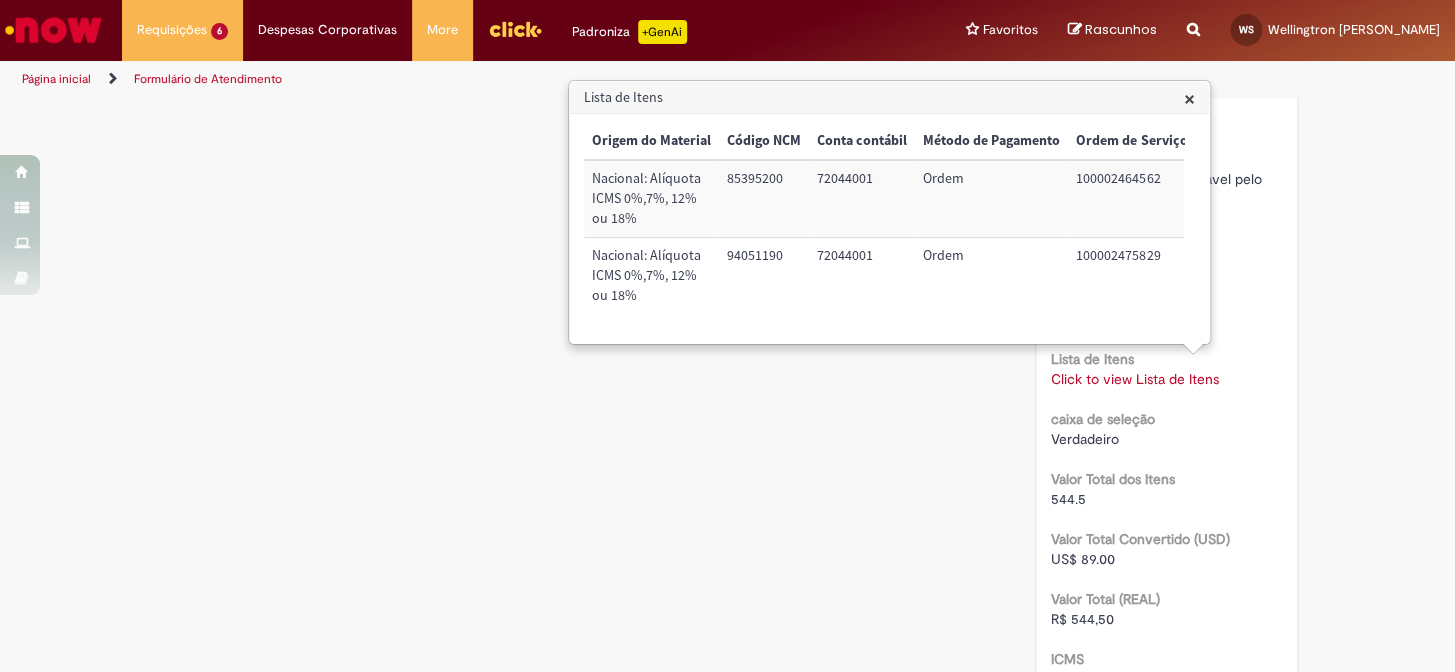 click on "Verificar Código de Barras
Aguardando Aprovação
Aguardando atendimento
Em andamento
Validação
Concluído
Compras rápidas (Speed Buy)
Enviar
WS
Wellingtron Santgana
um dia atrás um dia atrás     Comentários adicionais
Pesquisa de Satisfação respondida!
WS" at bounding box center [728, -37] 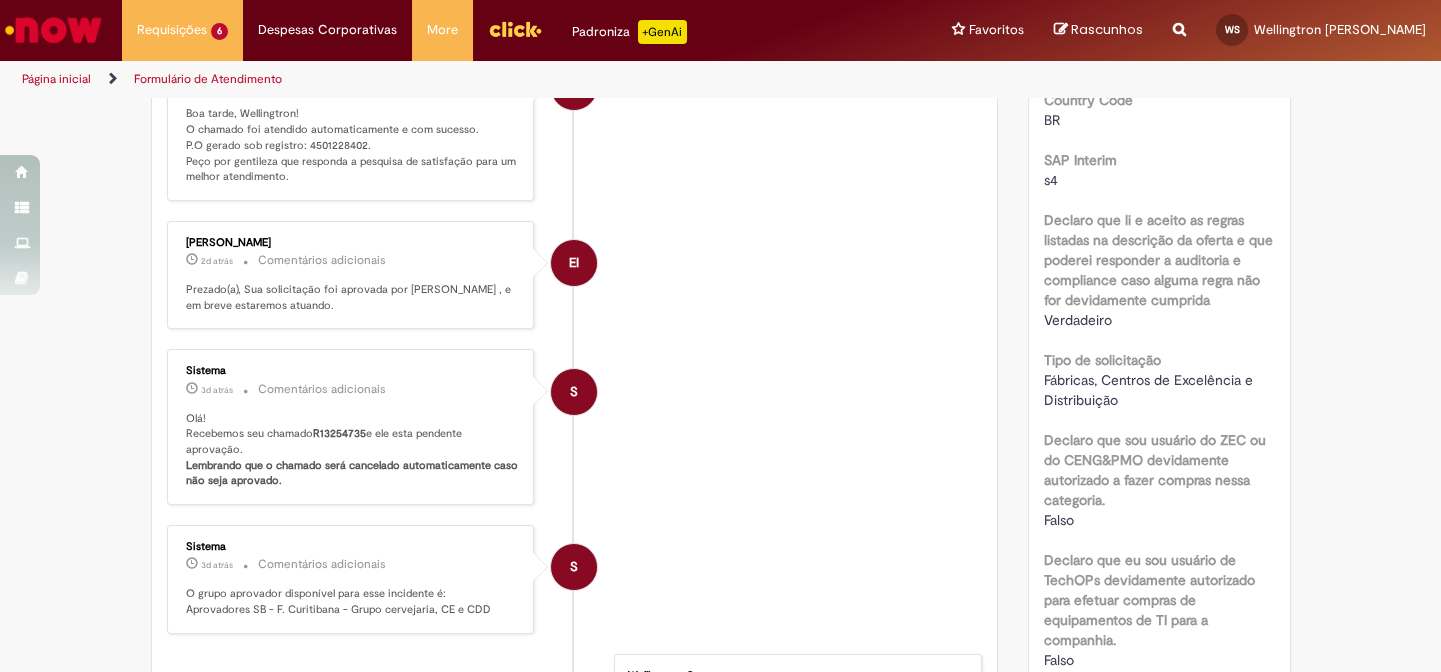 scroll, scrollTop: 841, scrollLeft: 0, axis: vertical 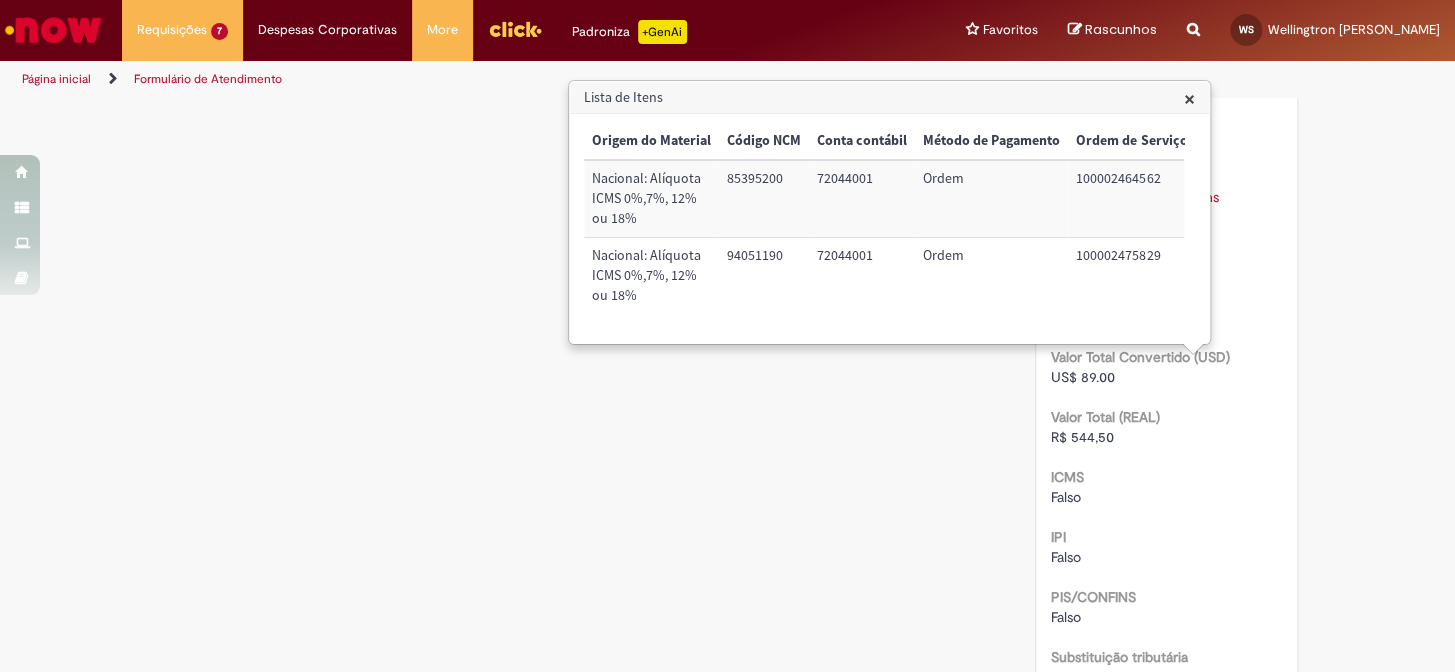 click on "Pular para o conteúdo da página
Requisições   7
Exibir Todas as Solicitações
Compras rápidas (Speed Buy)
Agora mesmo Agora mesmo  R13271095
Tratamento de RC Emergencial D+1
12m atrás 12 minutos atrás  R13271081
Compras rápidas (Speed Buy)
18h atrás 18 horas atrás  R13268083
Compras rápidas (Speed Buy)
um dia atrás um dia atrás  R13262834
Cadastro de Material
um dia atrás um dia atrás  R13261969
Documentos com Bloqueio R
um dia atrás um dia atrás  R13261931
Compras rápidas (Speed Buy)
9d atrás 9 dias atrás  R13231041
Requisições   7
Exibir Todas as Solicitações
Compras rápidas (Speed Buy)
Agora mesmo Agora mesmo  R13271095" at bounding box center (727, 336) 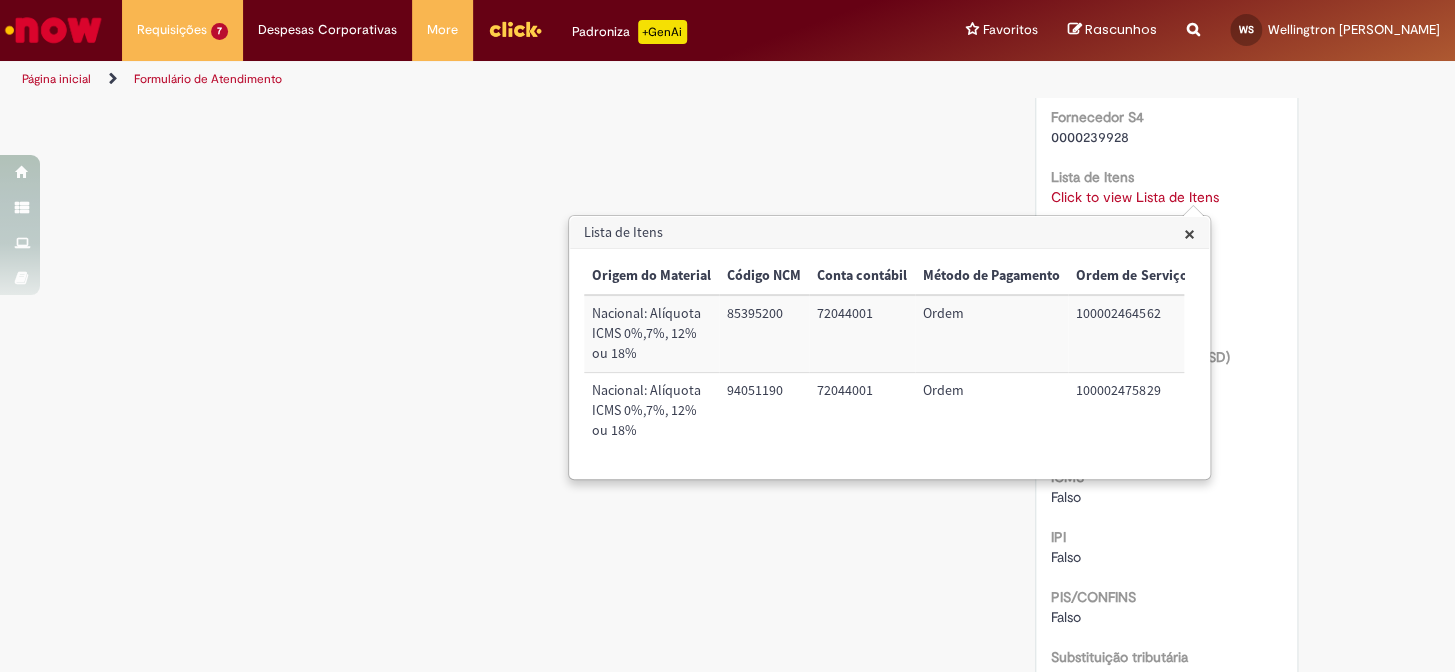 click at bounding box center [515, 29] 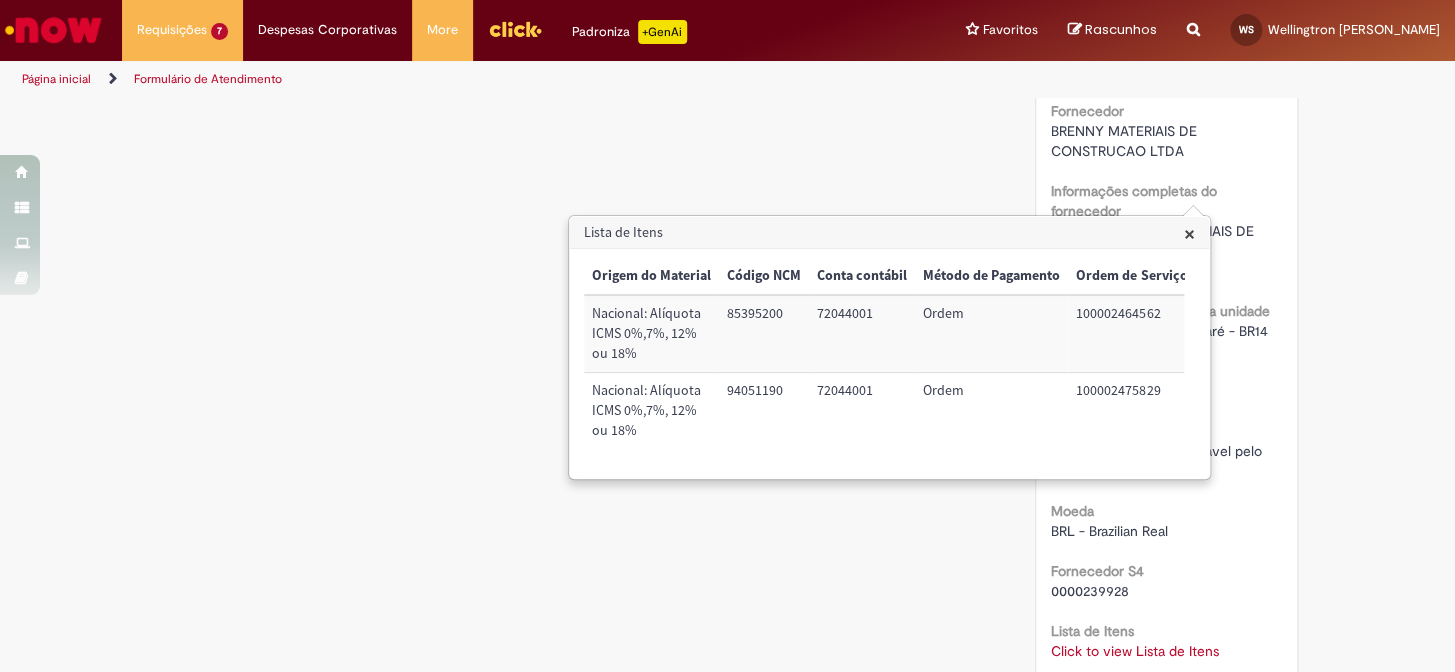 scroll, scrollTop: 1114, scrollLeft: 0, axis: vertical 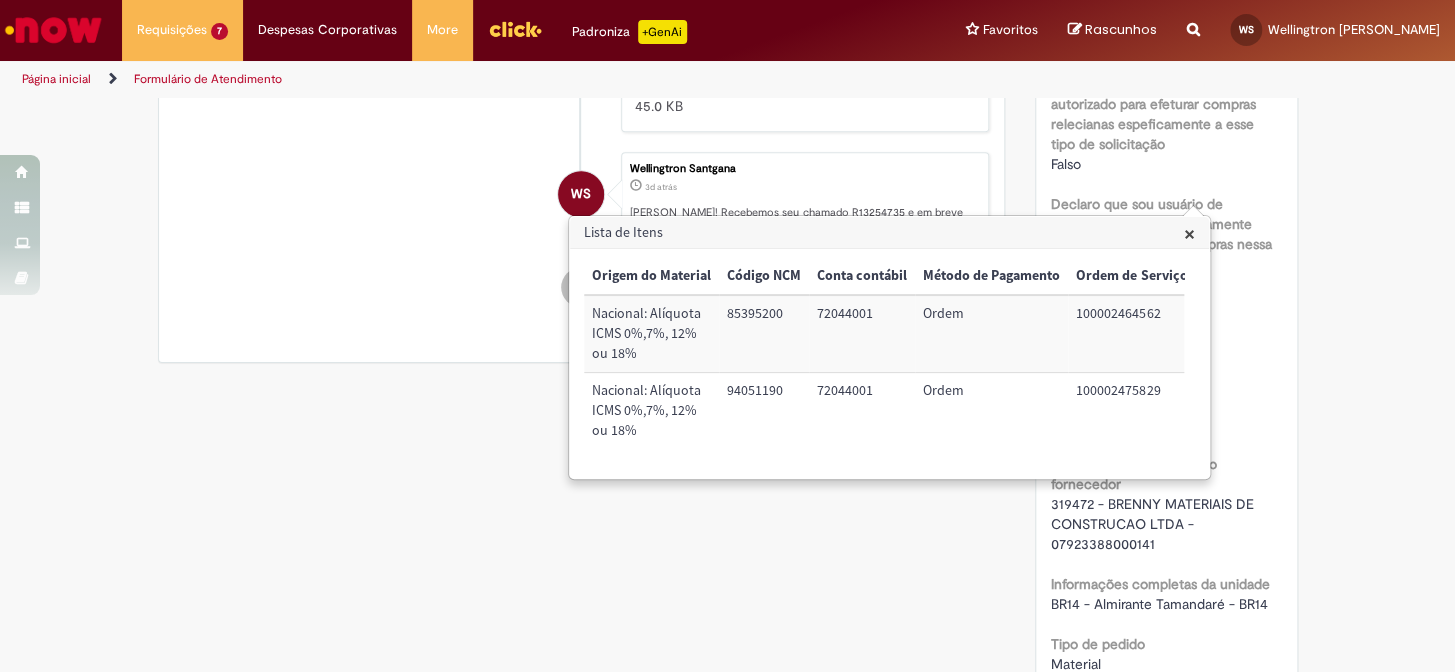 click on "WS
Wellingtron Santgana
3d atrás 3 dias atrás
Ola! Recebemos seu chamado R13254735 e em breve estaremos atuando." at bounding box center [582, 200] 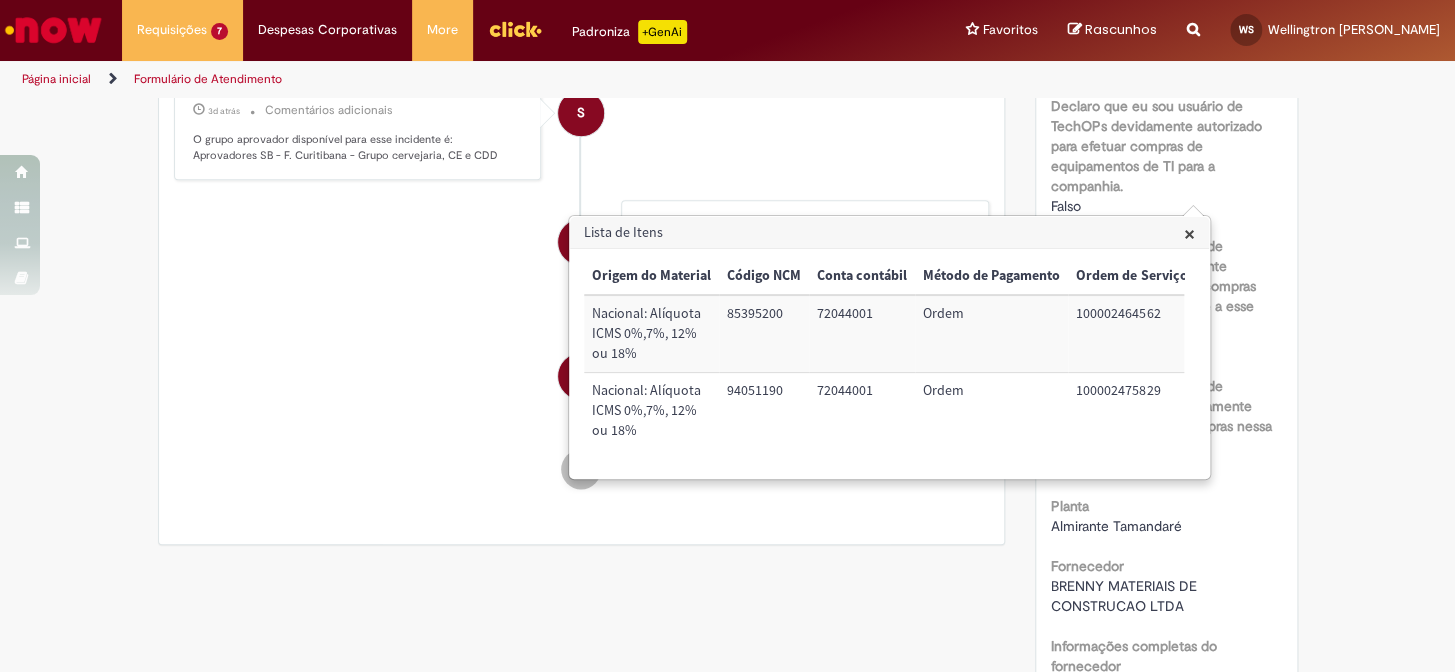 scroll, scrollTop: 841, scrollLeft: 0, axis: vertical 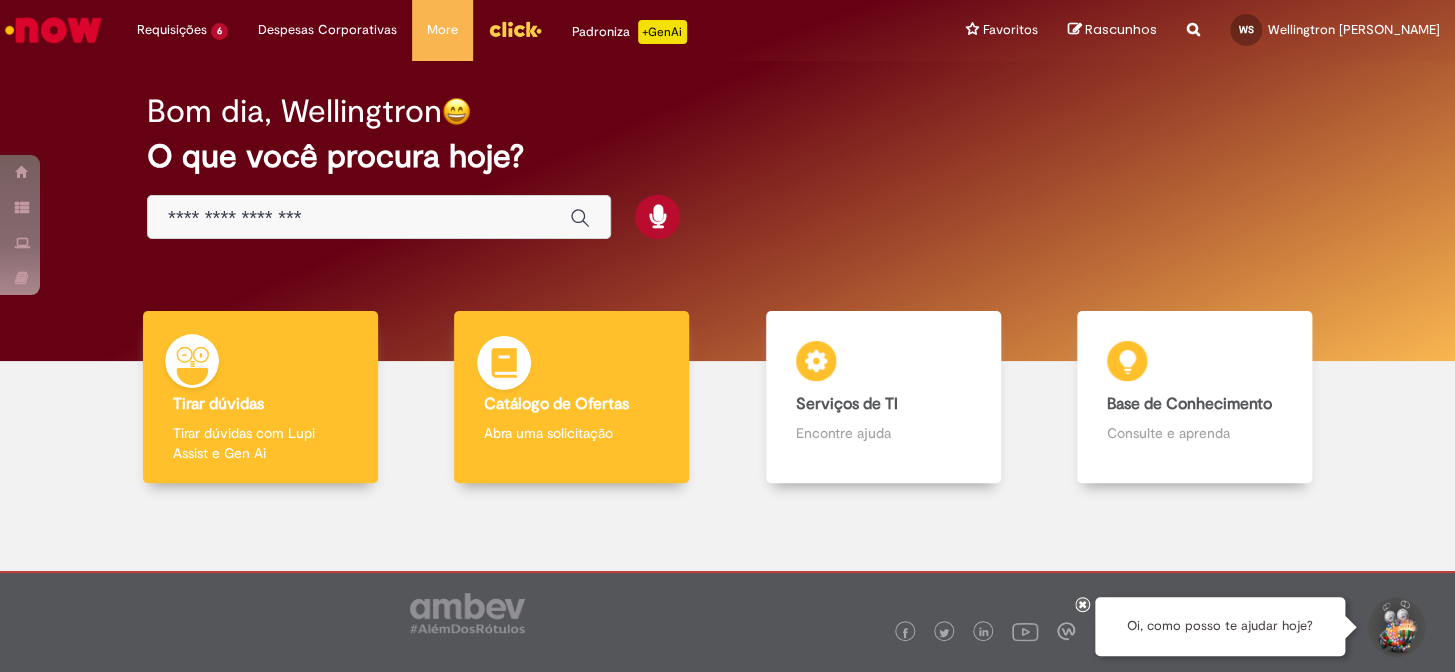click on "Catálogo de Ofertas" at bounding box center [556, 404] 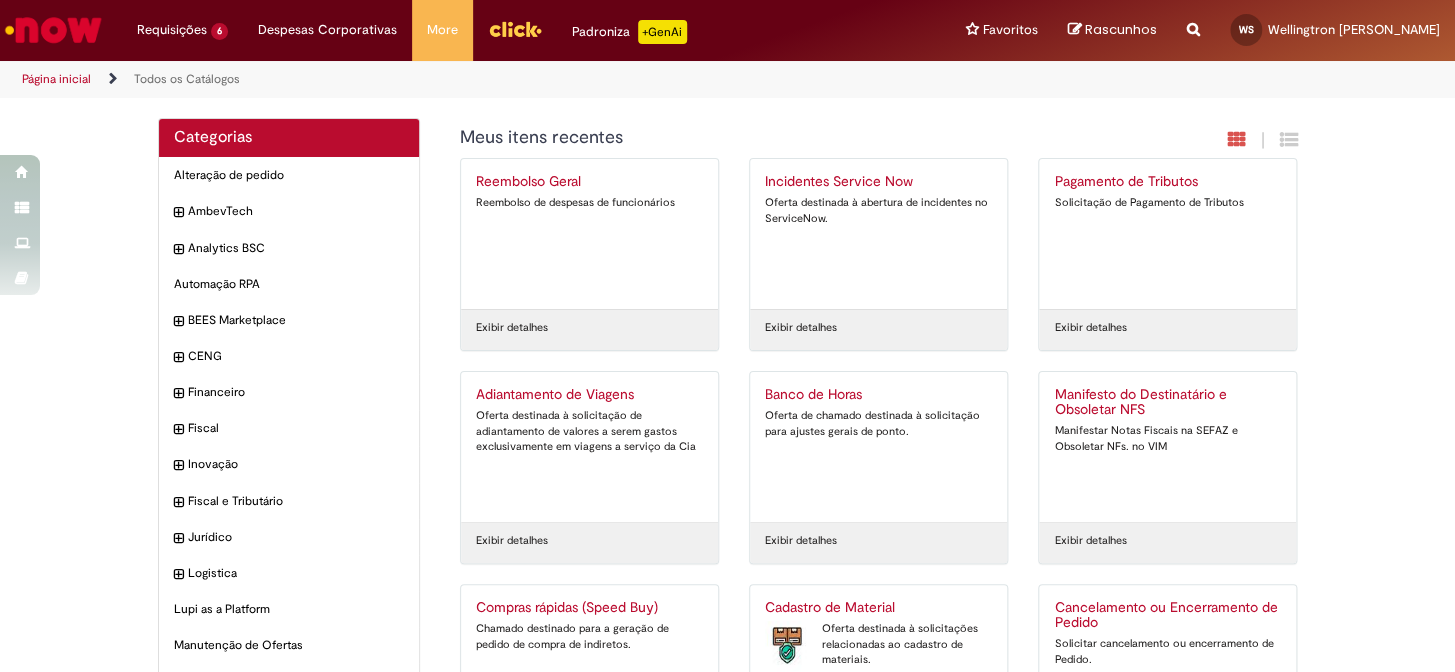 scroll, scrollTop: 272, scrollLeft: 0, axis: vertical 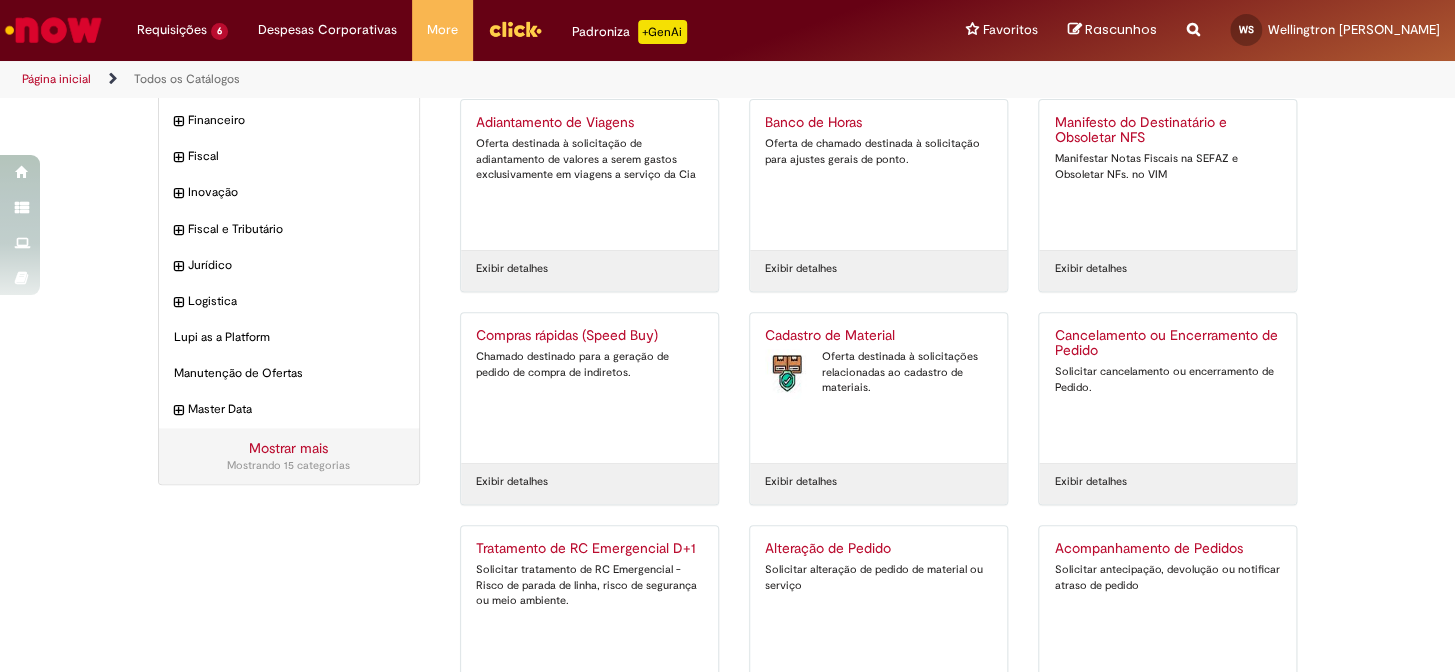 click on "Compras rápidas (Speed Buy)" at bounding box center [589, 336] 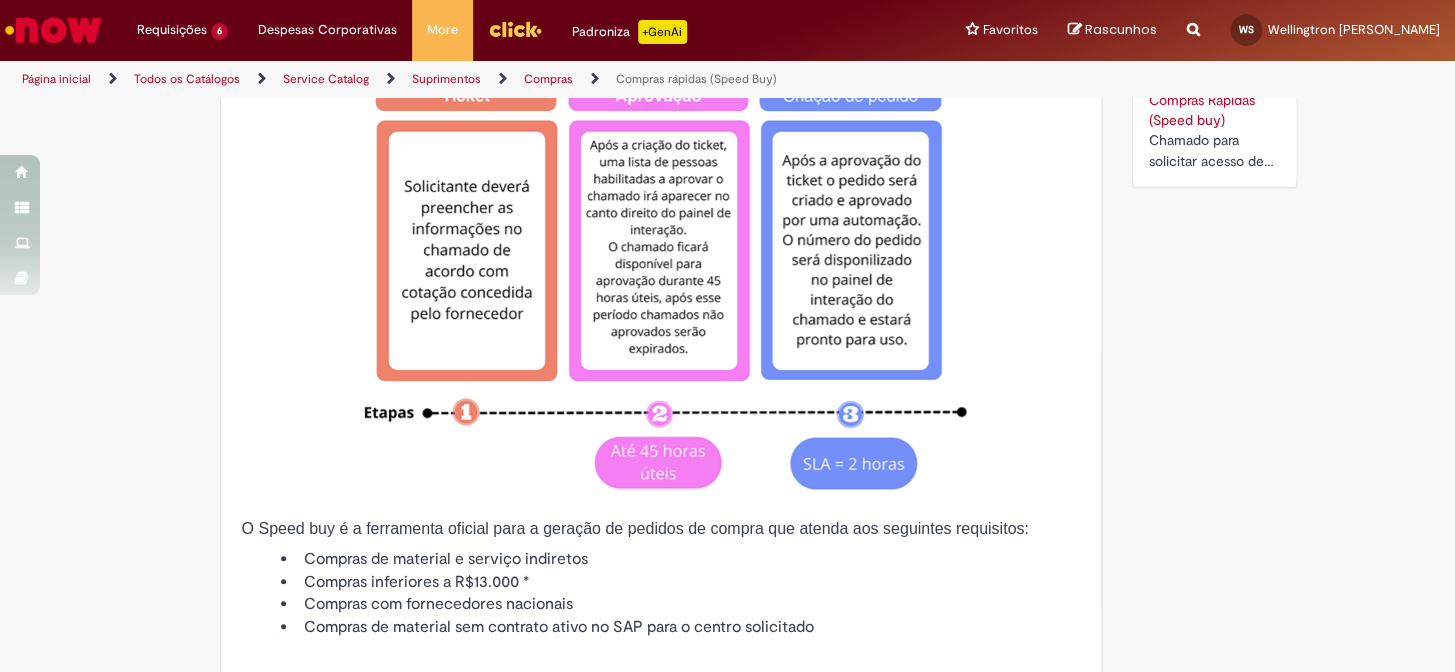 type on "********" 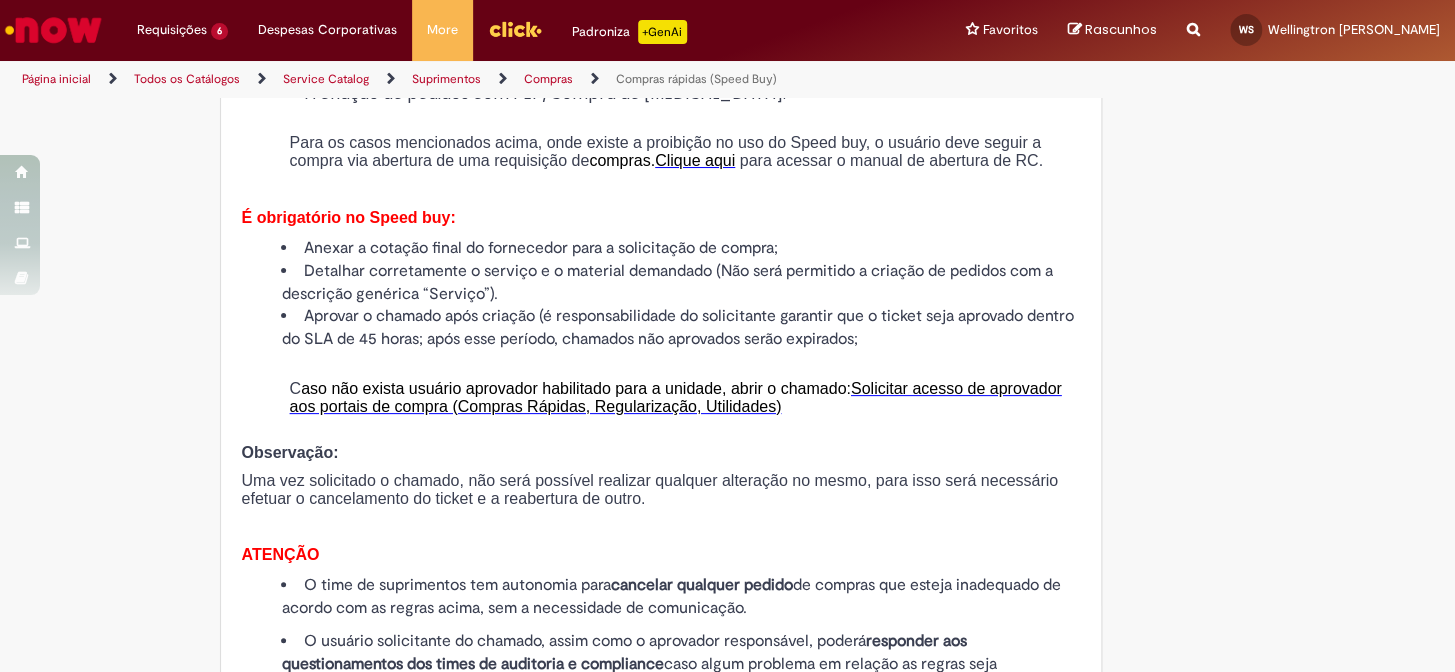 scroll, scrollTop: 2181, scrollLeft: 0, axis: vertical 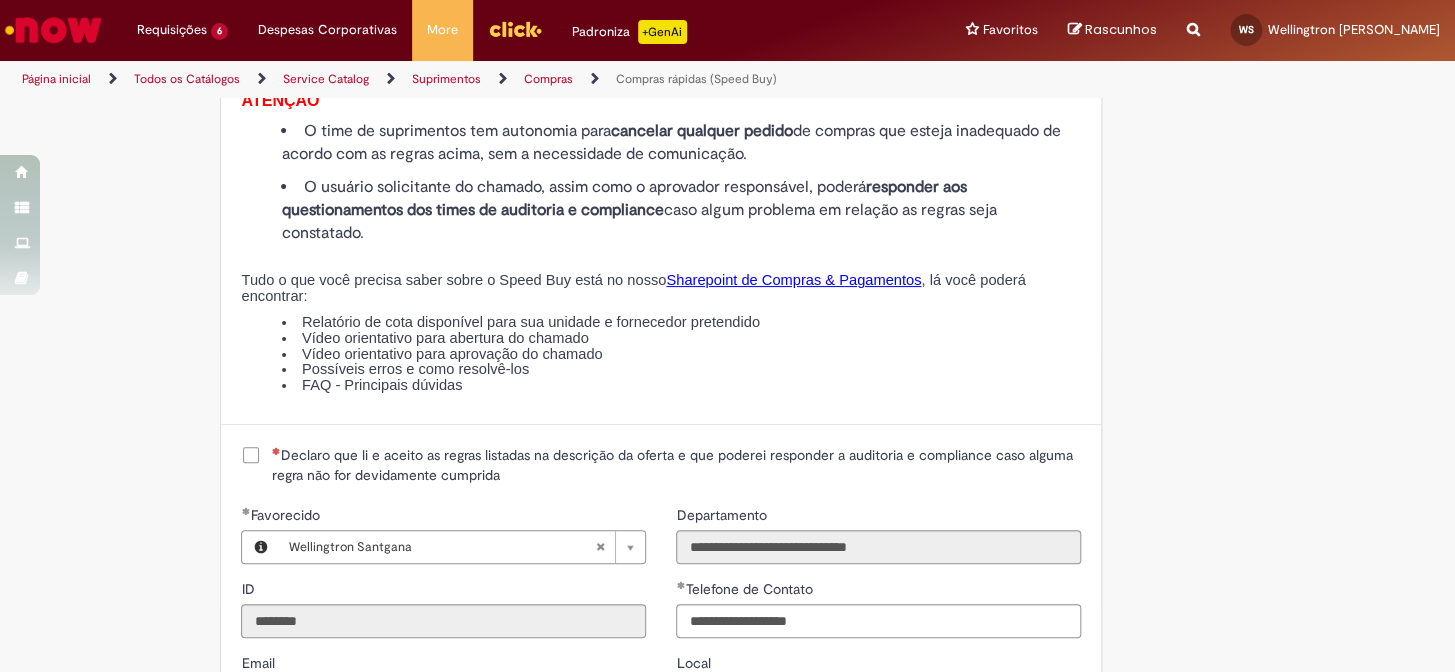 click on "Declaro que li e aceito as regras listadas na descrição da oferta e que poderei responder a auditoria e compliance caso alguma regra não for devidamente cumprida" at bounding box center (676, 465) 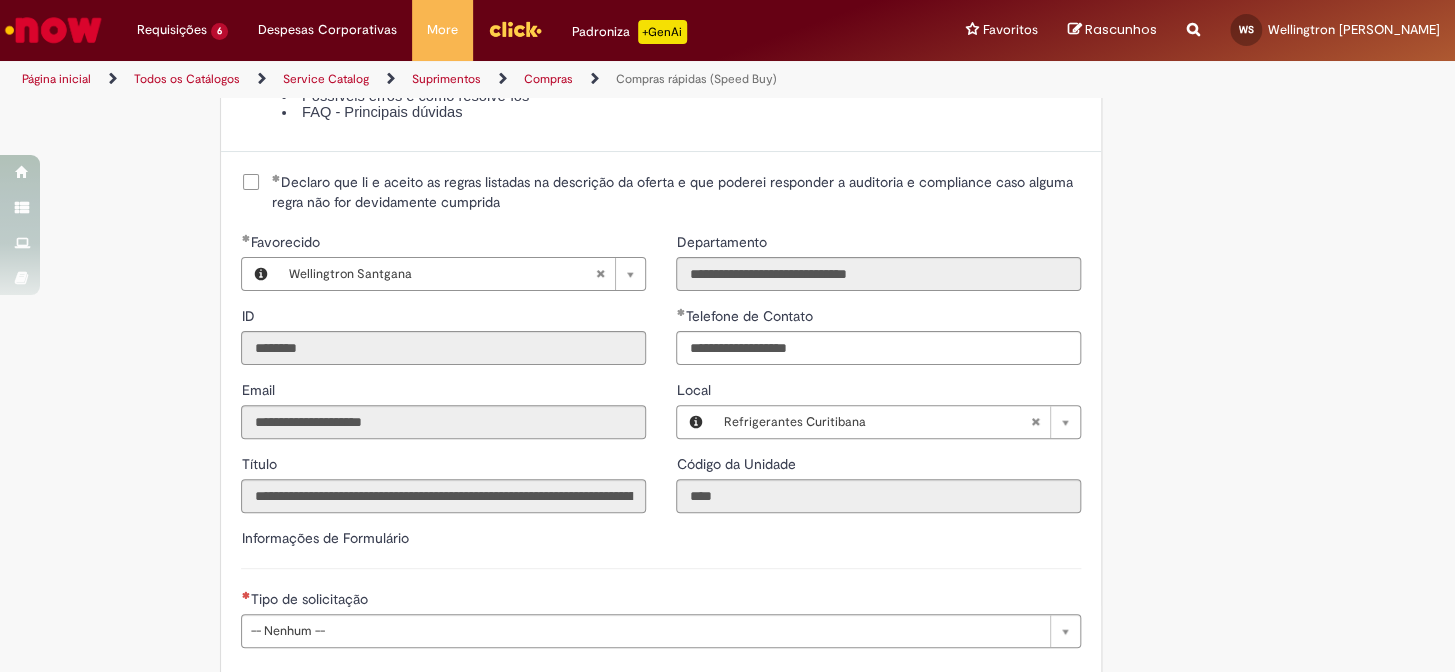 scroll, scrollTop: 2545, scrollLeft: 0, axis: vertical 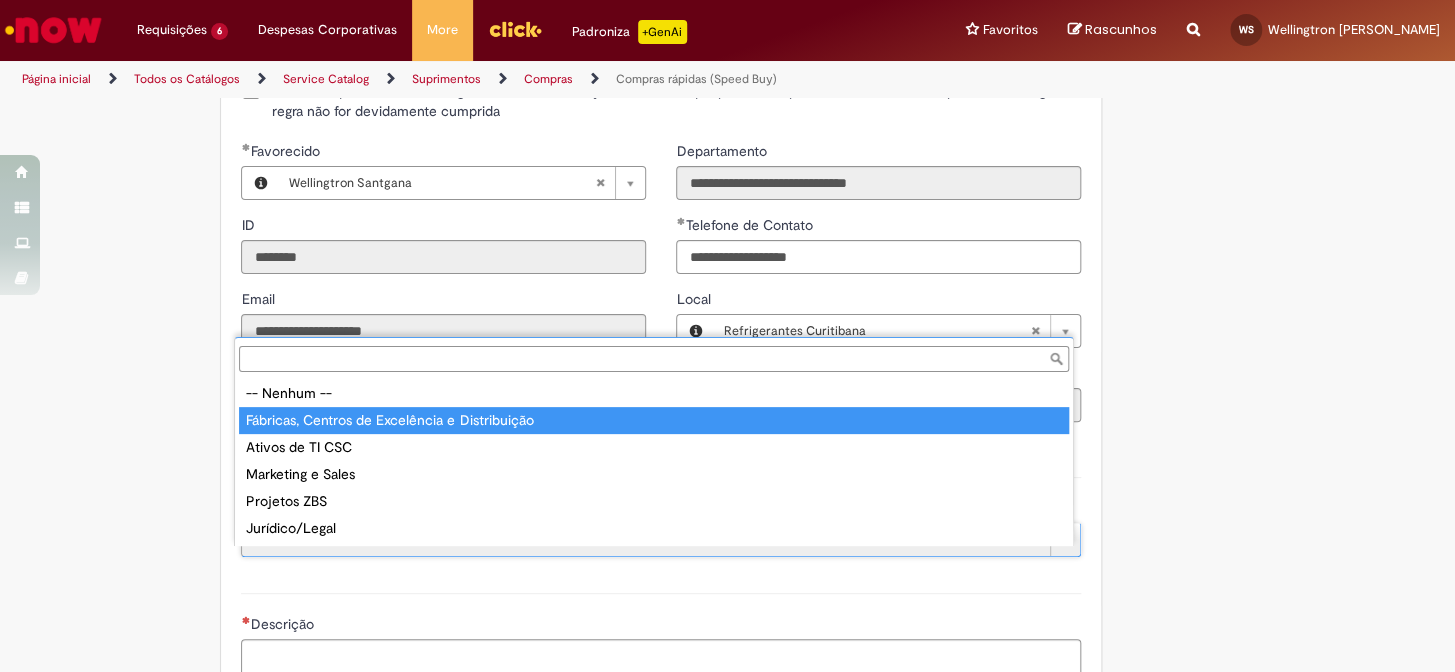 type on "**********" 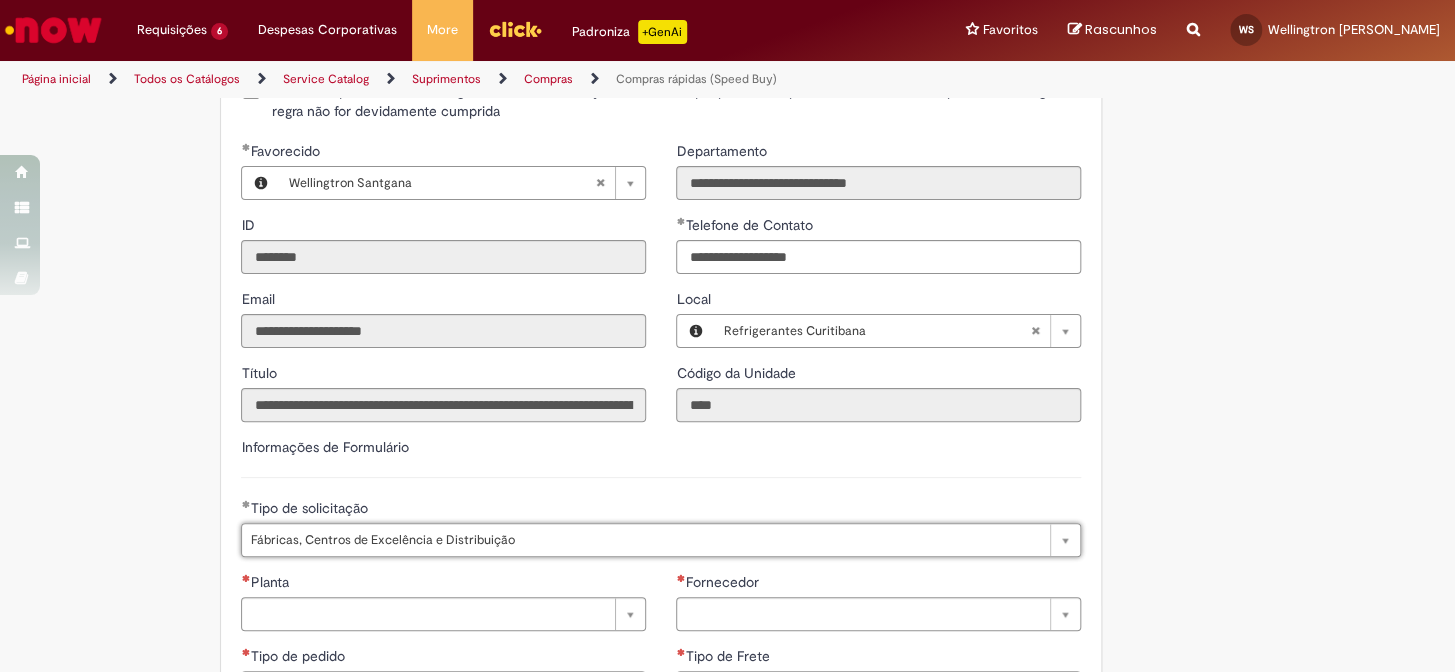 scroll, scrollTop: 2818, scrollLeft: 0, axis: vertical 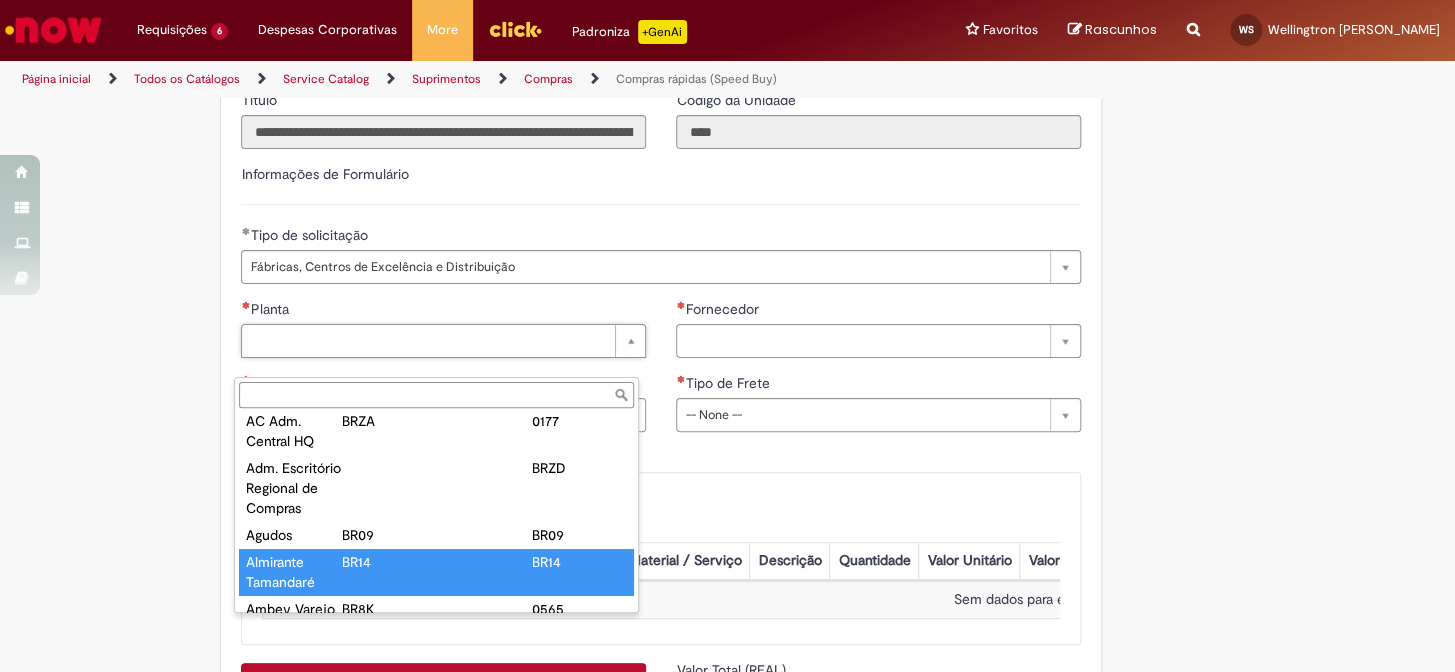 type on "**********" 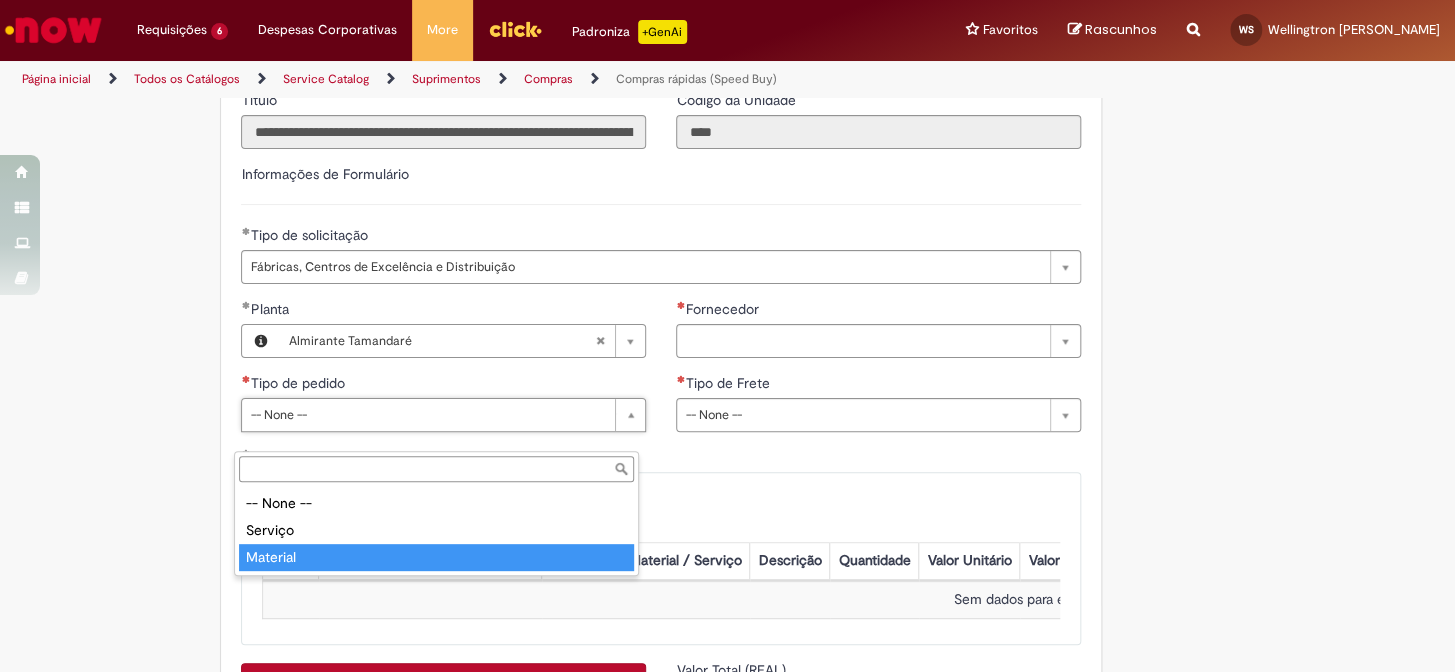 type on "********" 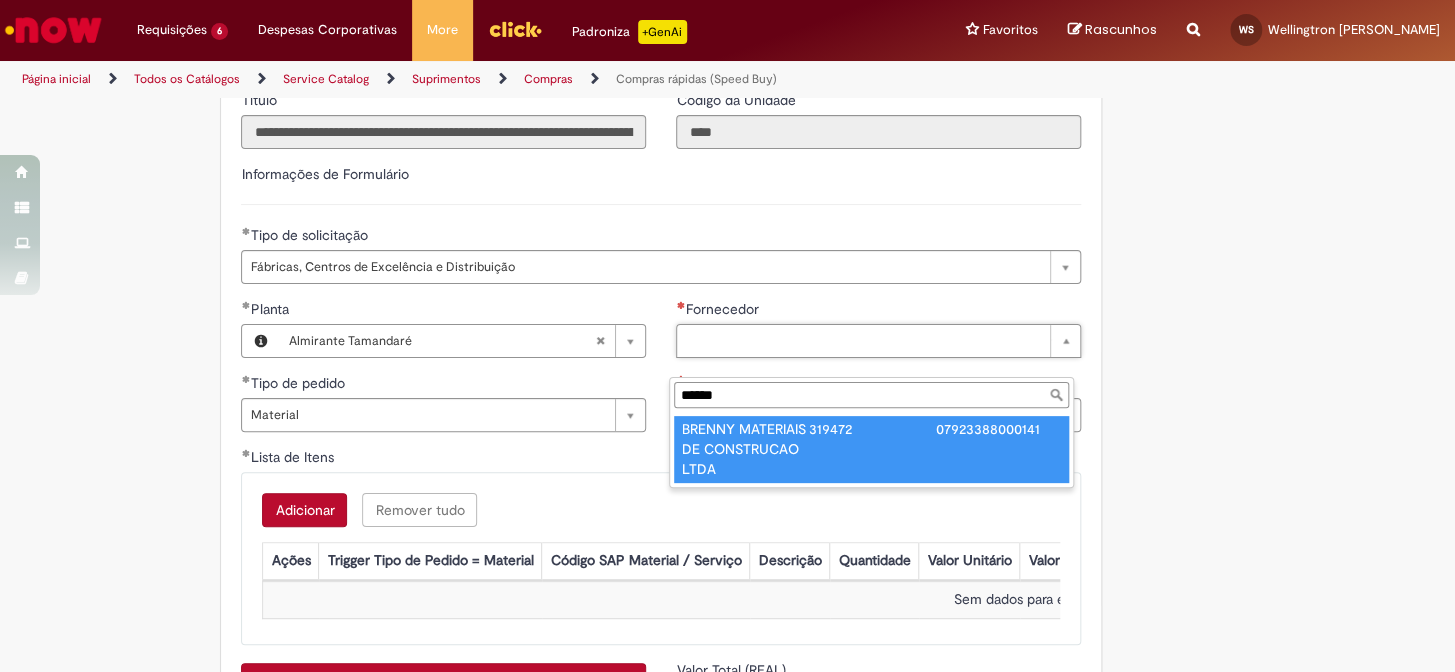 type on "******" 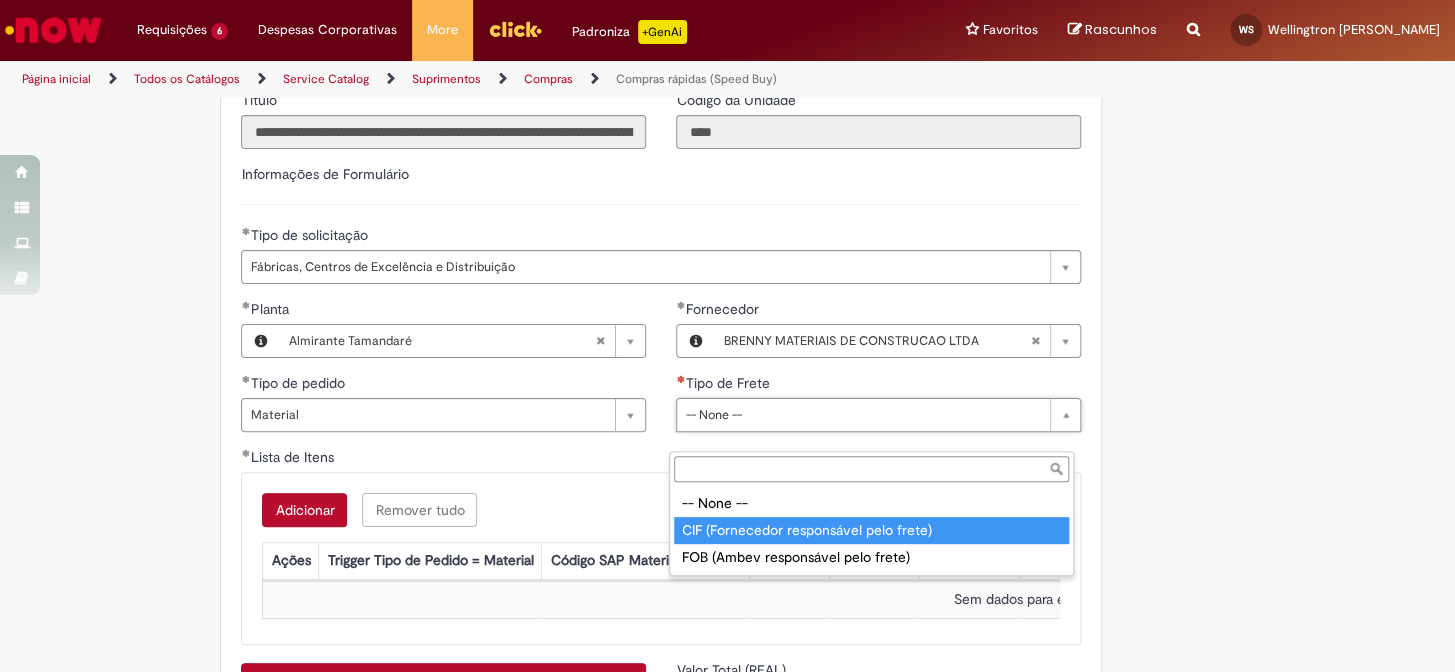 type on "**********" 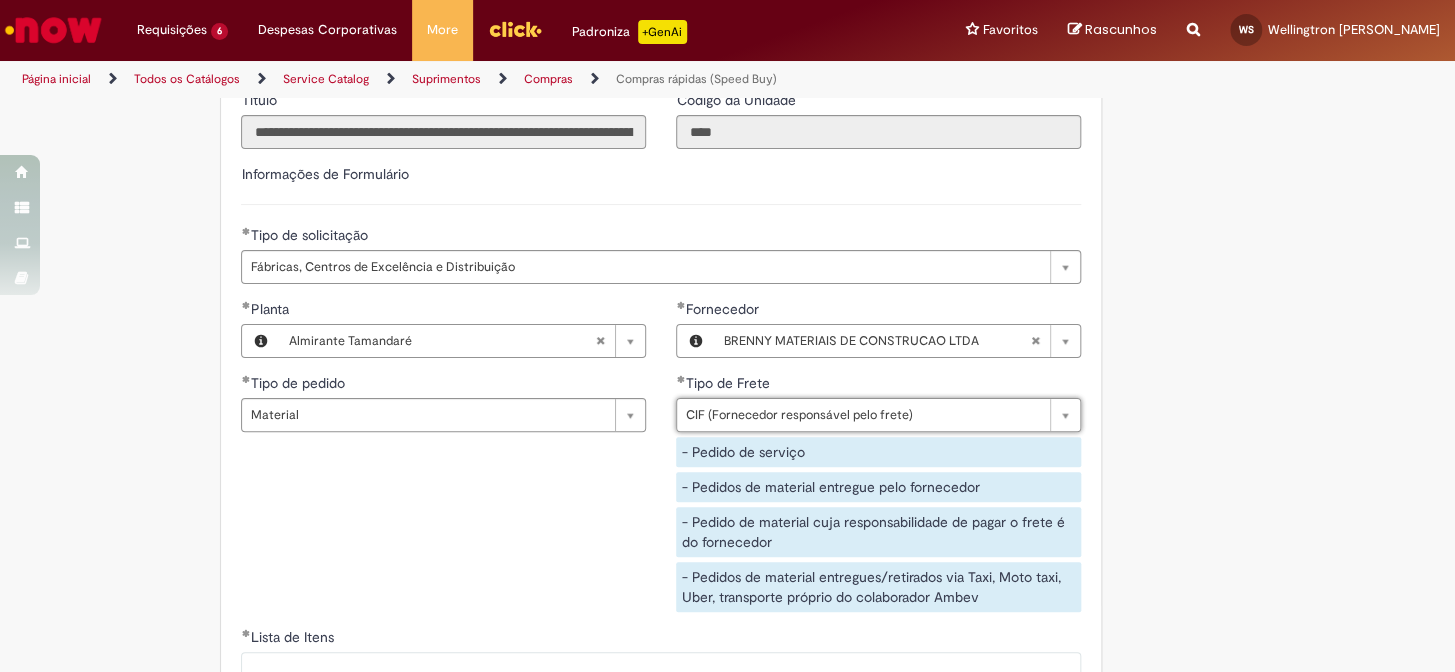 click on "Obrigatório um anexo.
Adicionar a Favoritos
Compras rápidas (Speed Buy)
Chamado destinado para a geração de pedido de compra de indiretos.
O Speed buy é a ferramenta oficial para a geração de pedidos de compra que atenda aos seguintes requisitos:
Compras de material e serviço indiretos
Compras inferiores a R$13.000 *
Compras com fornecedores nacionais
Compras de material sem contrato ativo no SAP para o centro solicitado
* Essa cota é referente ao tipo de solicitação padrão de Speed buy. Os chamados com cotas especiais podem possuir valores divergentes.
Regras de Utilização
No campo “Tipo de Solicitação” selecionar a opção correspondente a sua unidade de negócio.
Solicitação Padrão de Speed buy:
Fábricas, centros de Excelência e de Distribuição:  habilitado para todos usuários ambev
Ativos   de TI:" at bounding box center (728, -672) 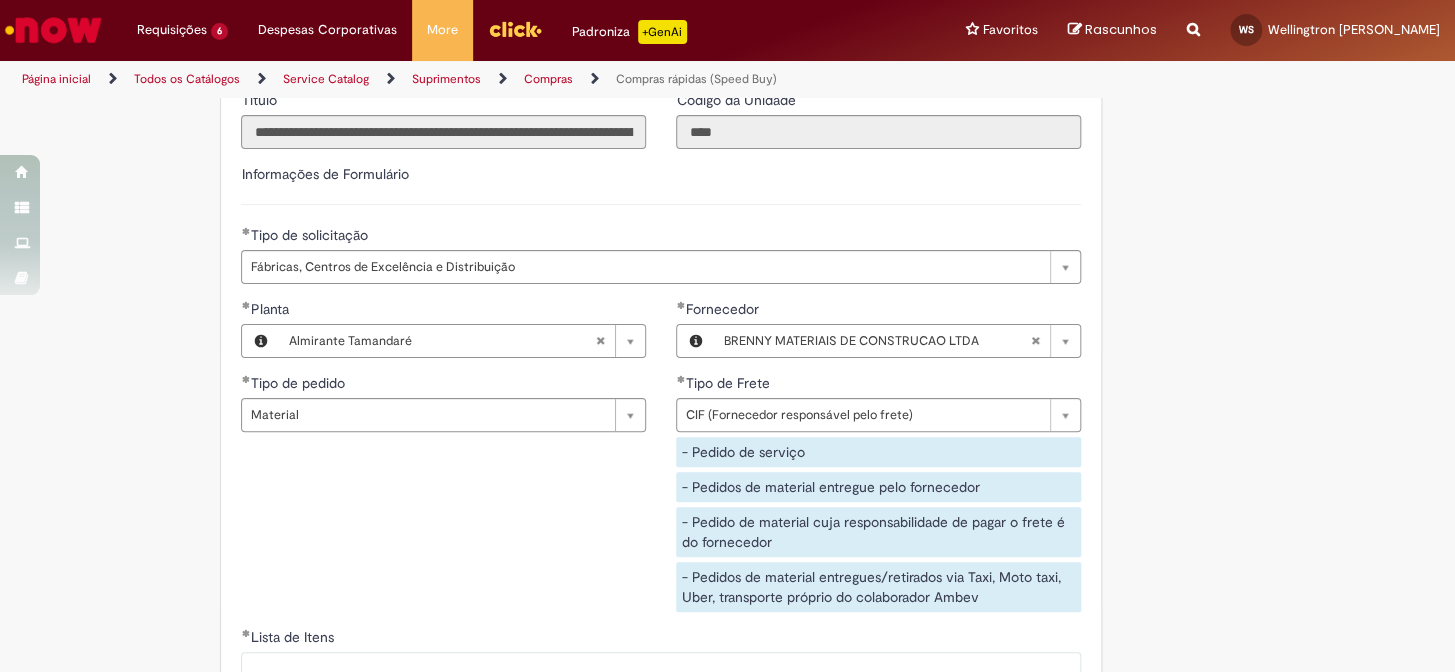 scroll, scrollTop: 3272, scrollLeft: 0, axis: vertical 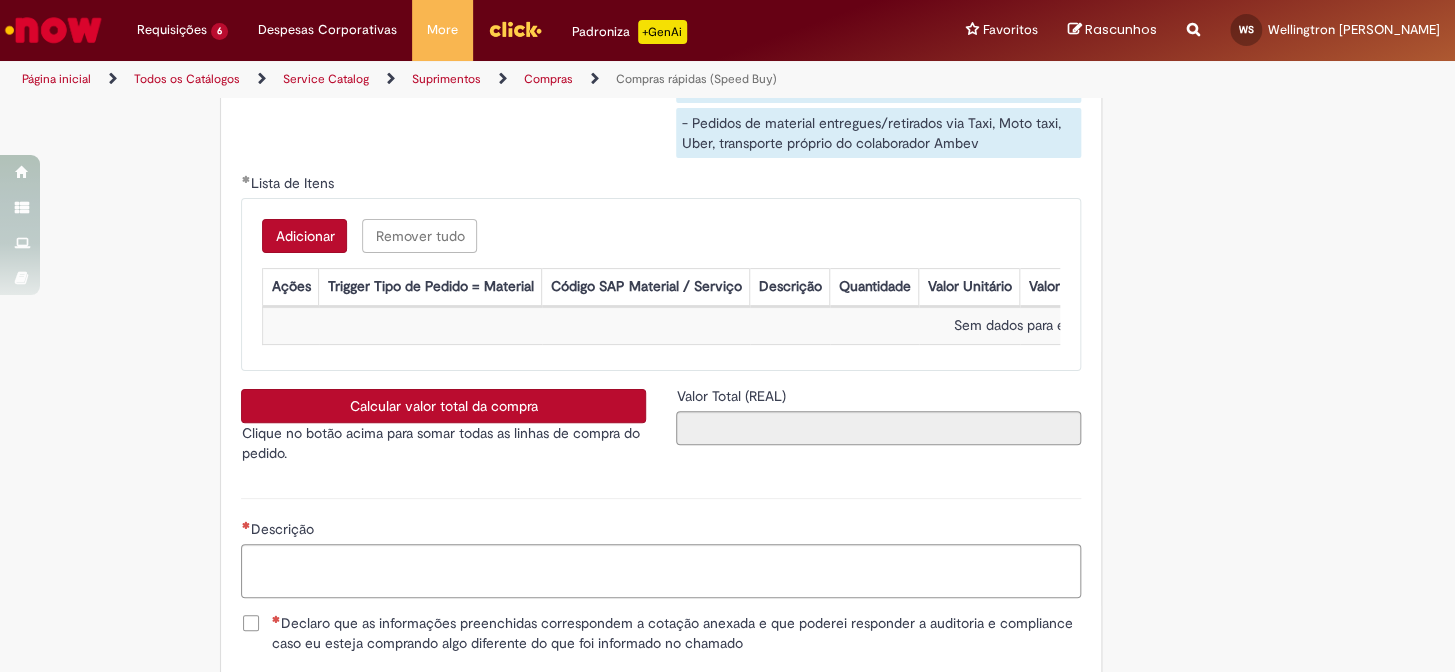 click on "Adicionar" at bounding box center (304, 236) 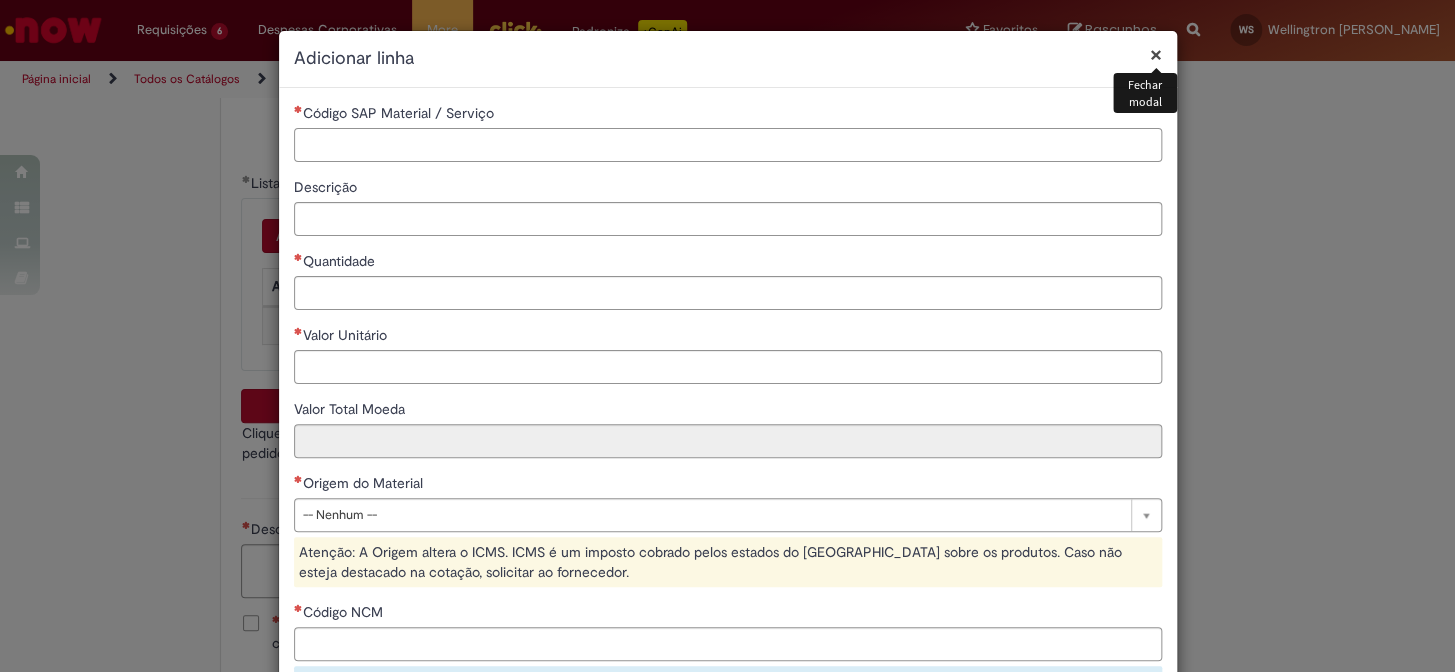 click on "Código SAP Material / Serviço" at bounding box center [728, 145] 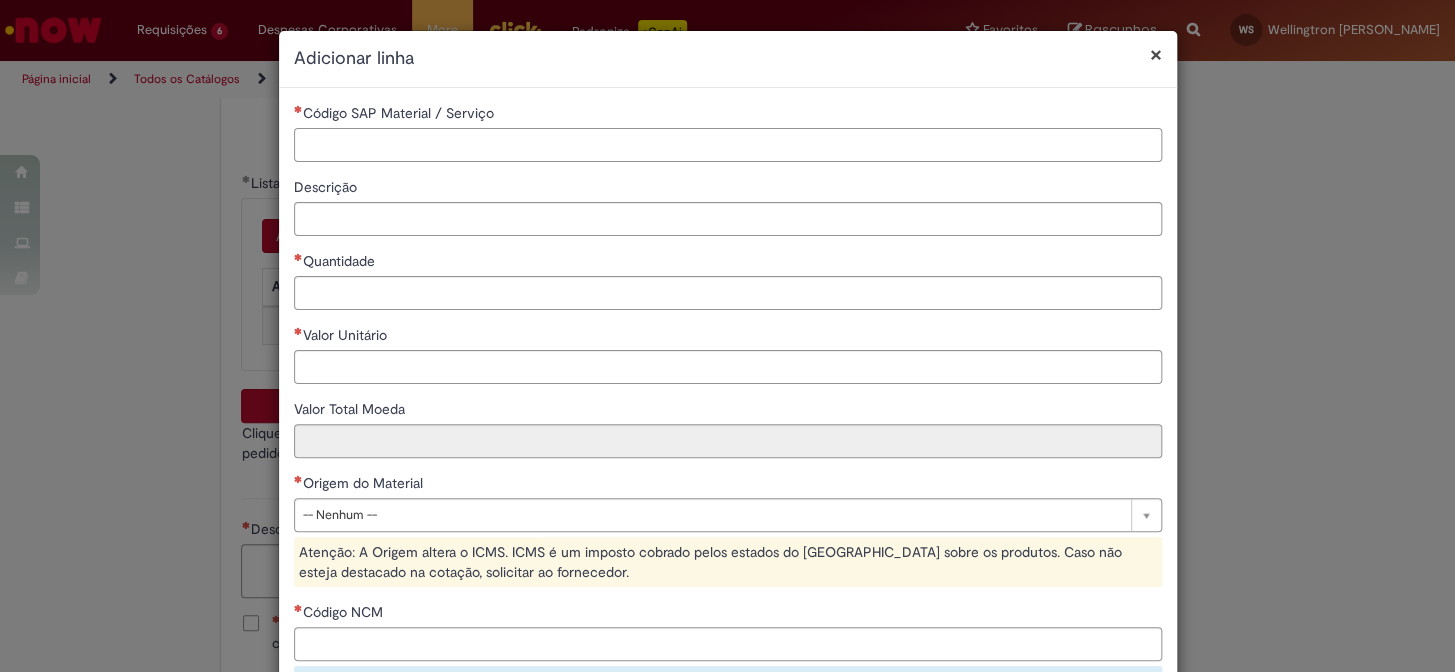 paste on "********" 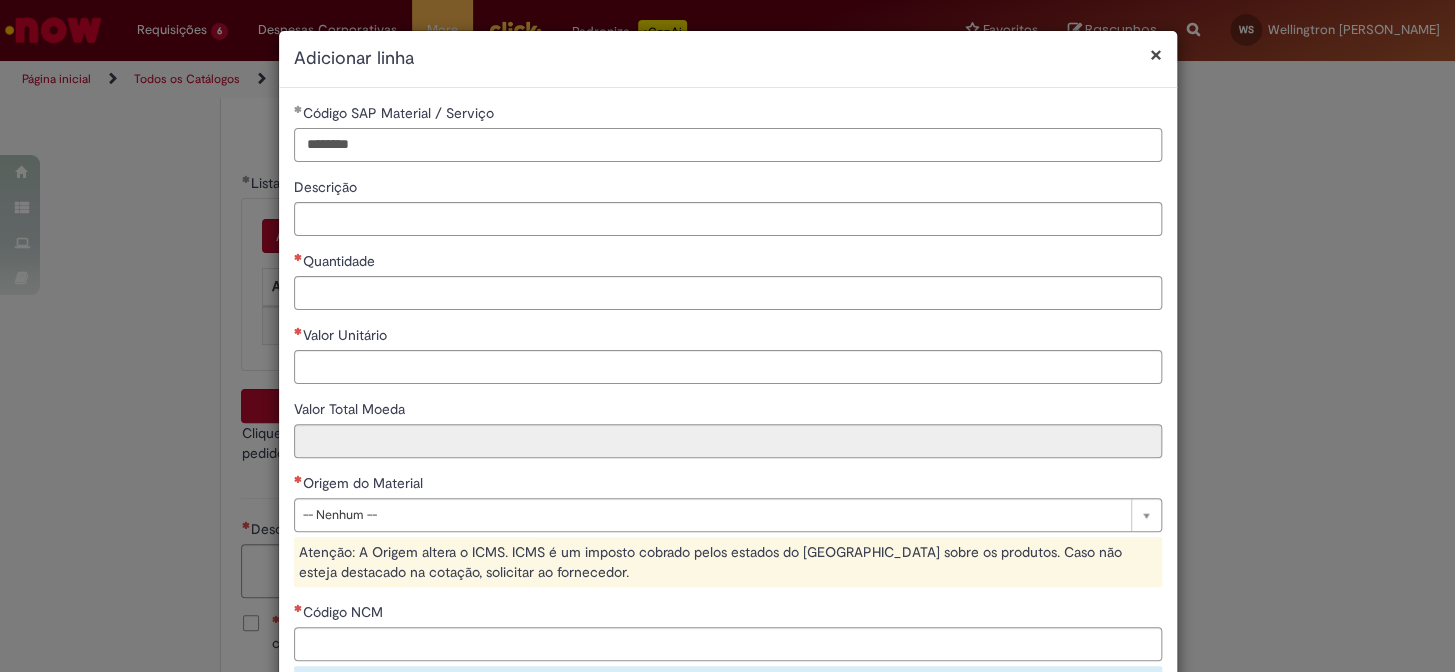 type on "********" 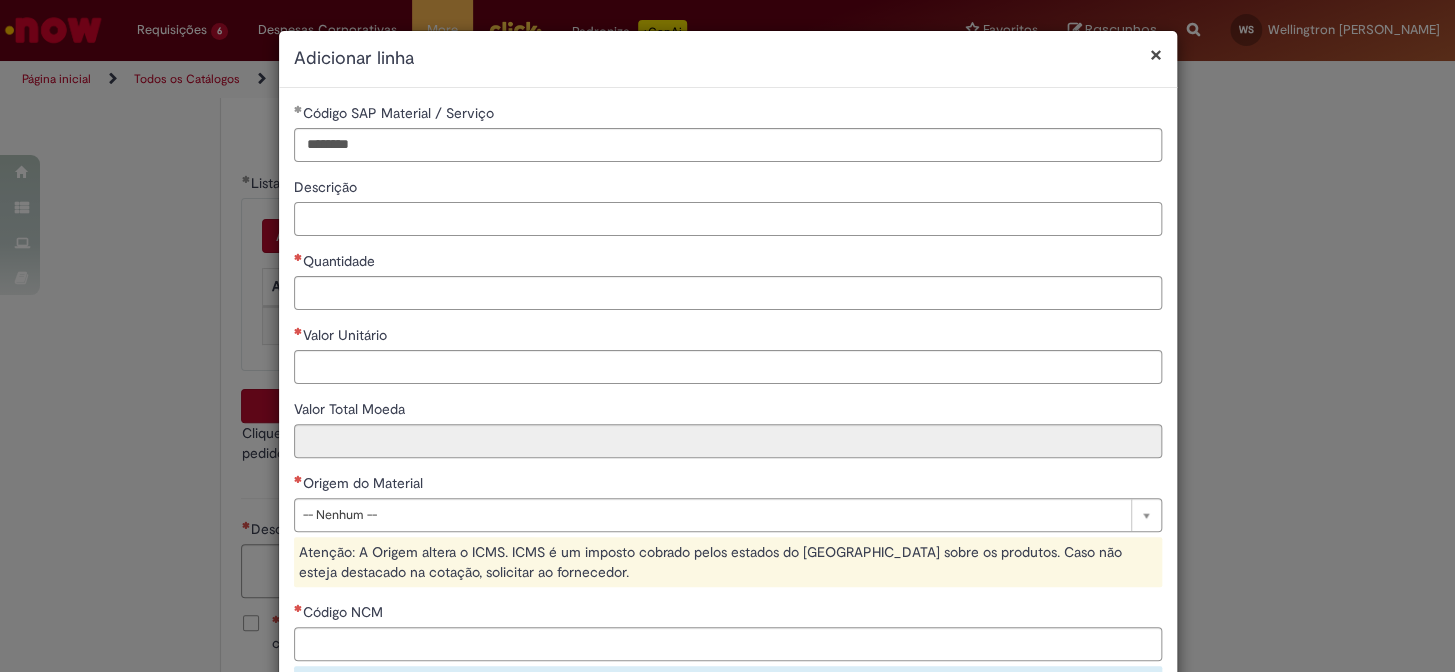 click on "Descrição" at bounding box center [728, 219] 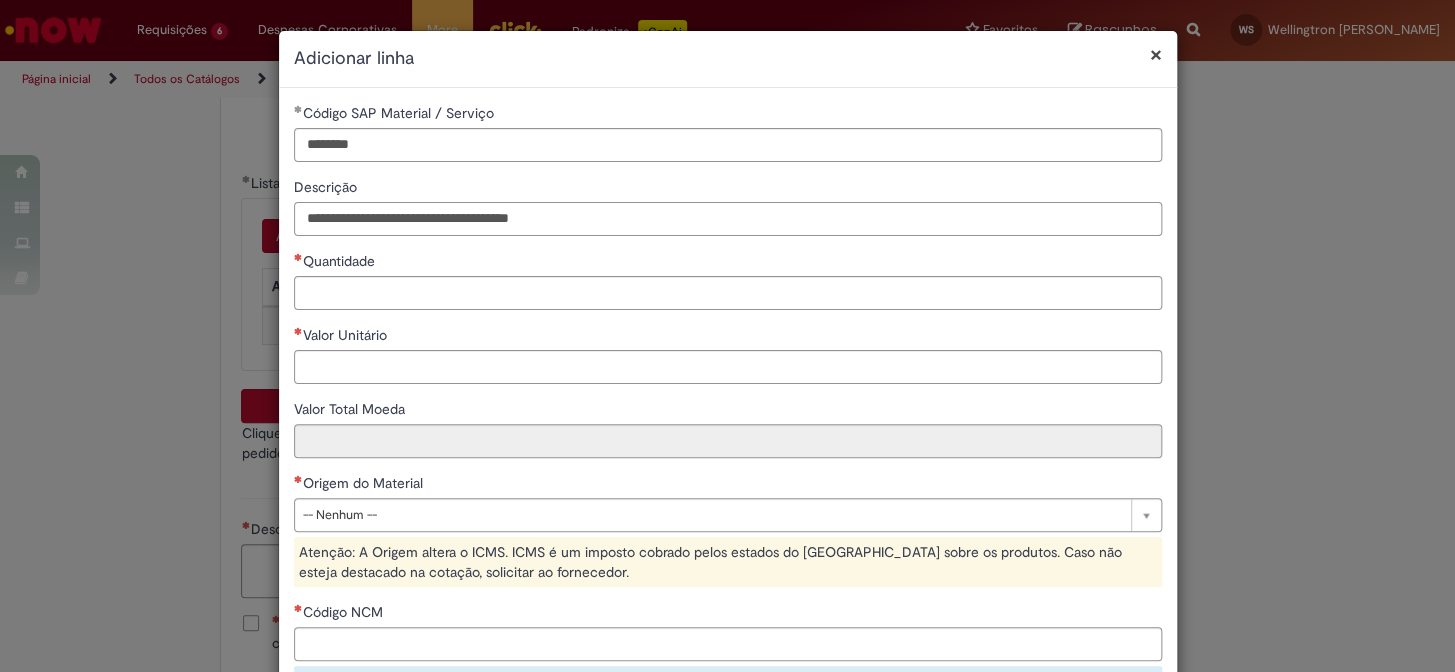 type on "**********" 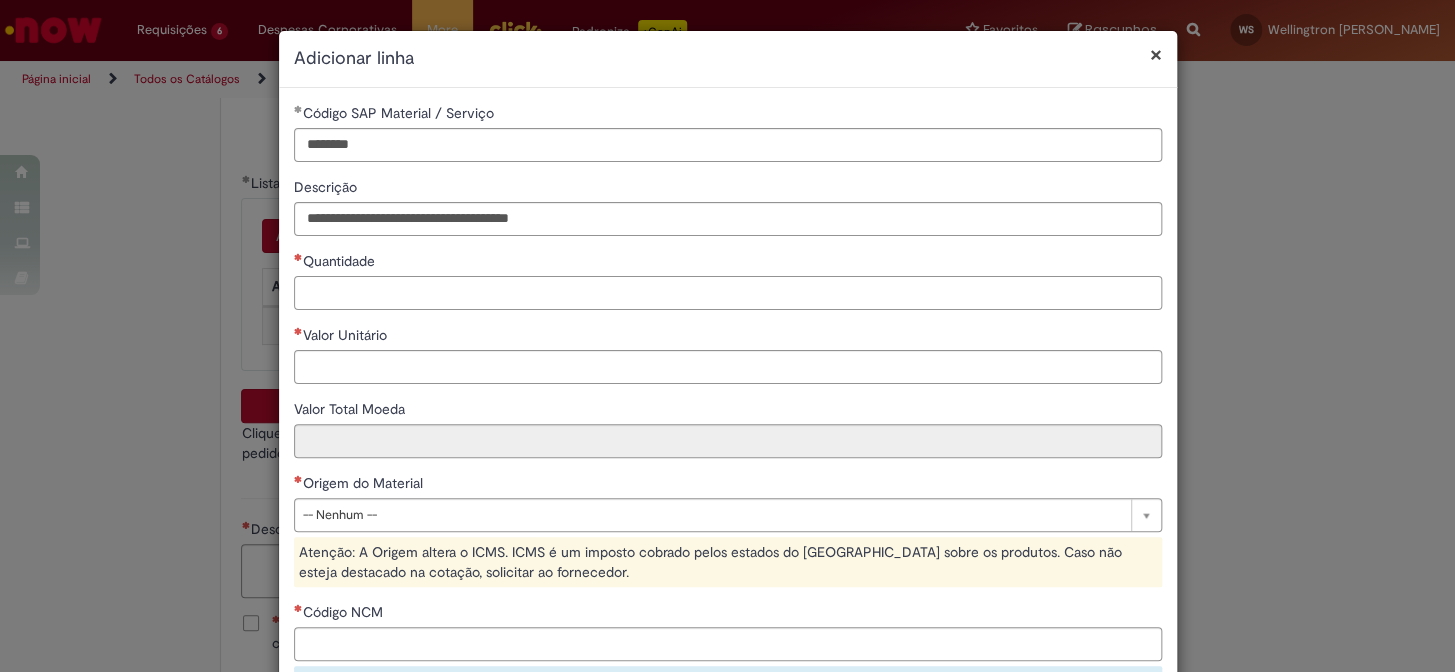 click on "Quantidade" at bounding box center [728, 293] 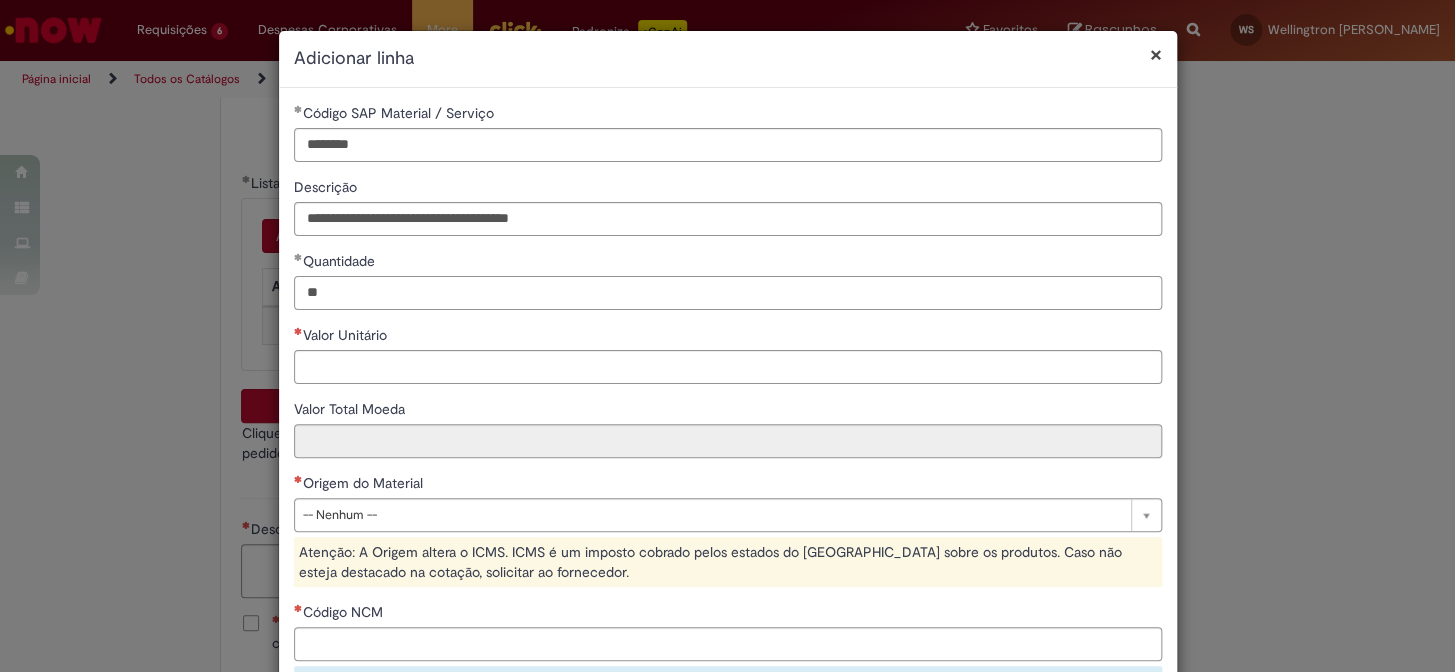 type on "**" 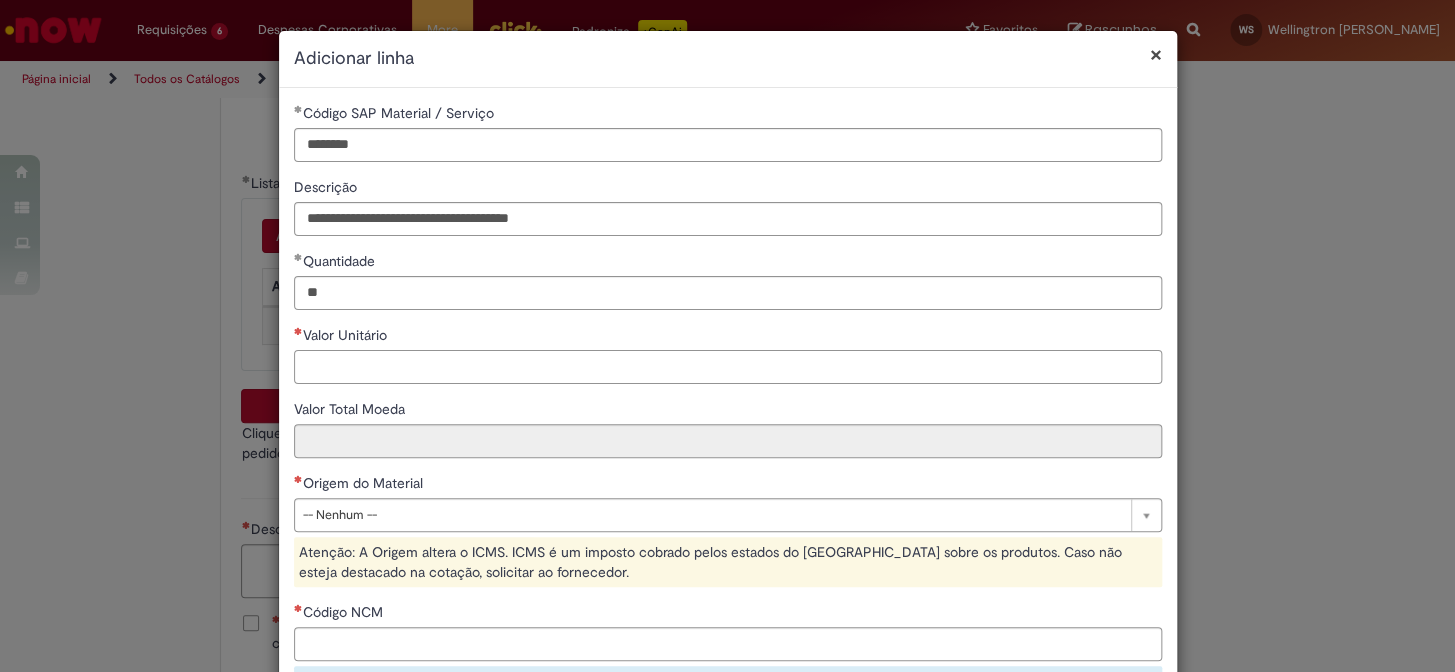 click on "Valor Unitário" at bounding box center [728, 367] 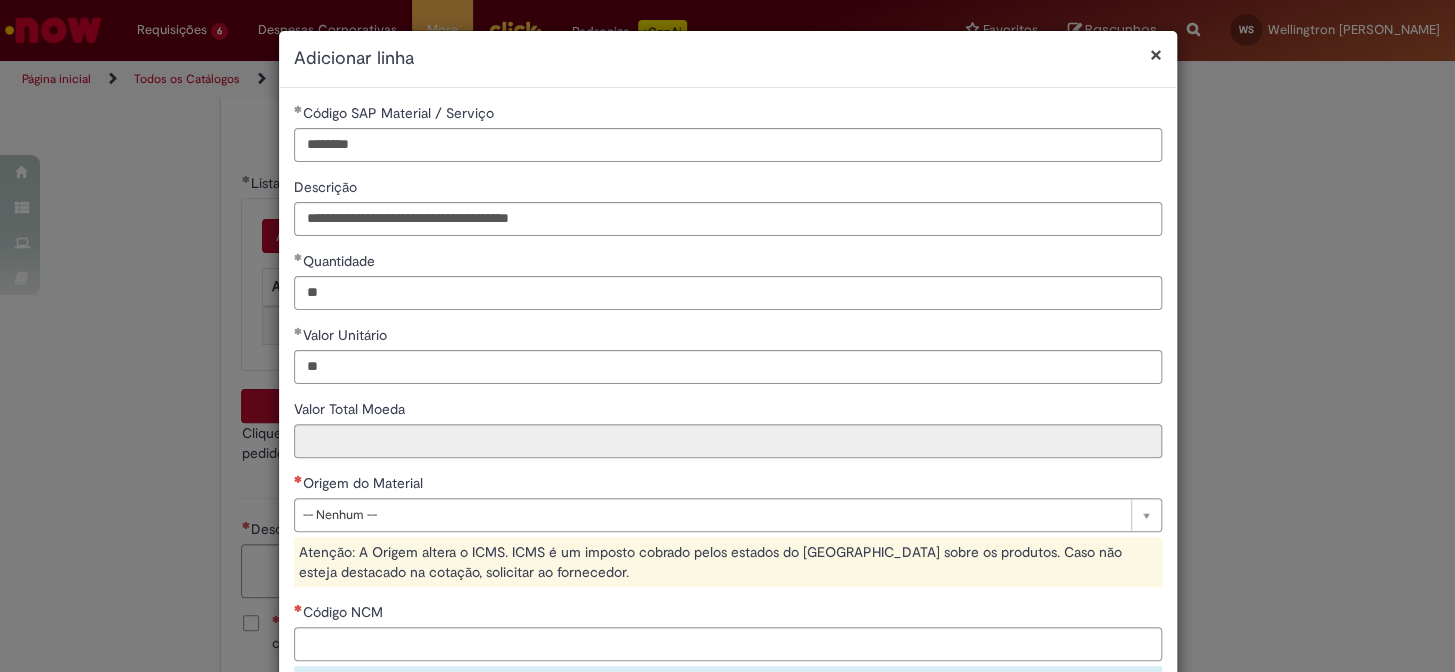 type on "*****" 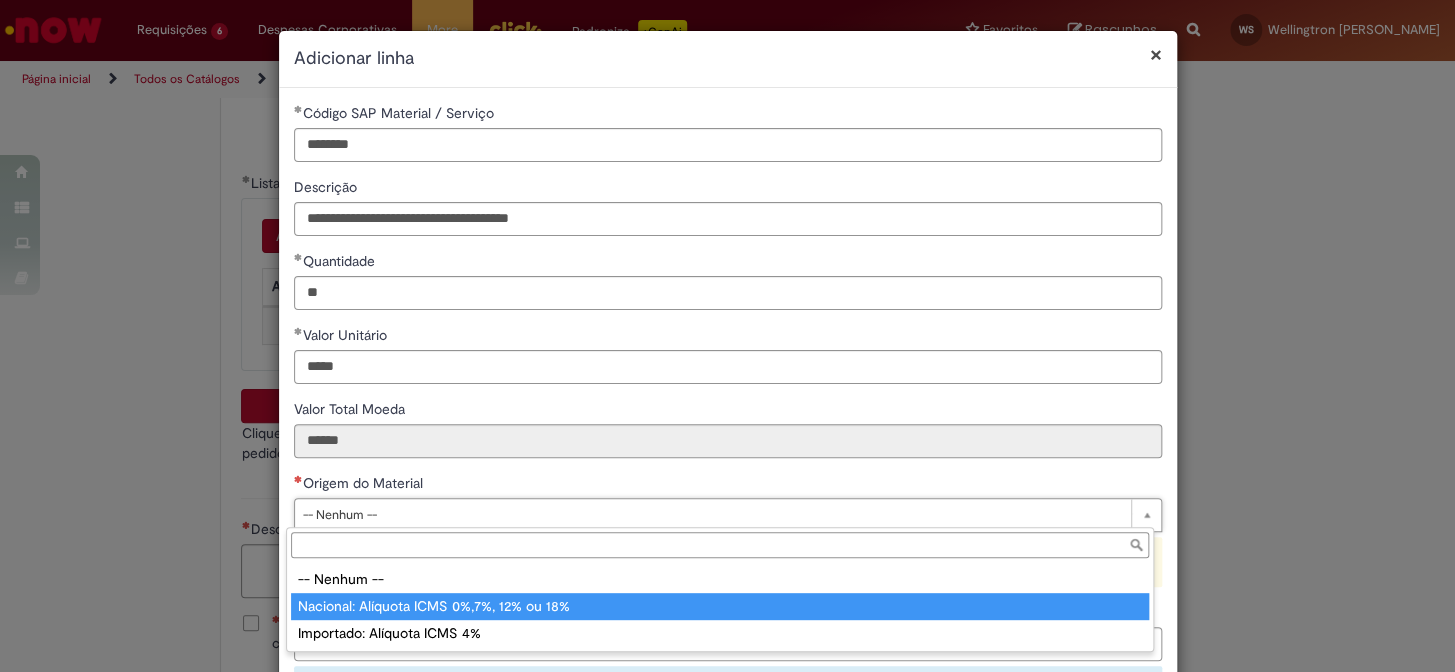 type on "**********" 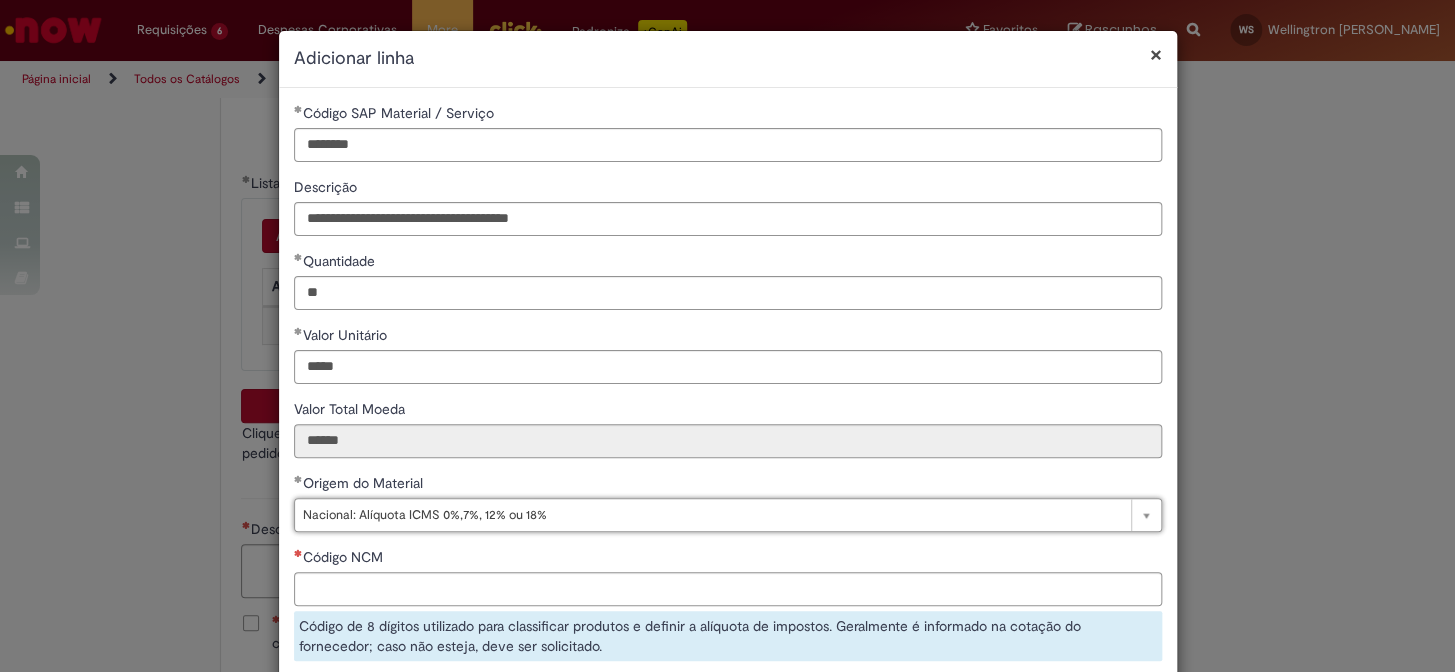 scroll, scrollTop: 261, scrollLeft: 0, axis: vertical 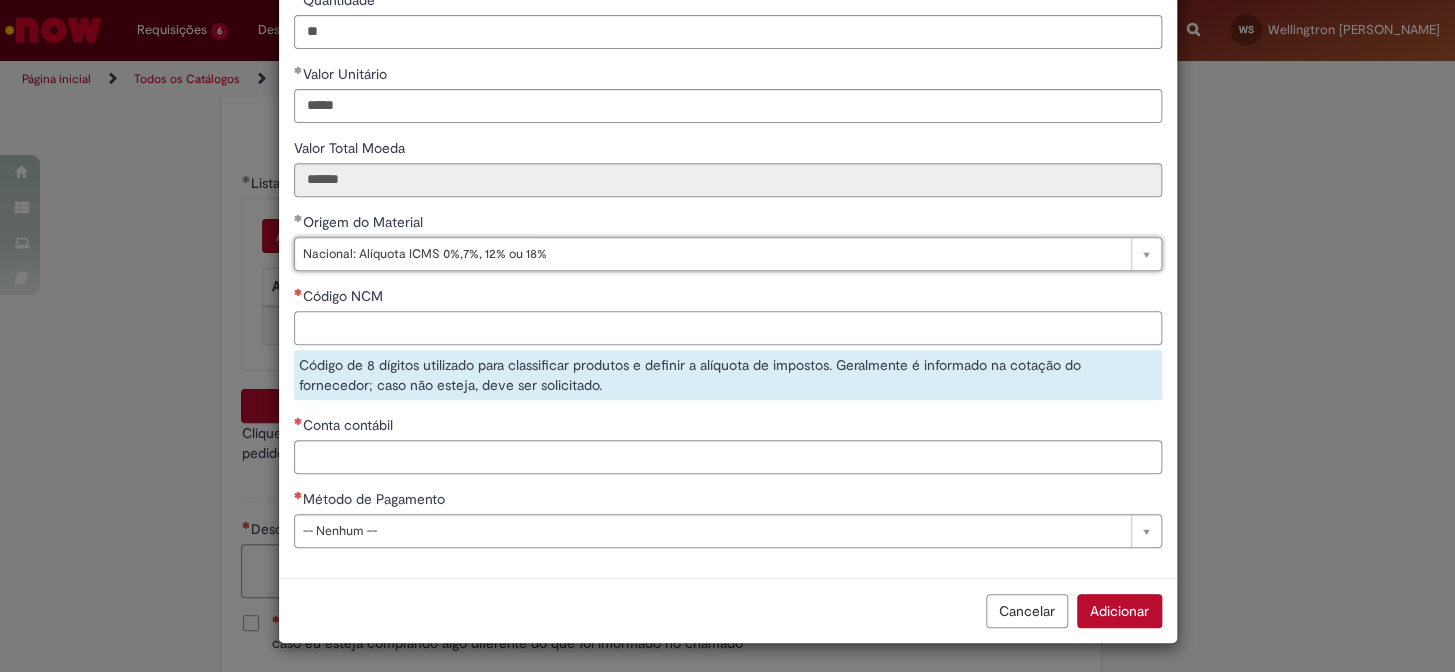 click on "Código NCM" at bounding box center (728, 328) 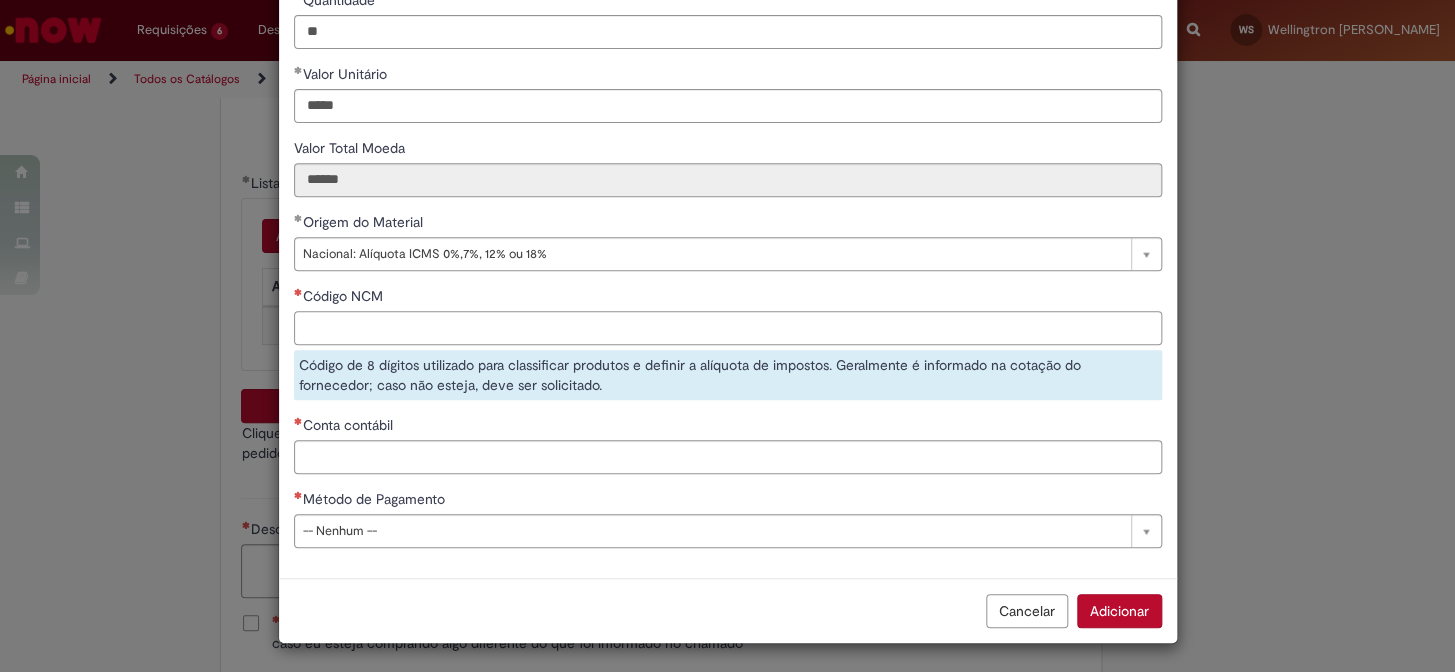 paste on "********" 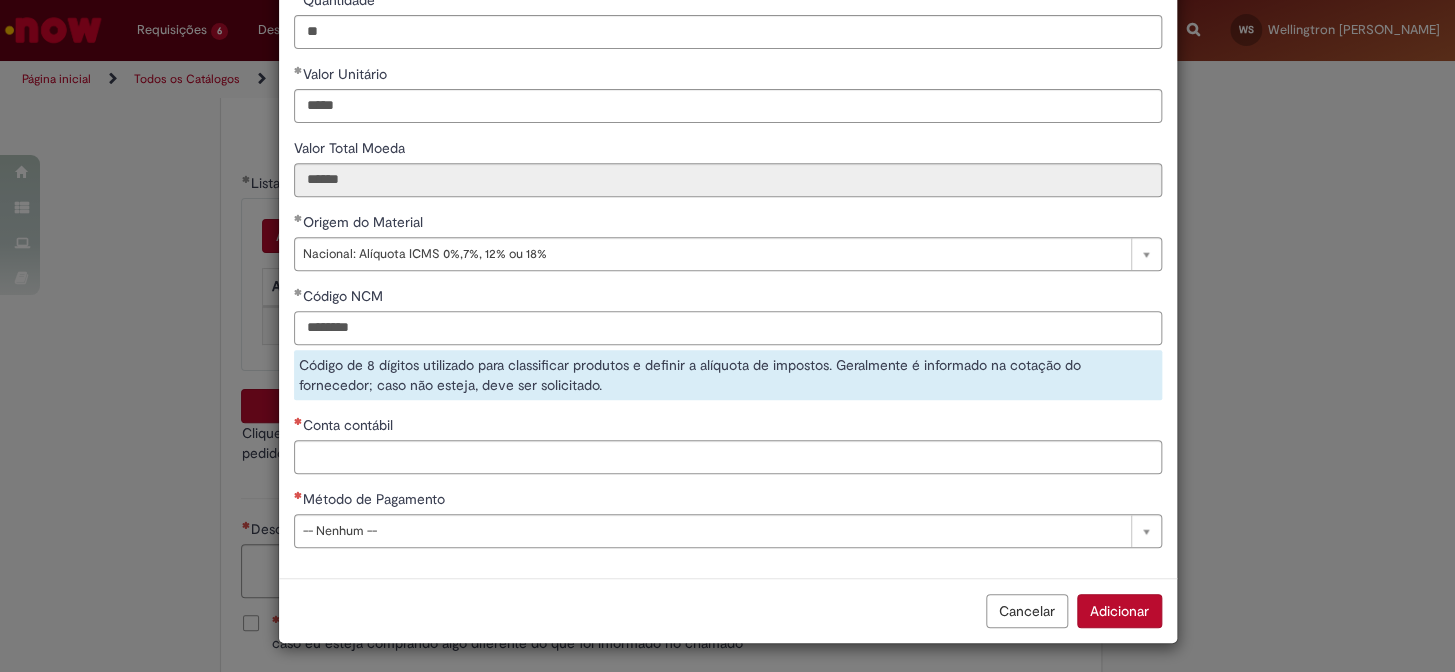 type on "********" 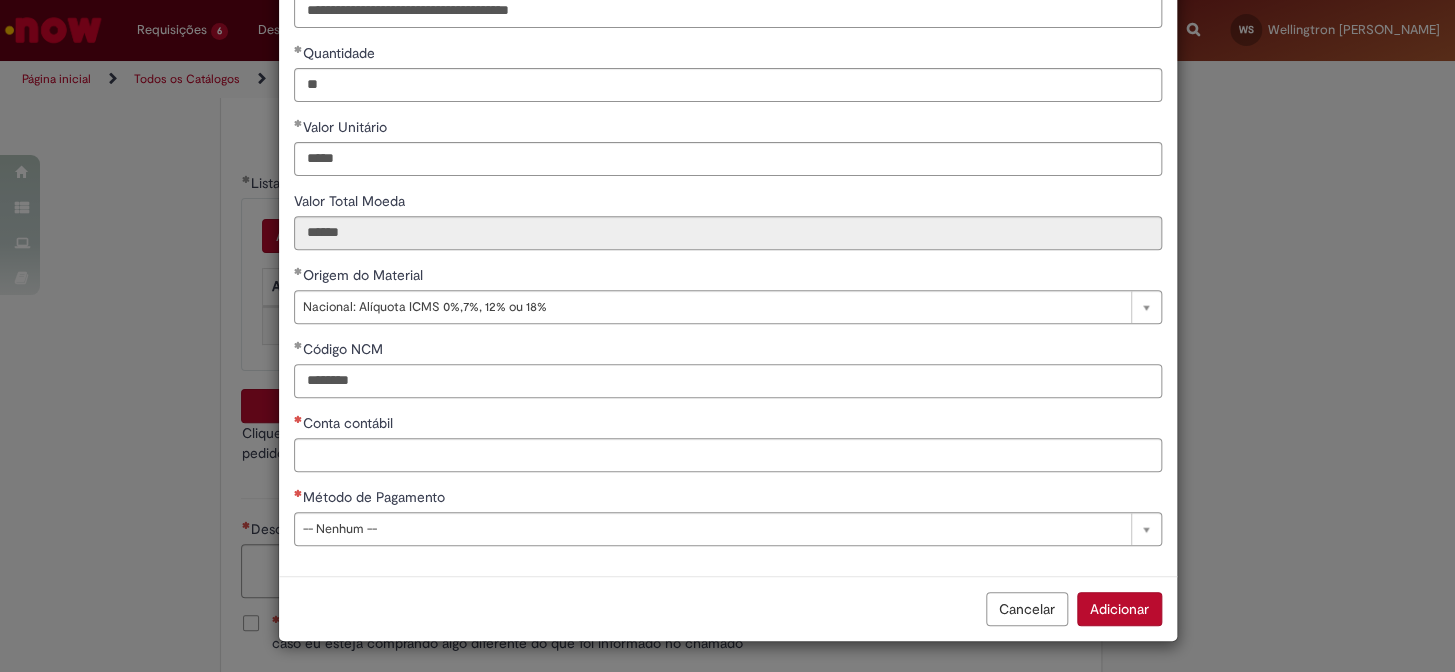 scroll, scrollTop: 207, scrollLeft: 0, axis: vertical 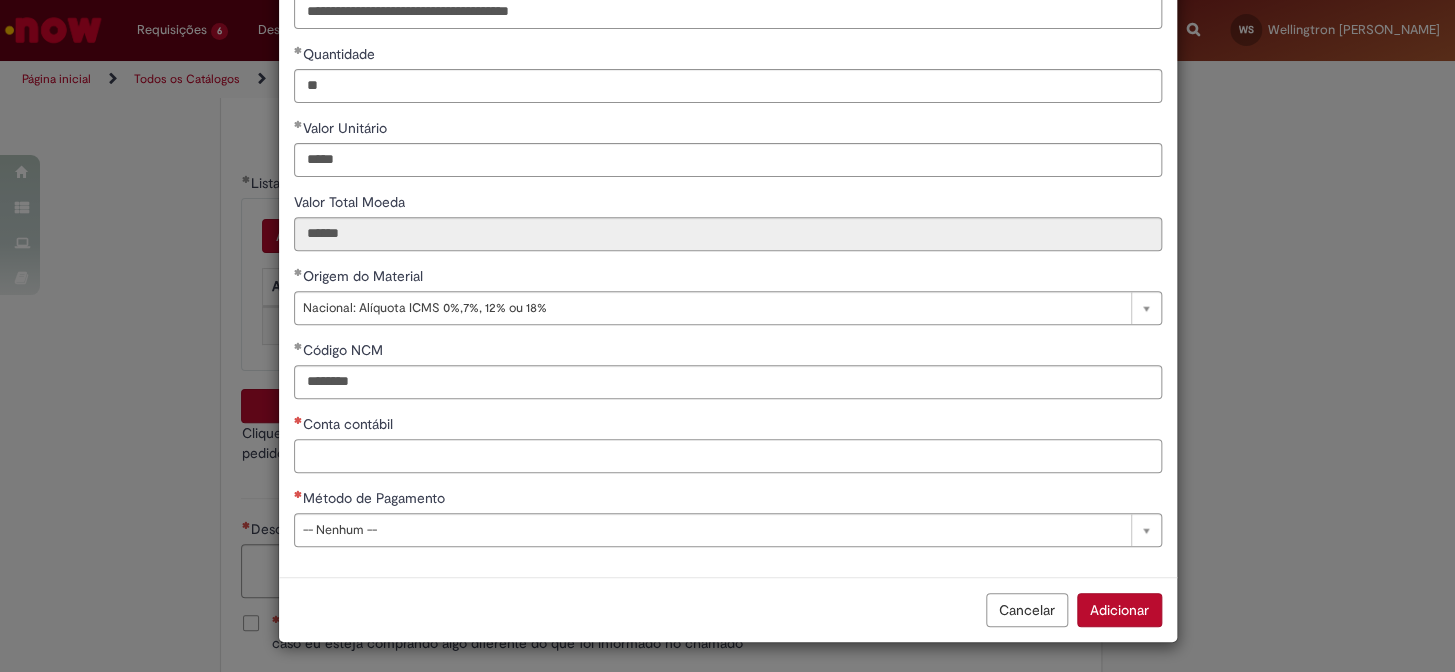 click on "Conta contábil" at bounding box center (728, 456) 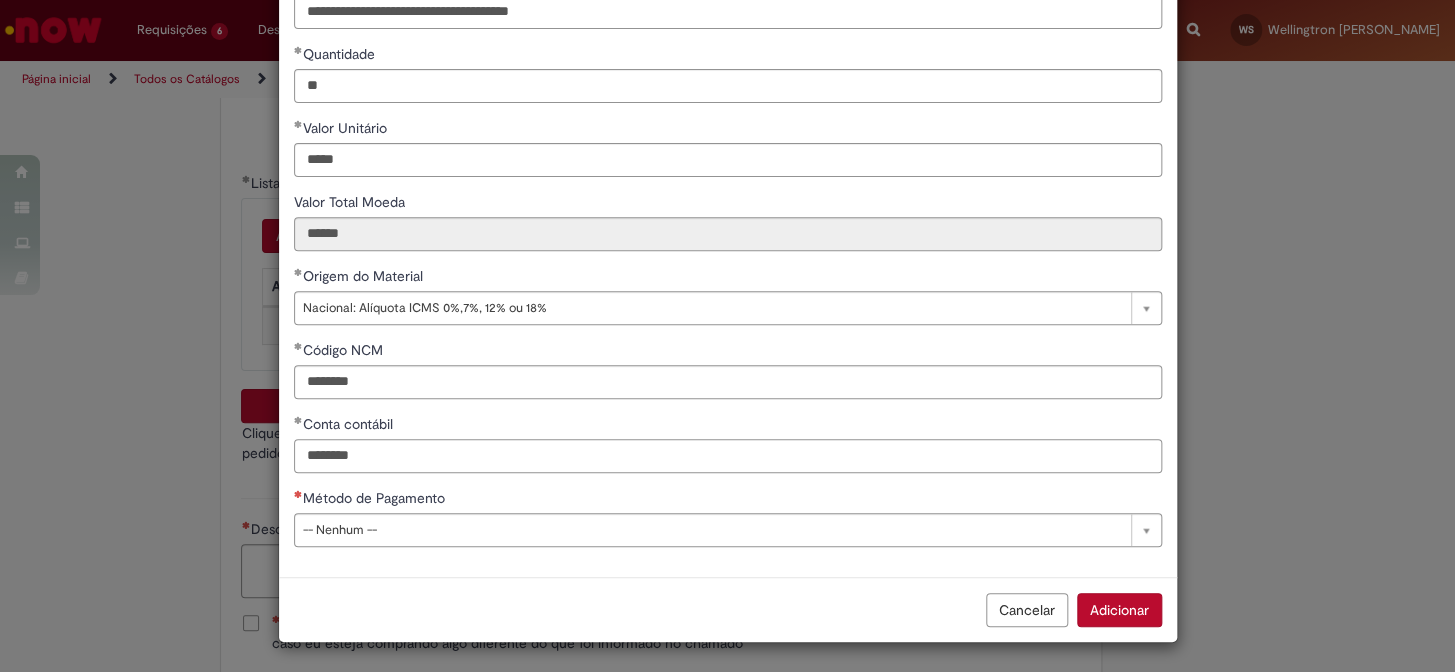 type on "********" 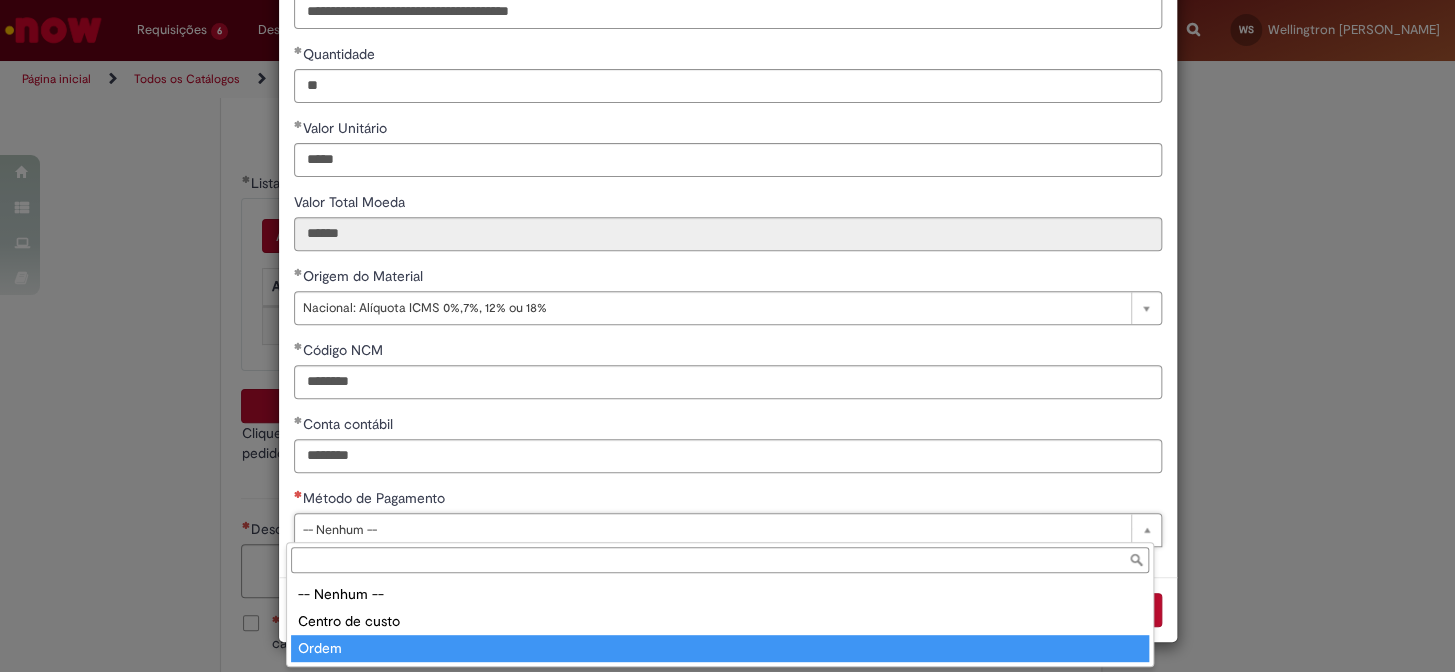 type on "*****" 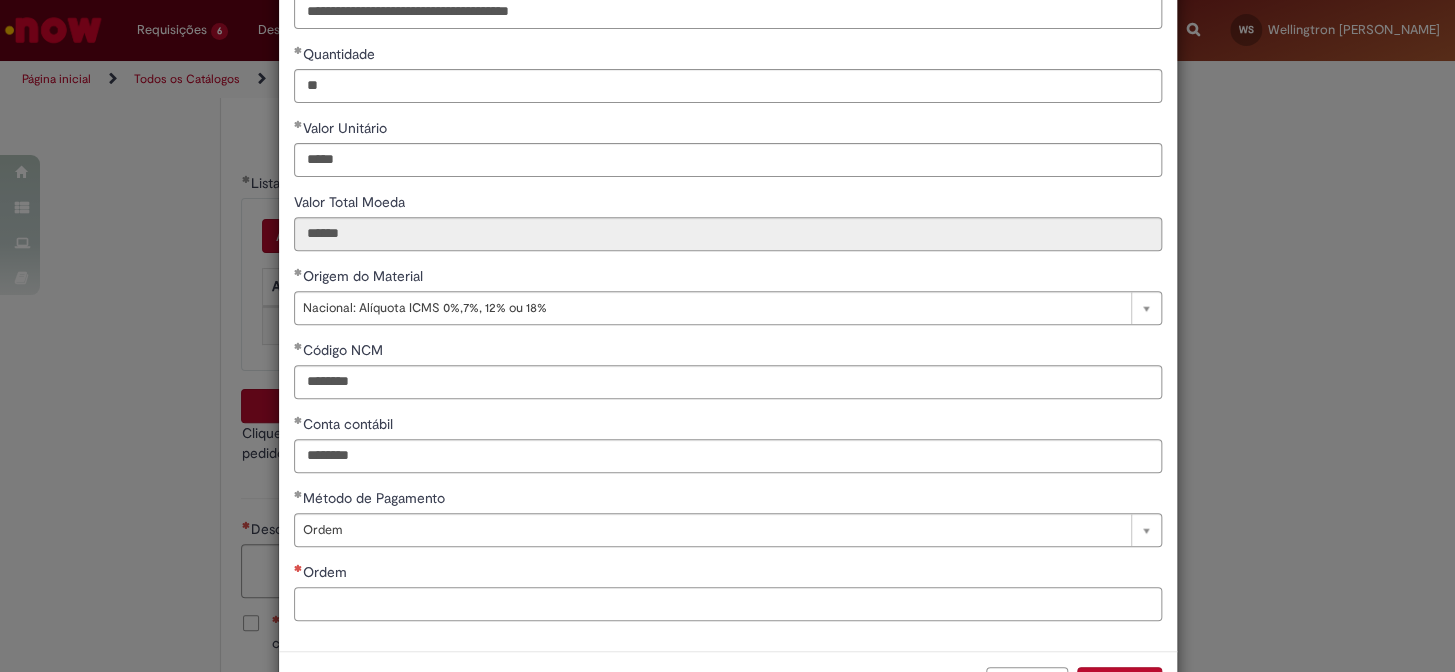 click on "Ordem" at bounding box center [728, 604] 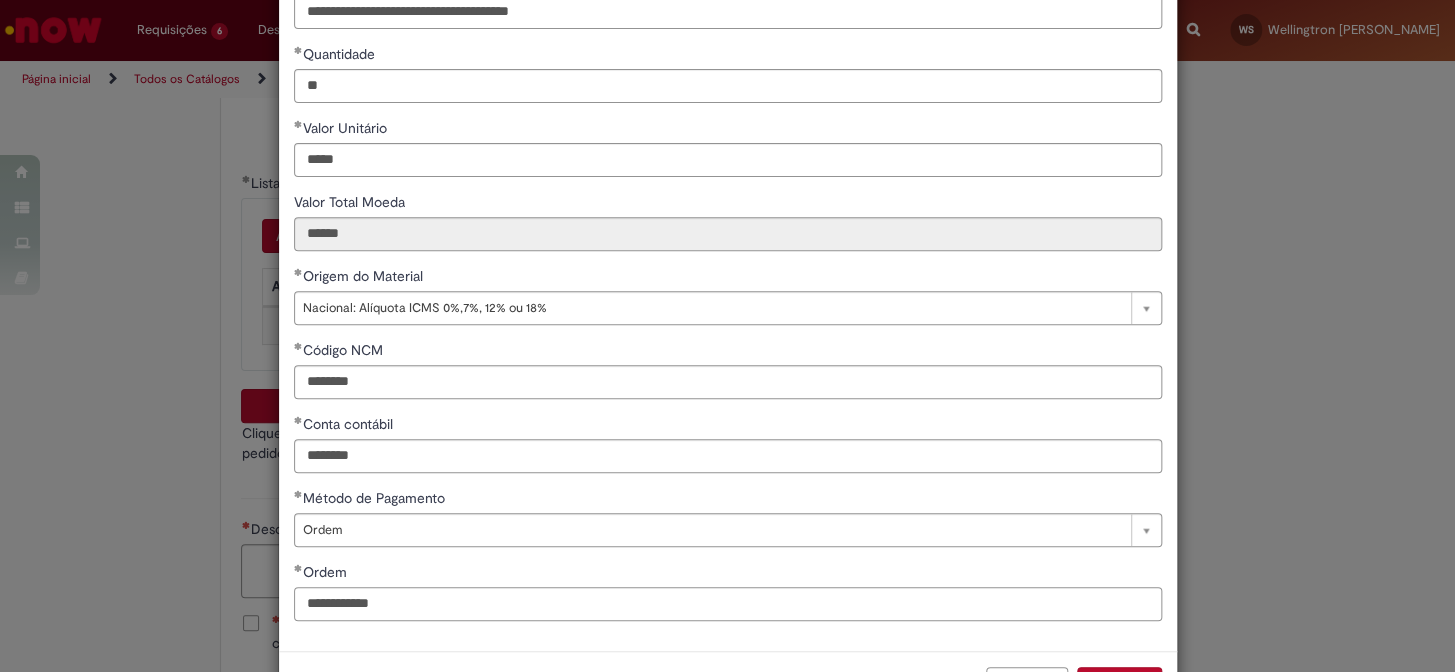 scroll, scrollTop: 280, scrollLeft: 0, axis: vertical 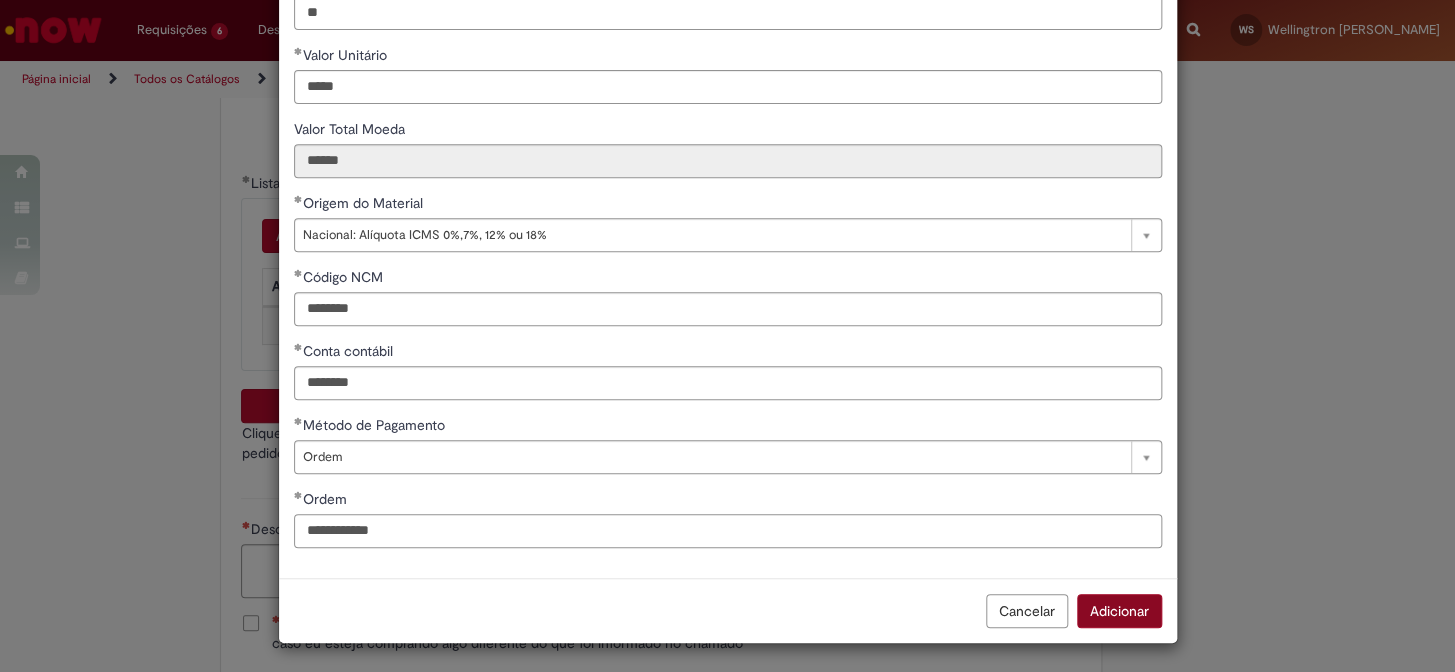 type on "**********" 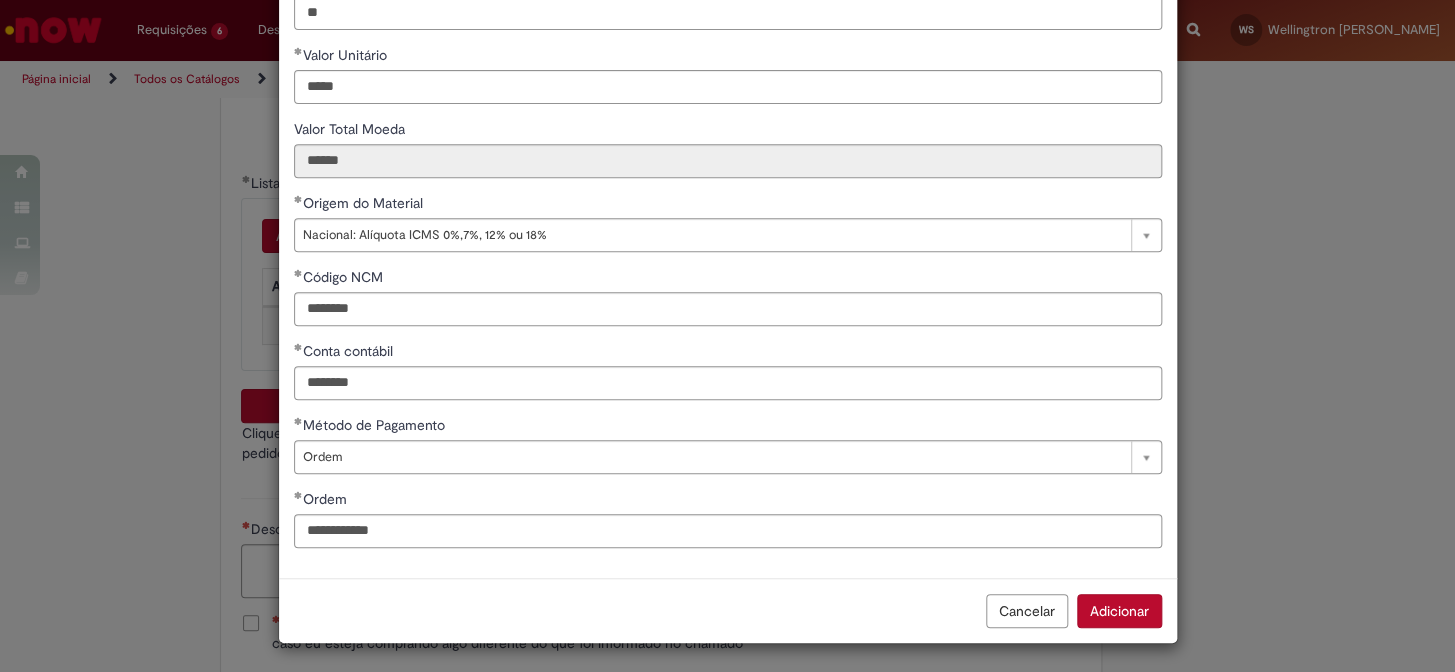 click on "Adicionar" at bounding box center (1119, 611) 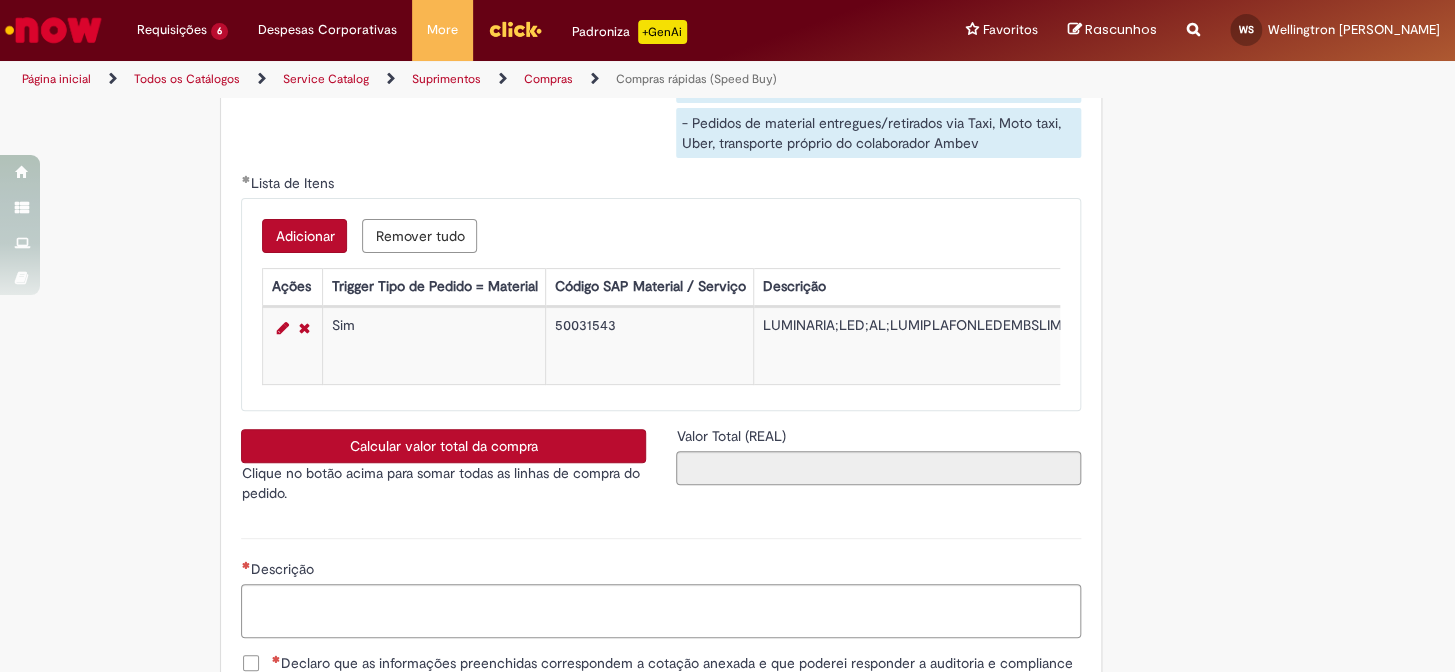 click on "Adicionar" at bounding box center [304, 236] 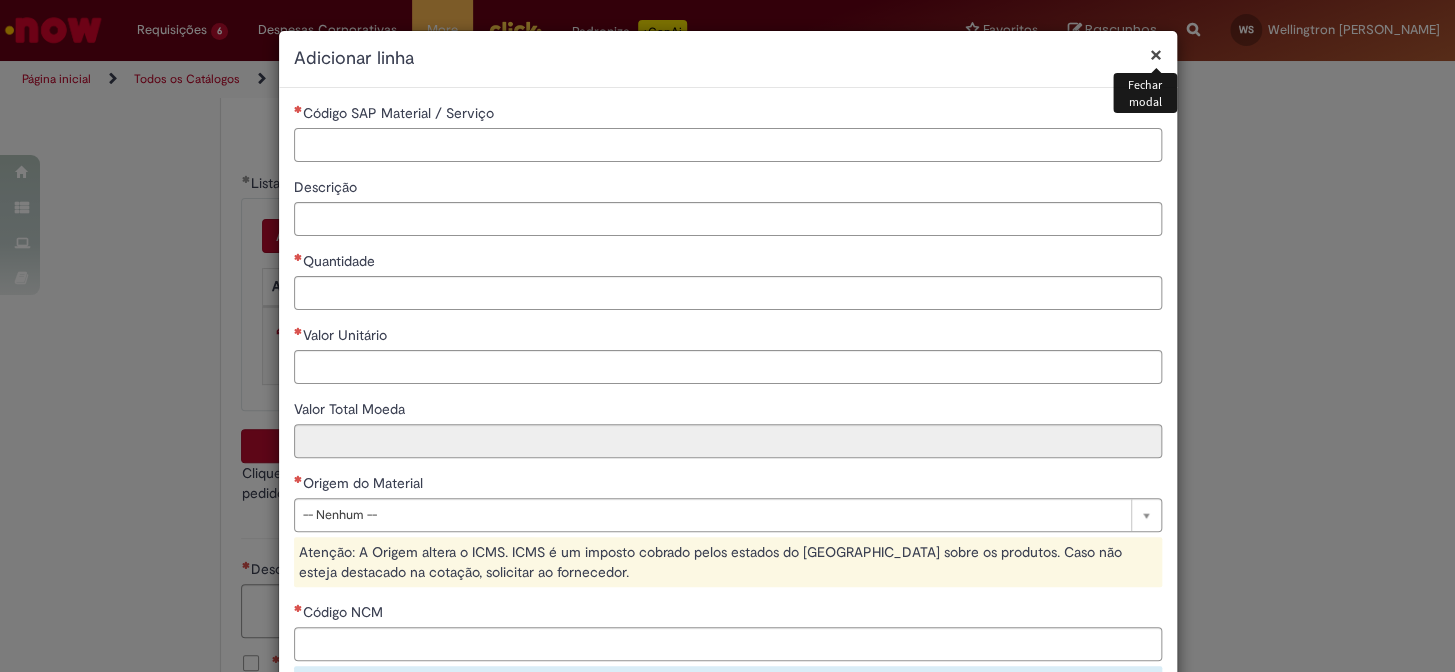 click on "Código SAP Material / Serviço" at bounding box center [728, 145] 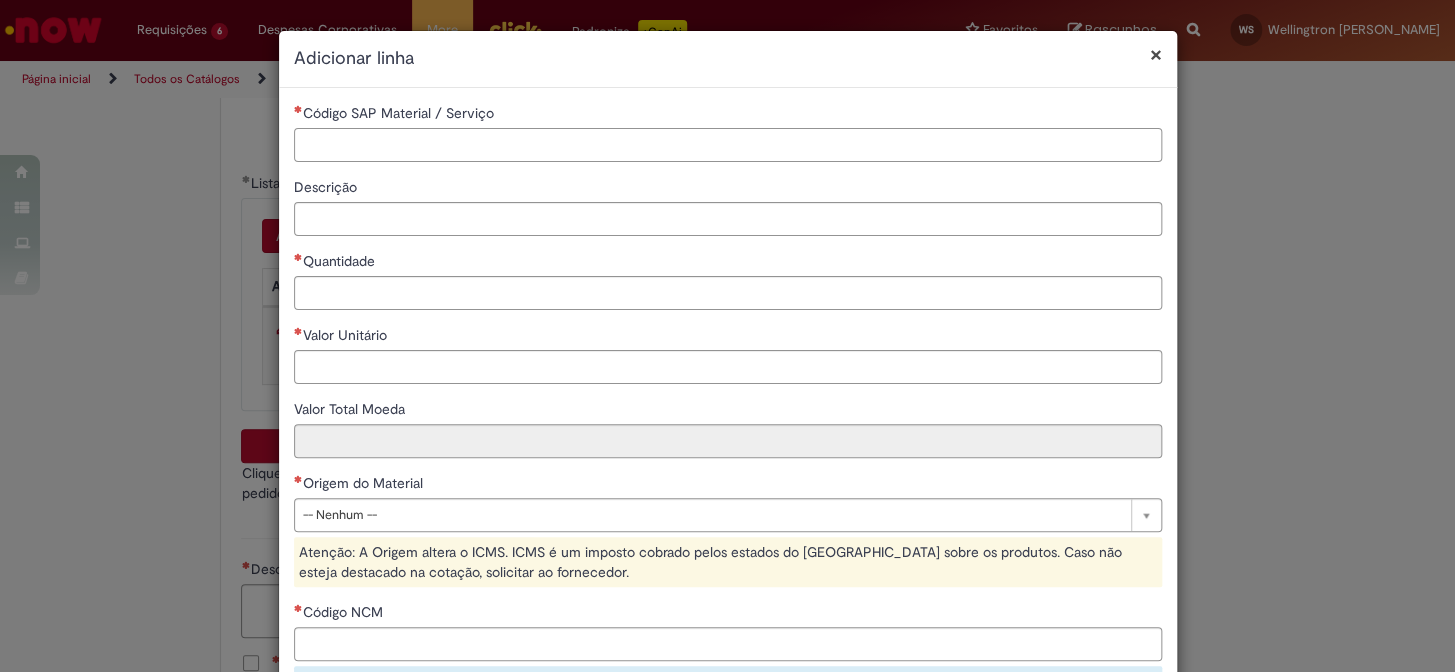 paste on "********" 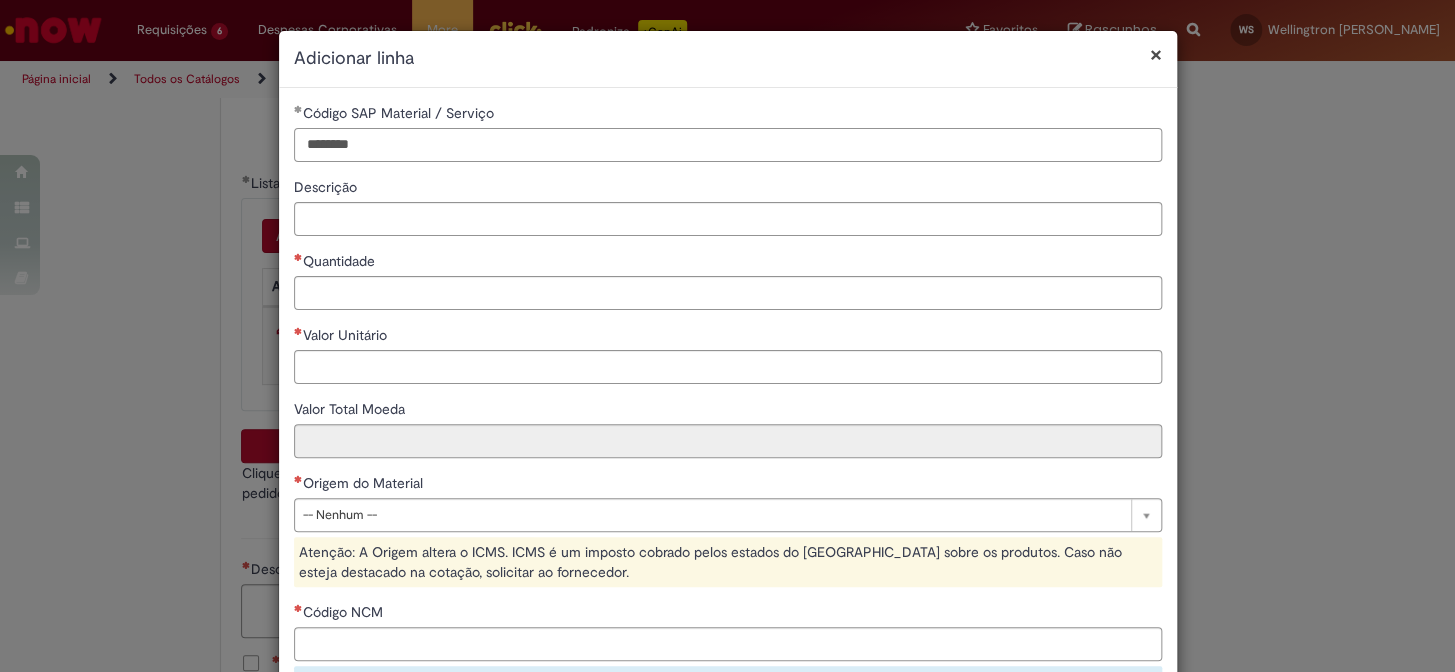type on "********" 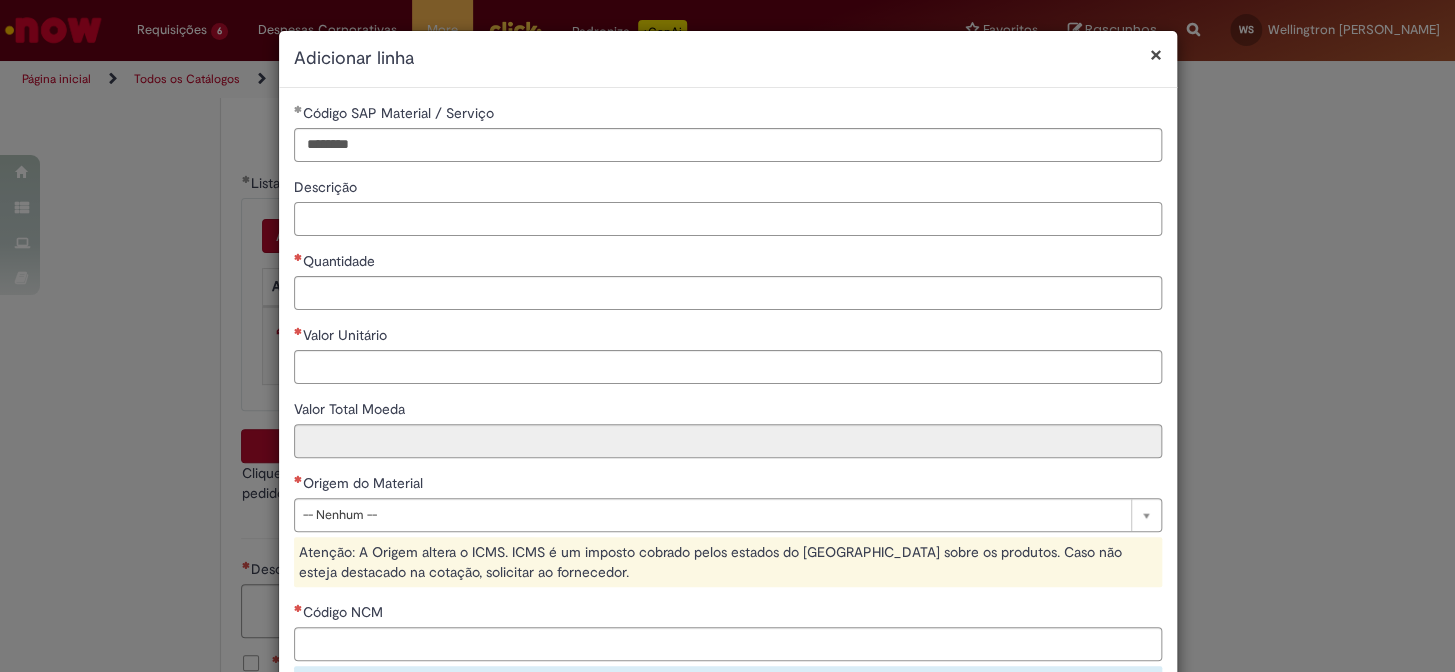 click on "Descrição" at bounding box center [728, 219] 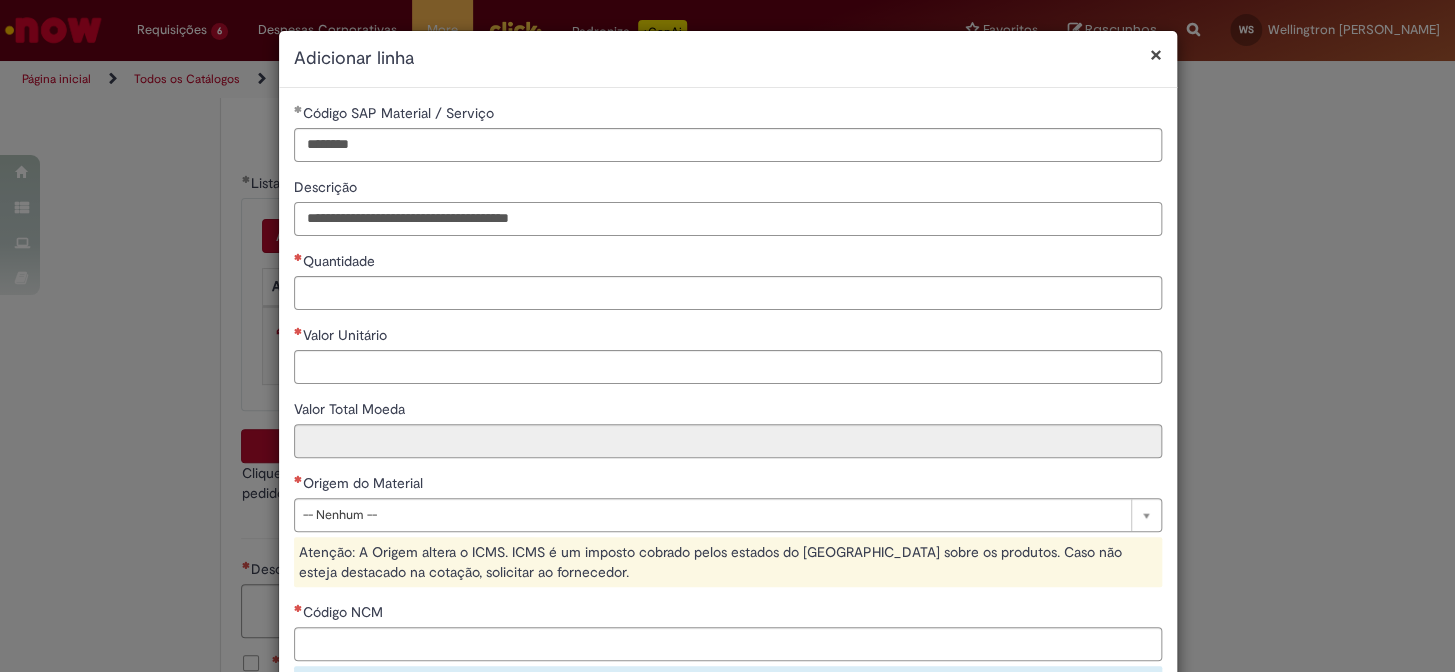 type on "**********" 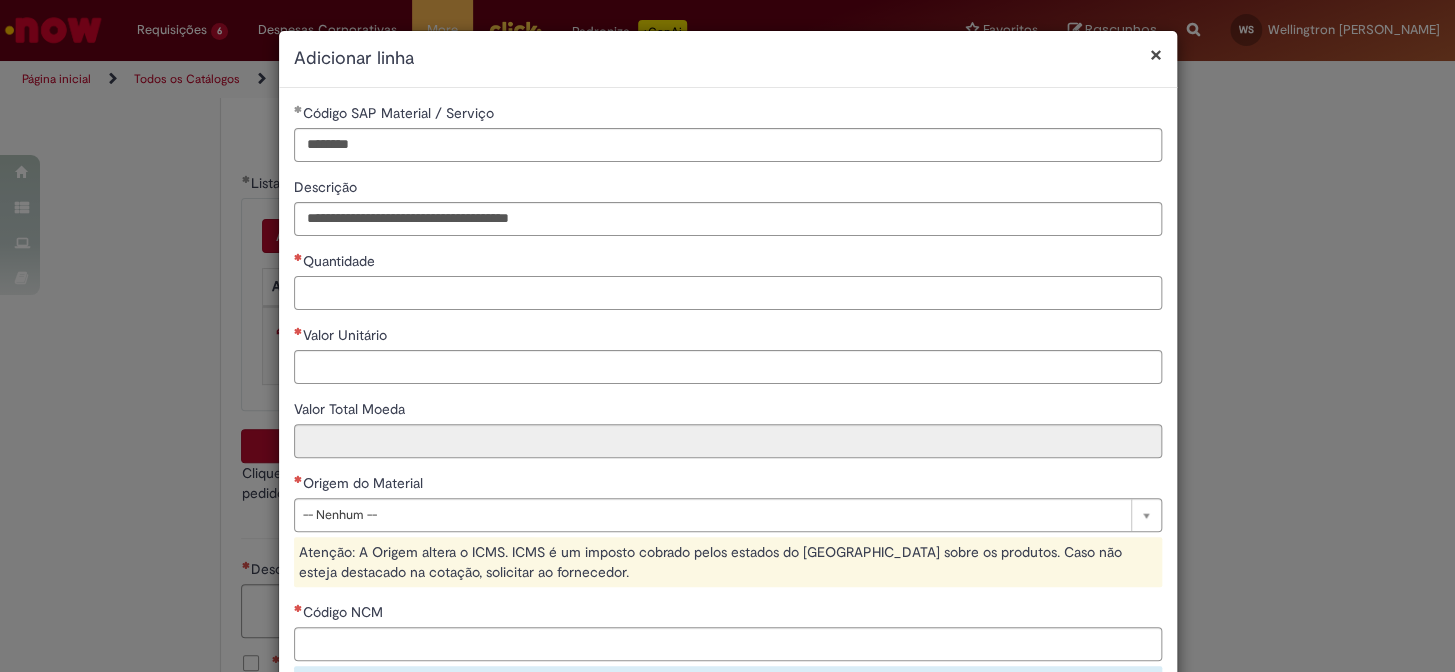 click on "Quantidade" at bounding box center (728, 293) 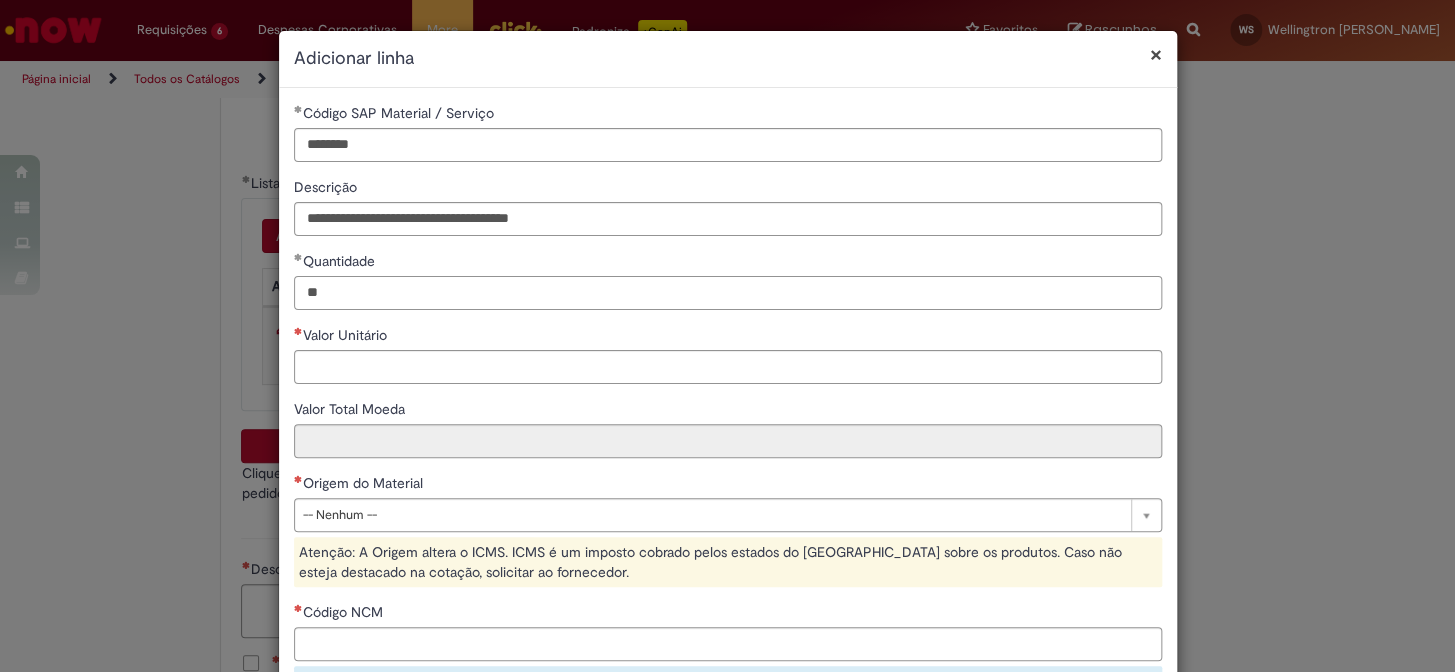 type on "**" 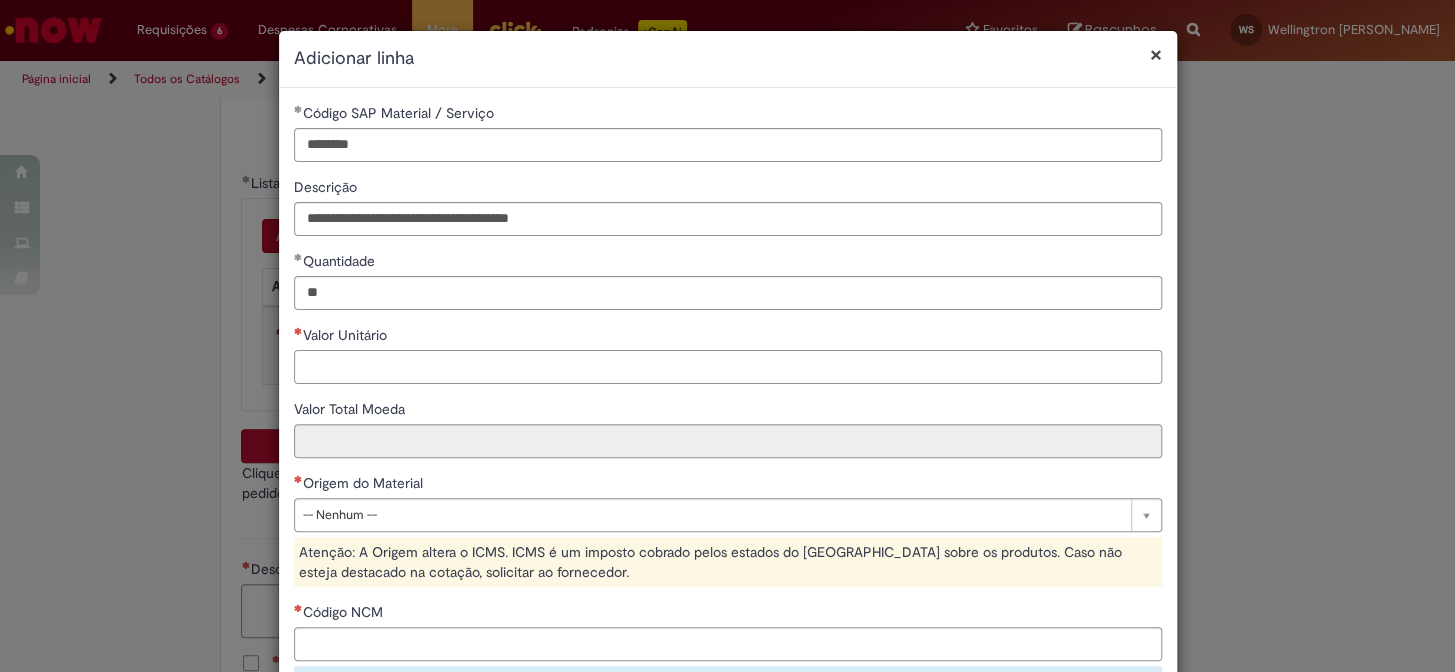 click on "Valor Unitário" at bounding box center (728, 367) 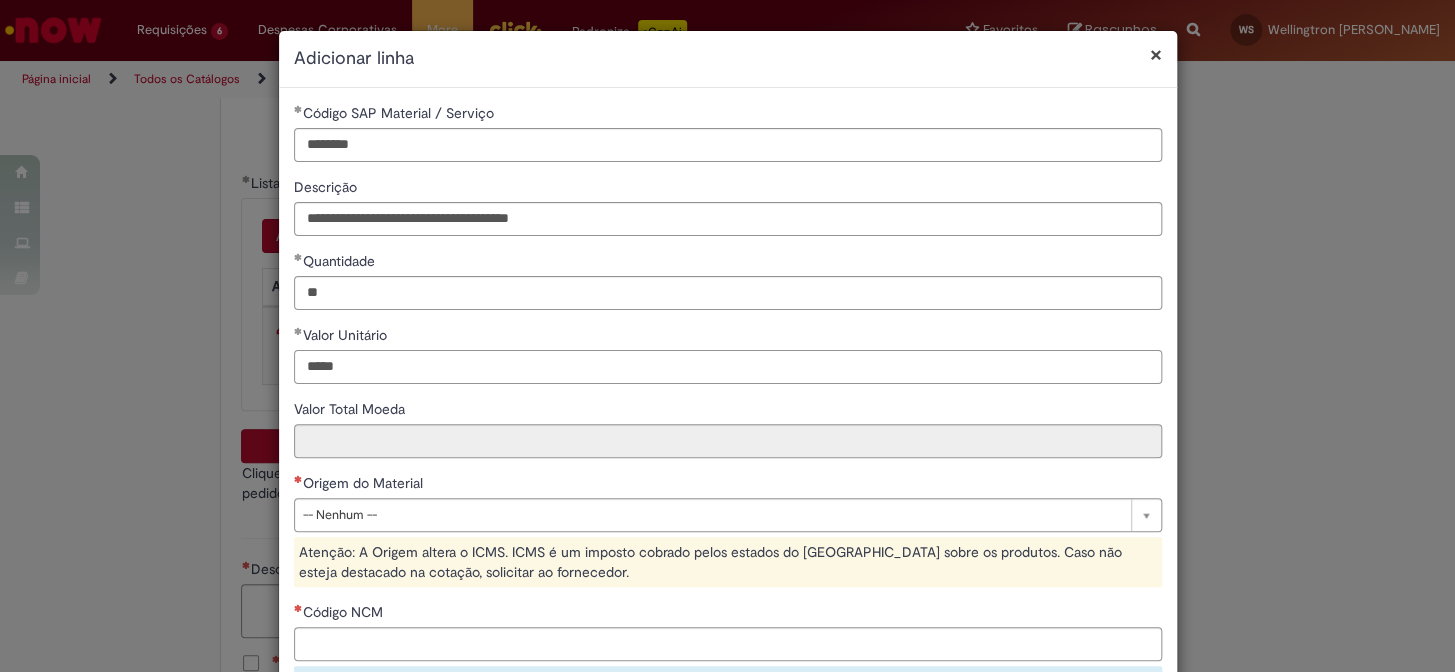 type on "*****" 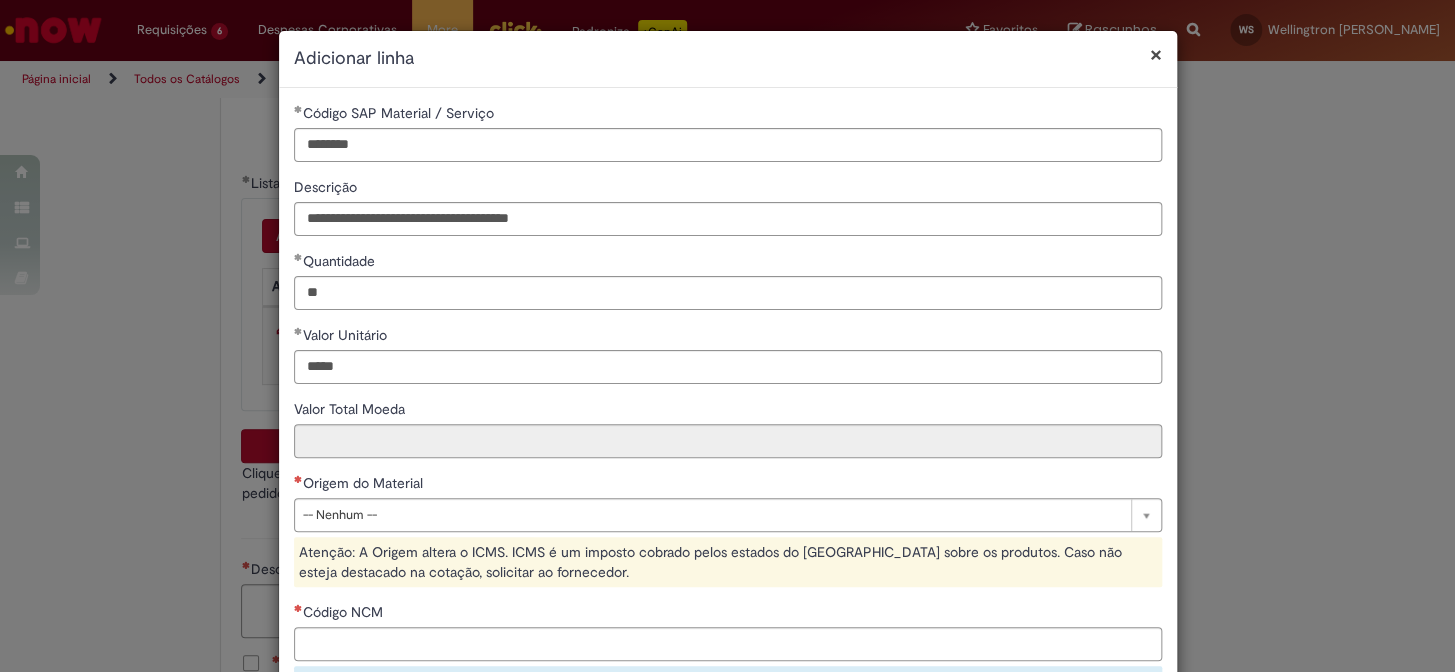 type on "******" 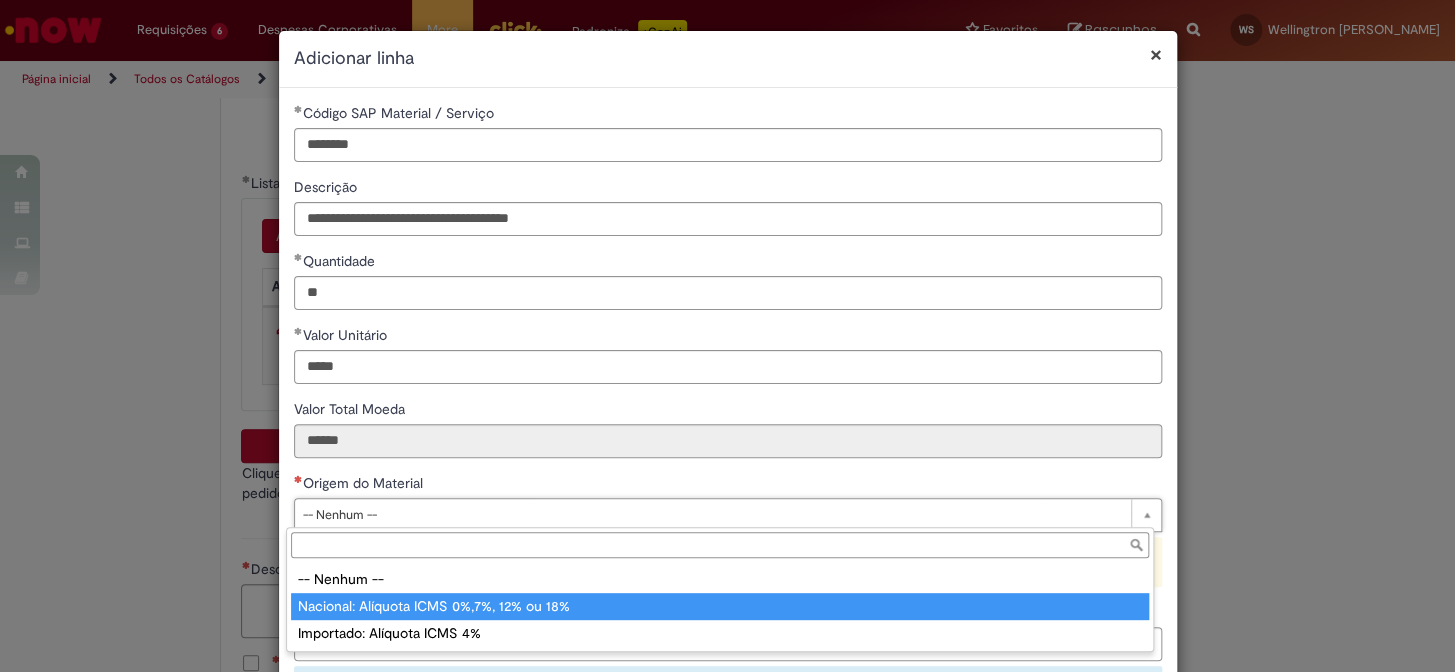 type on "**********" 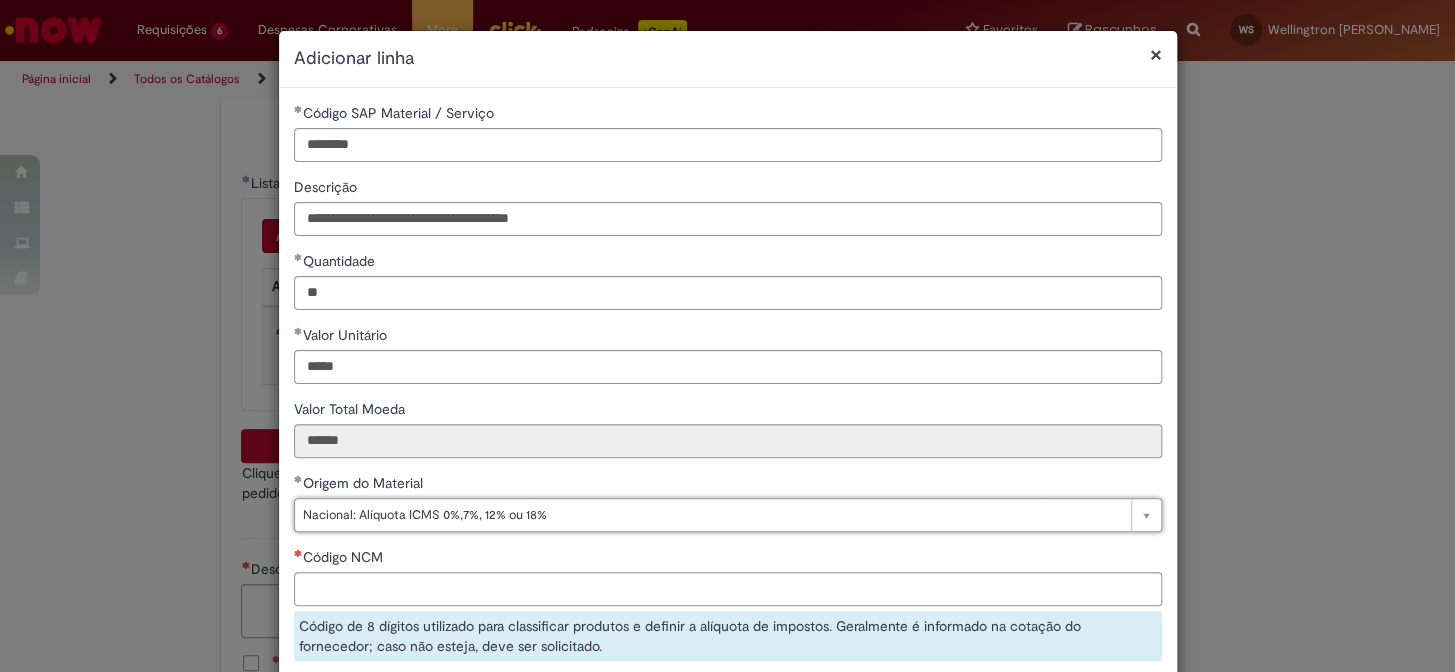 scroll, scrollTop: 261, scrollLeft: 0, axis: vertical 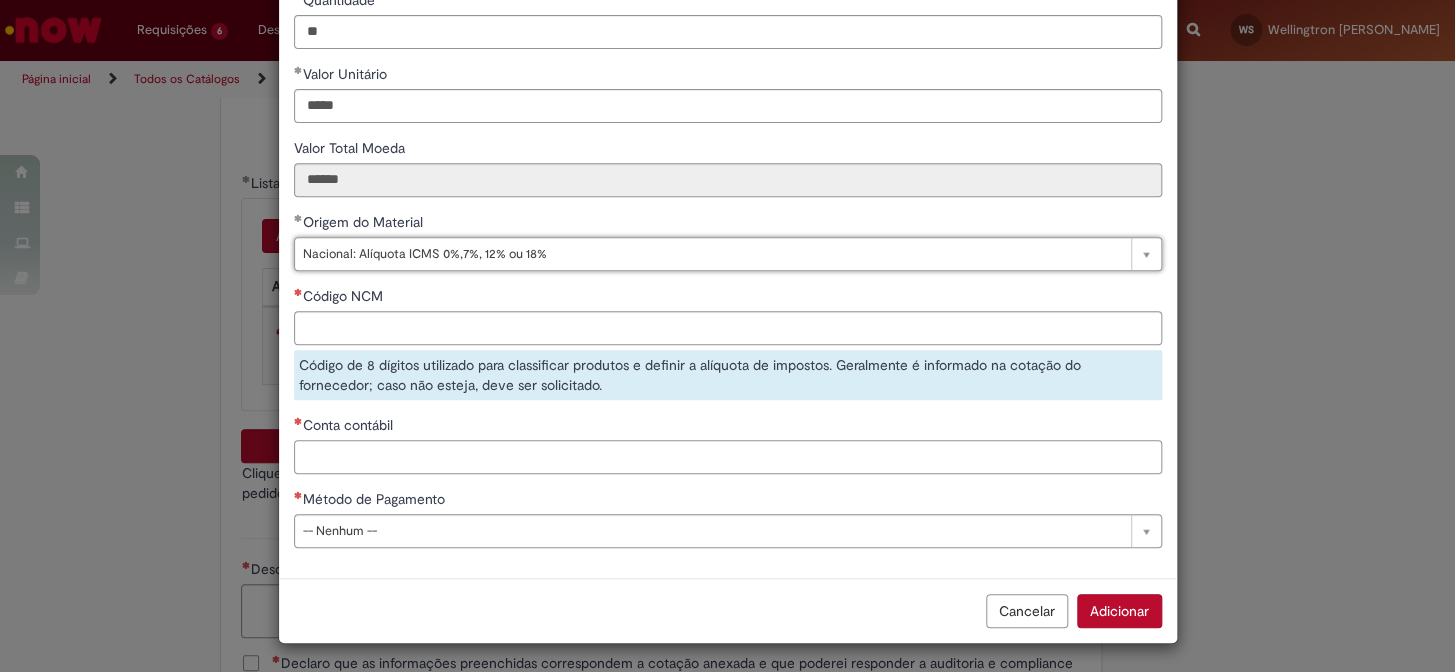 click on "Conta contábil" at bounding box center (728, 457) 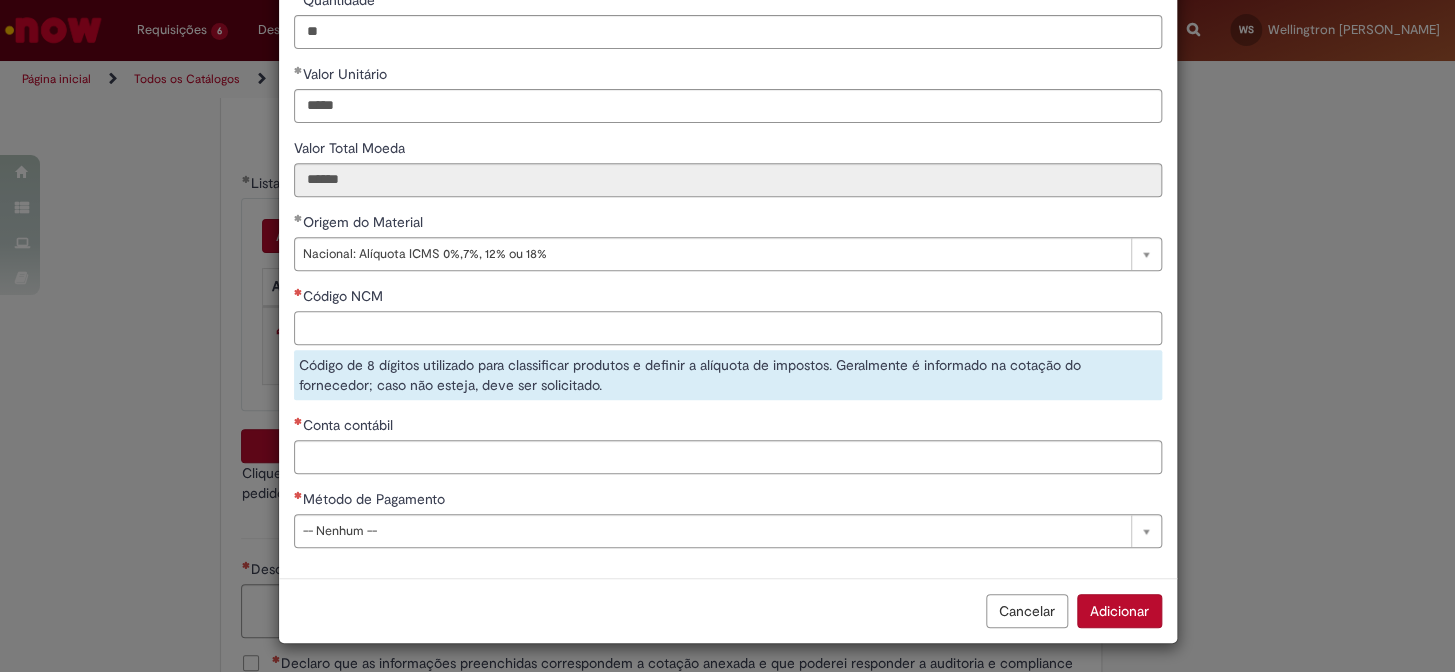 click on "Código NCM" at bounding box center (728, 328) 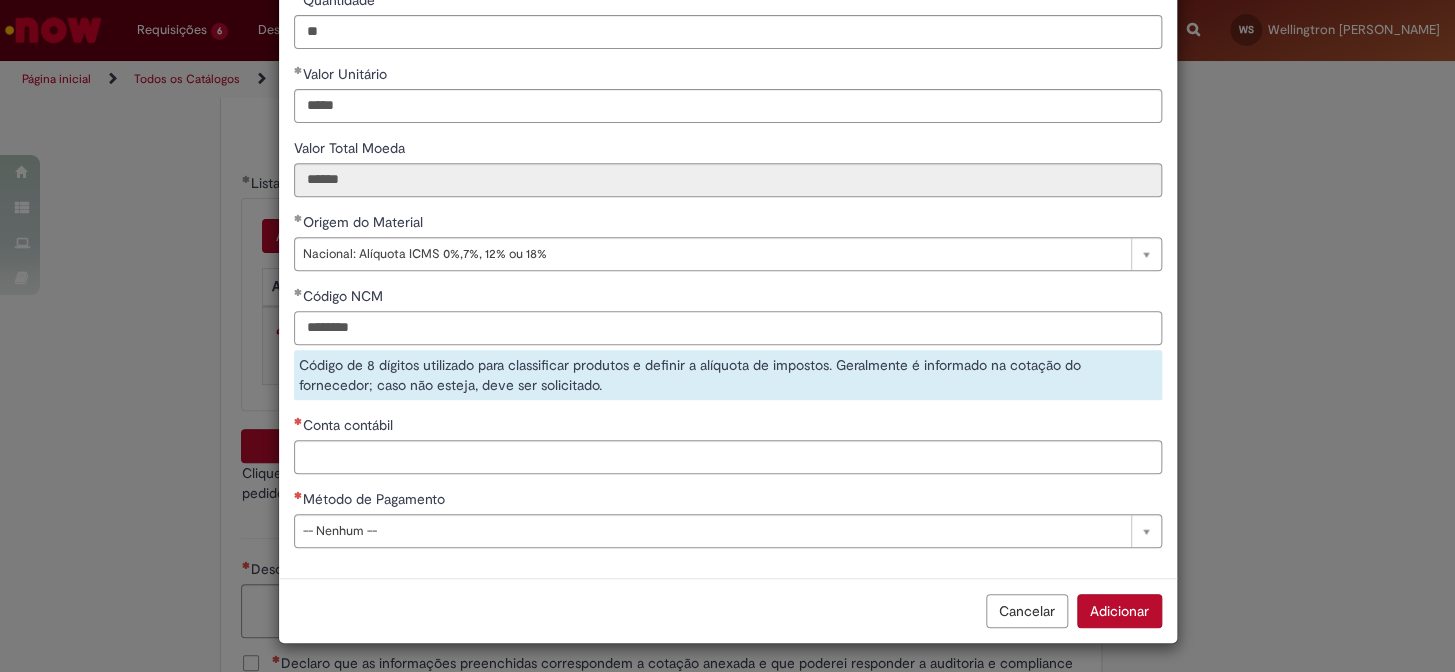 type on "********" 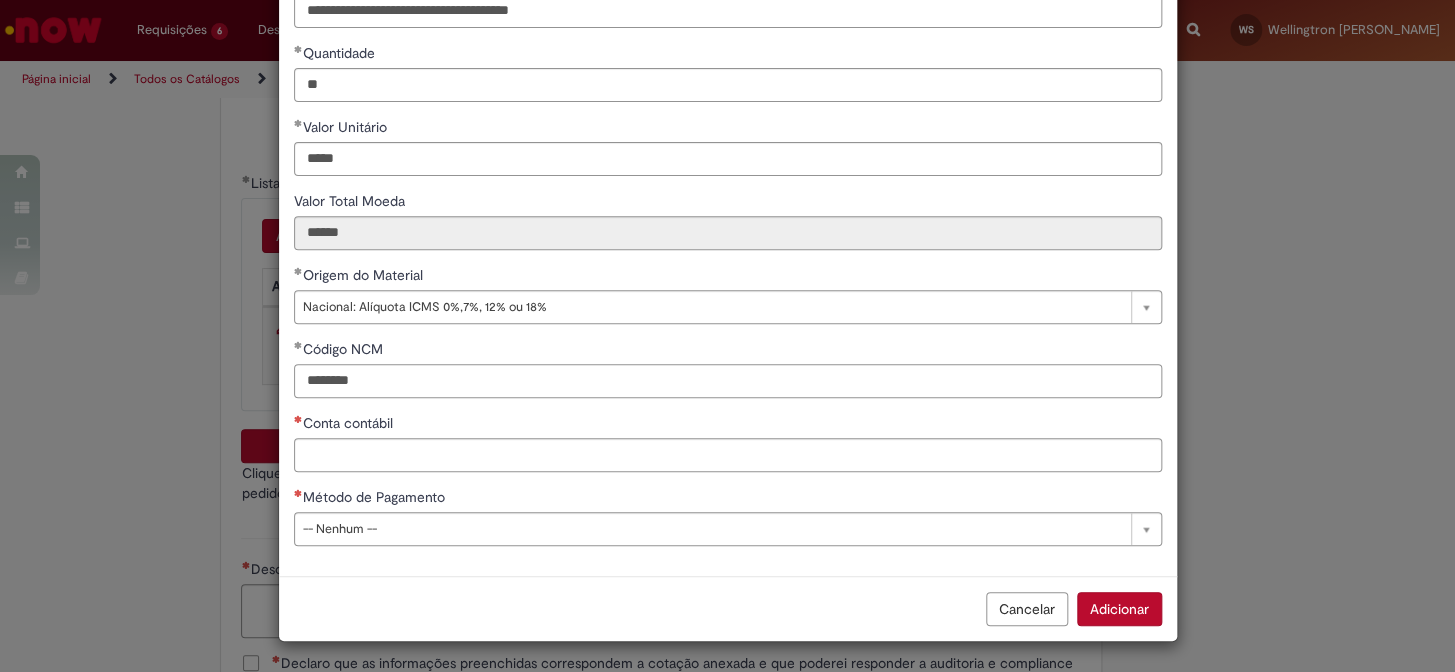 scroll, scrollTop: 207, scrollLeft: 0, axis: vertical 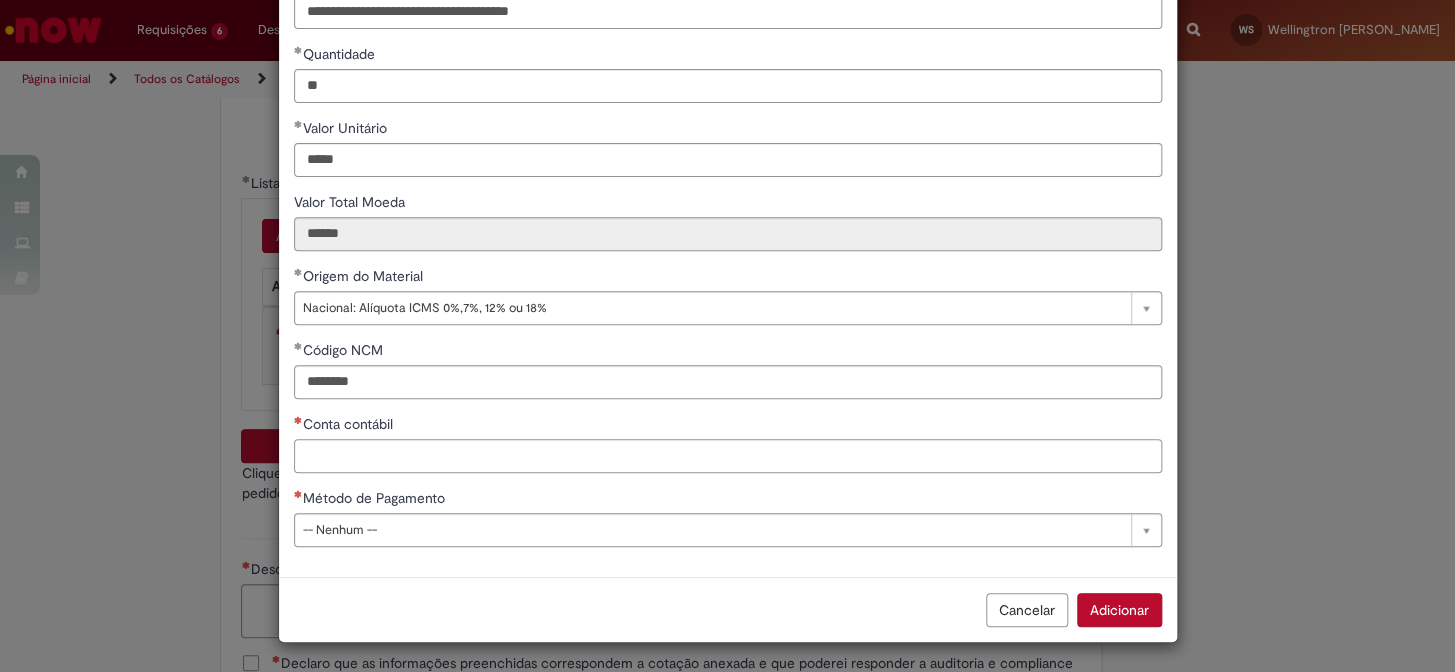 click on "Conta contábil" at bounding box center (728, 456) 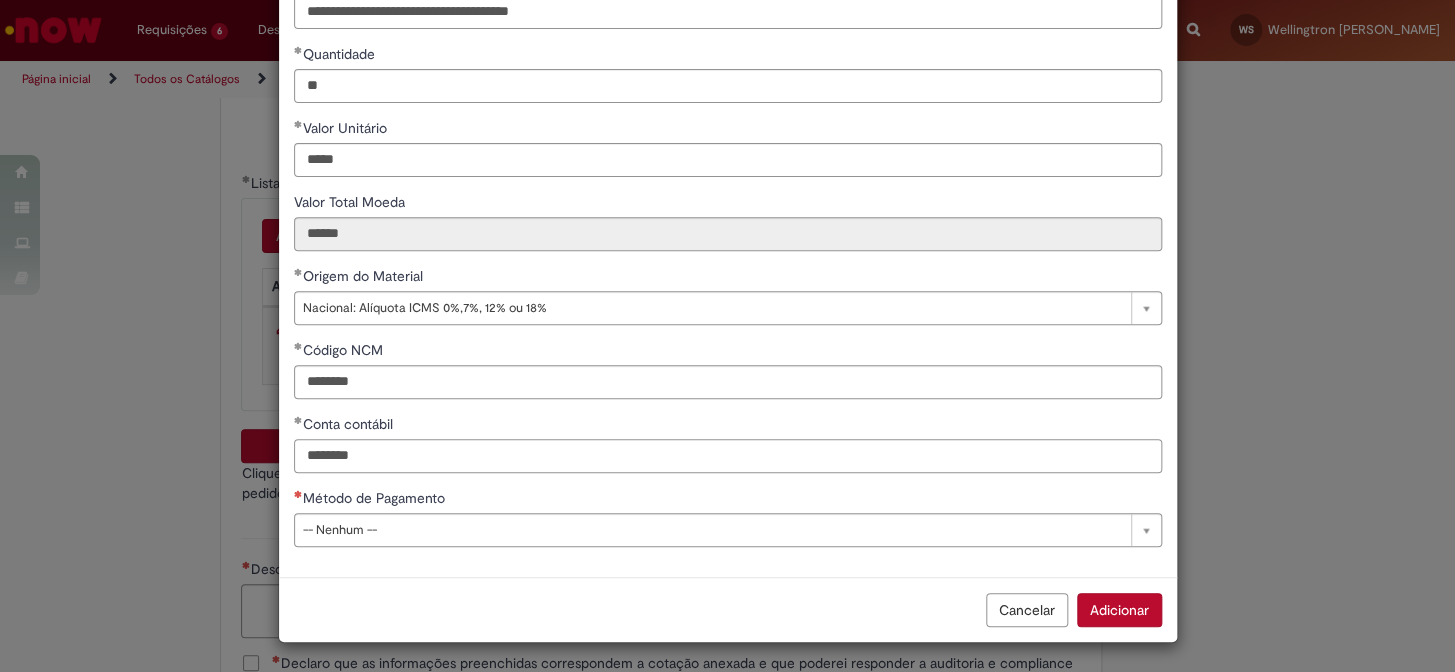 type on "********" 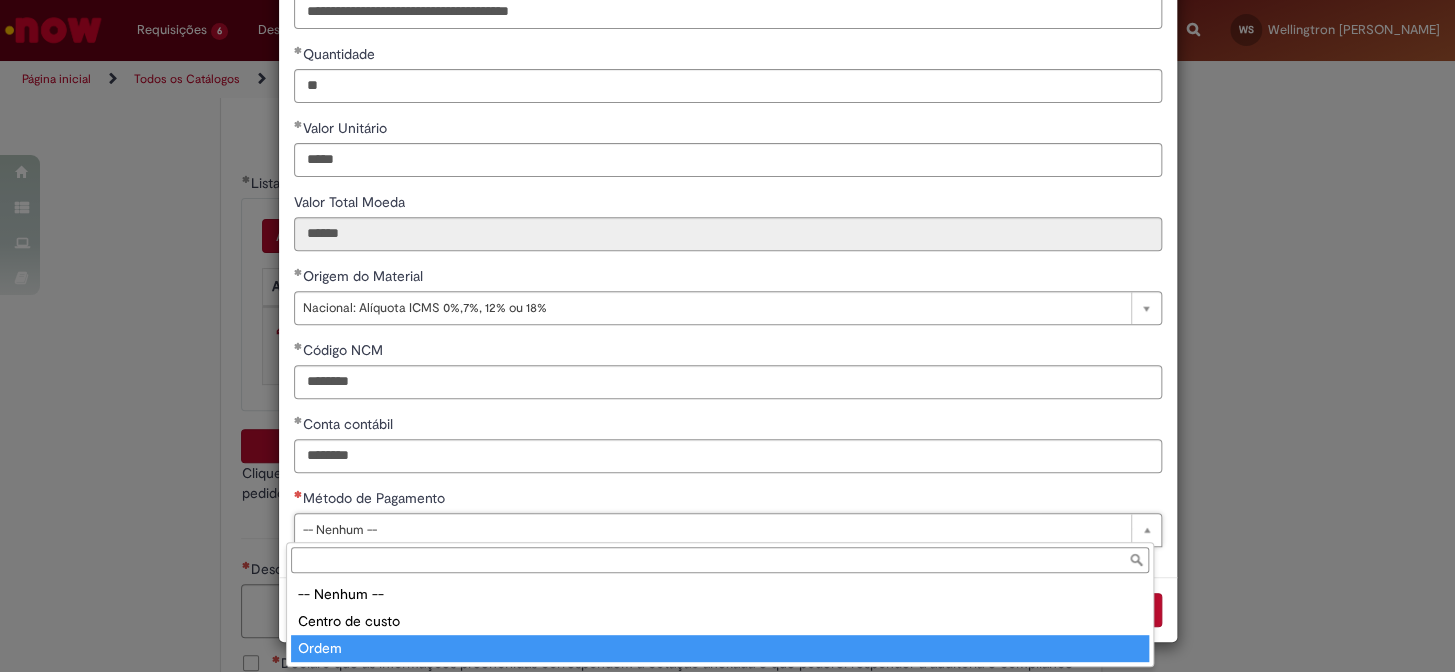 type on "*****" 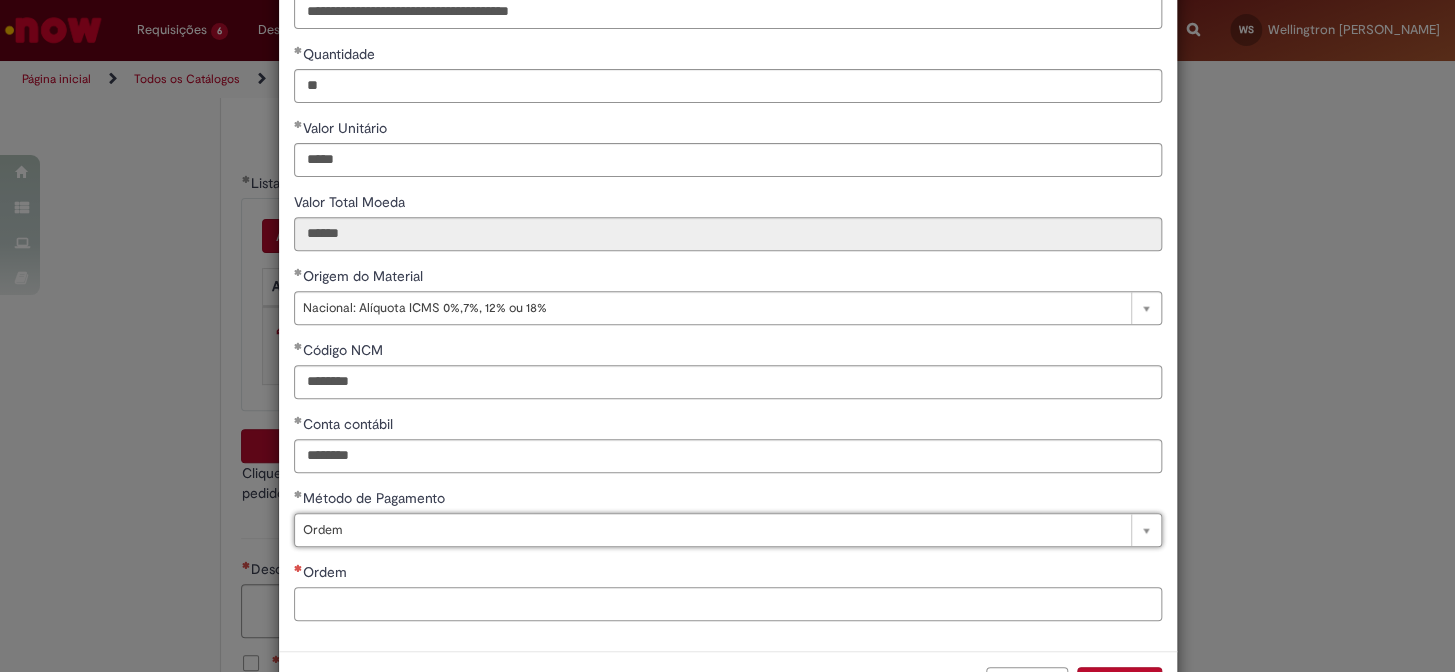 click on "Ordem" at bounding box center [728, 604] 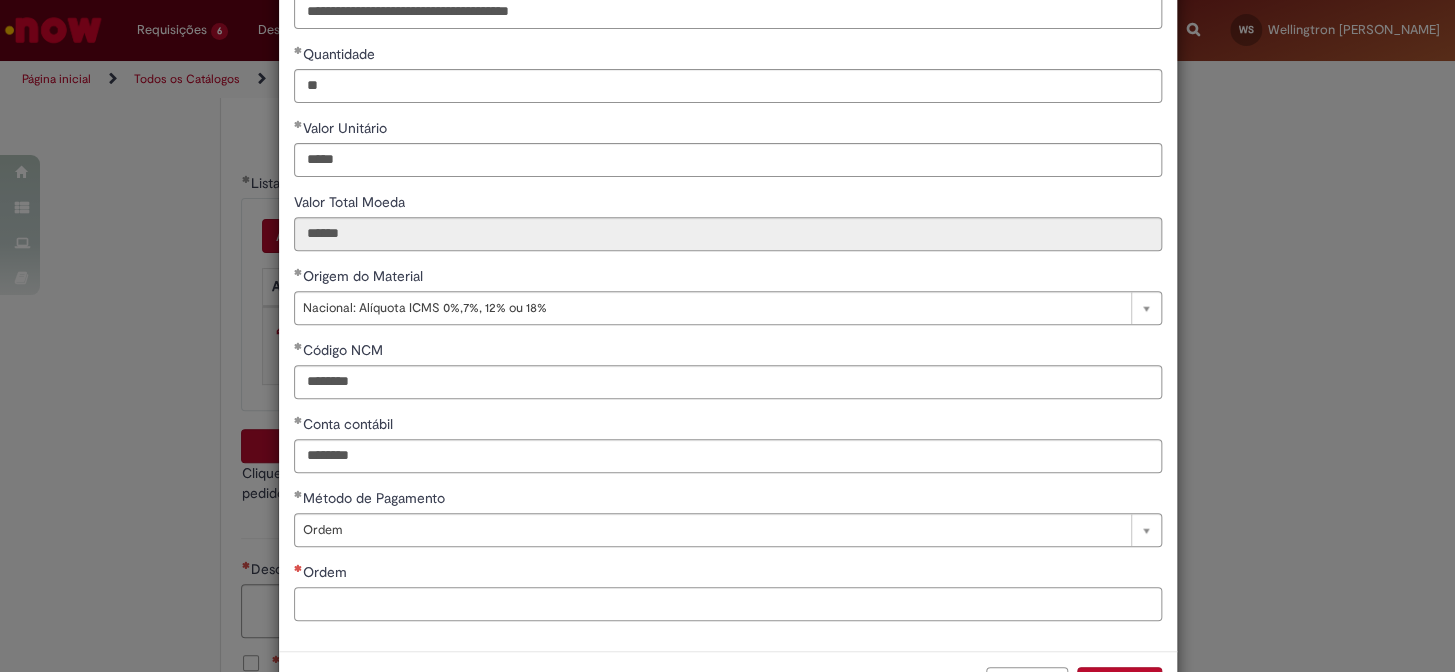 paste on "**********" 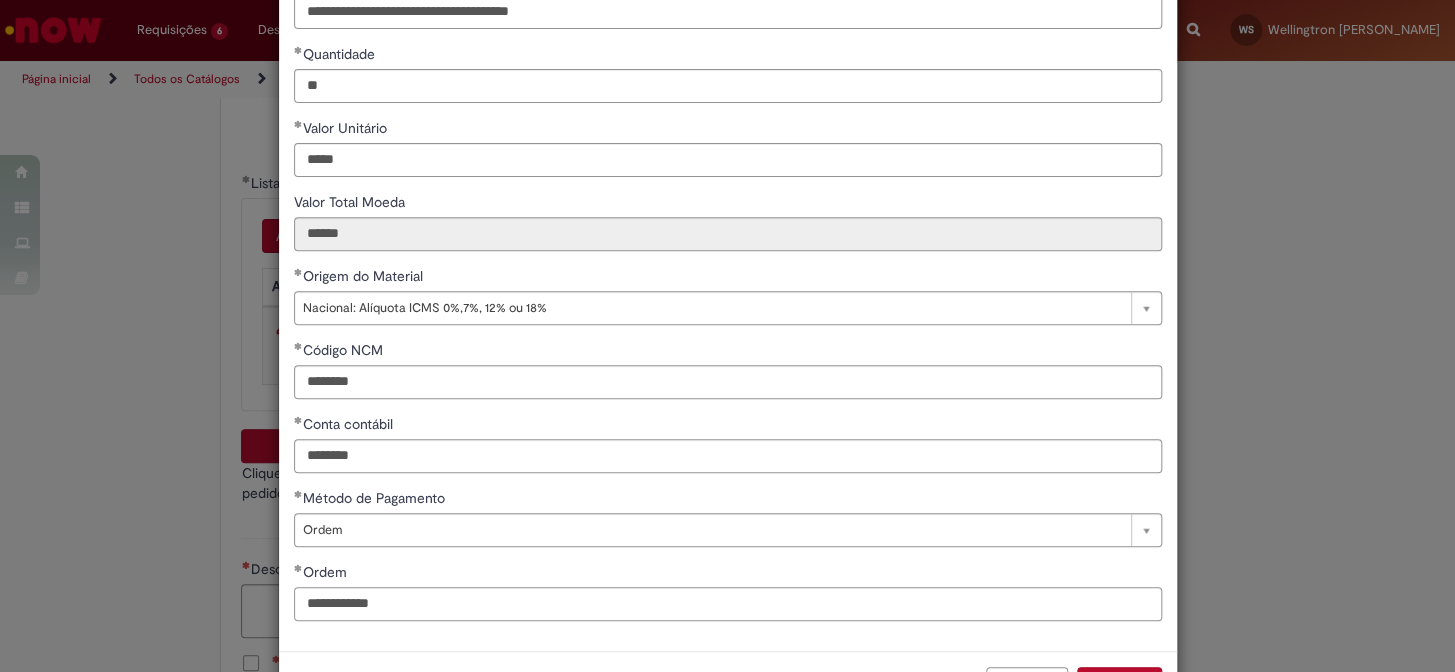 scroll, scrollTop: 280, scrollLeft: 0, axis: vertical 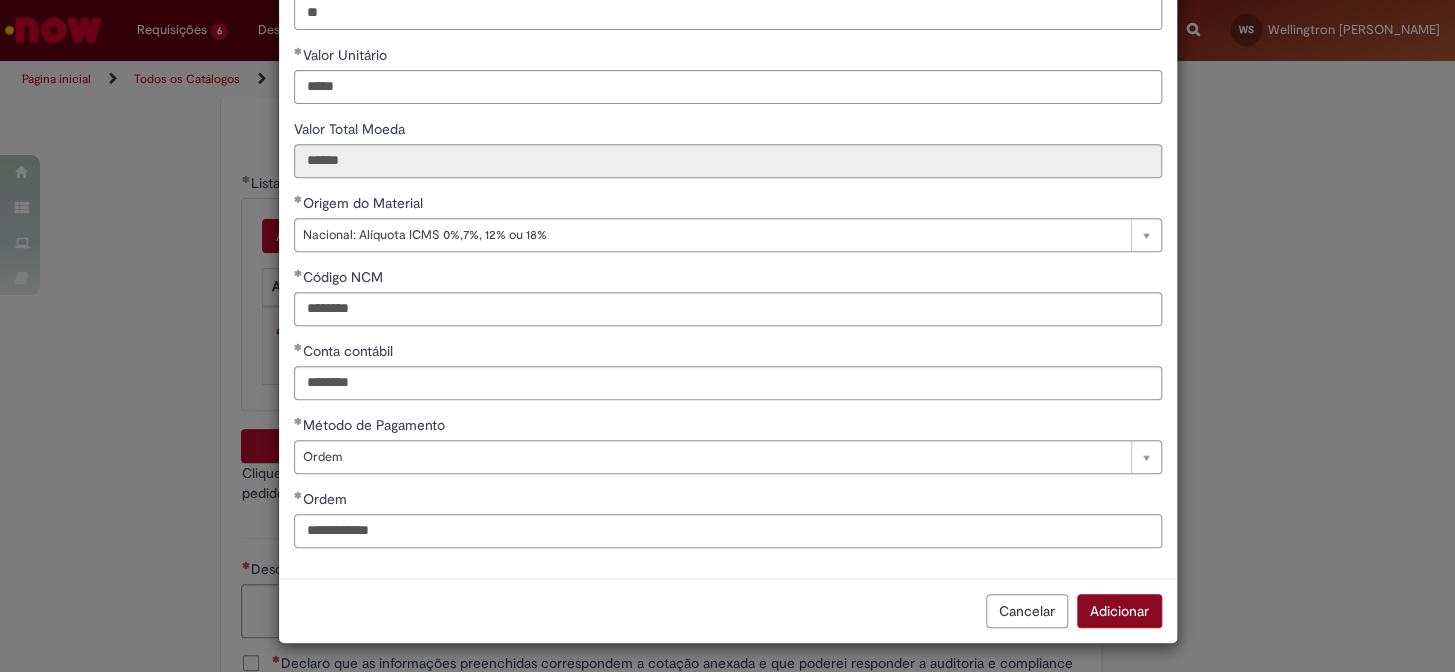 type on "**********" 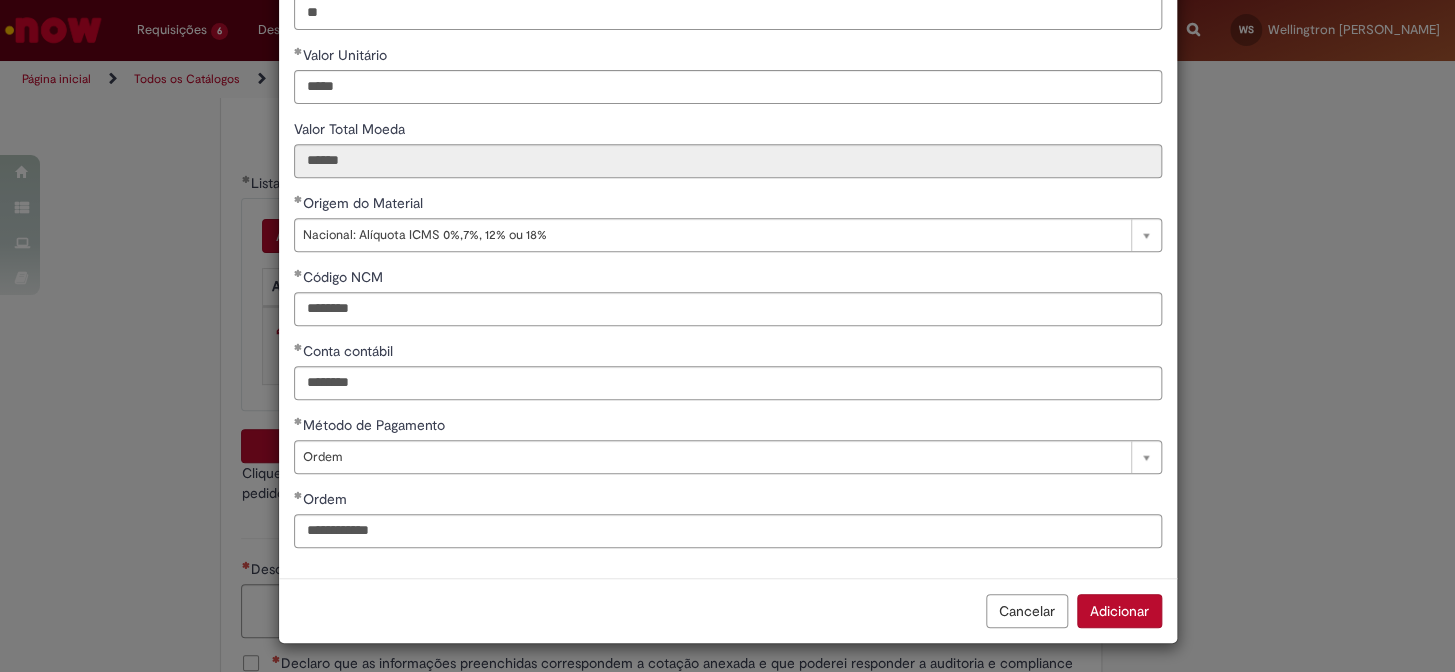 click on "Adicionar" at bounding box center [1119, 611] 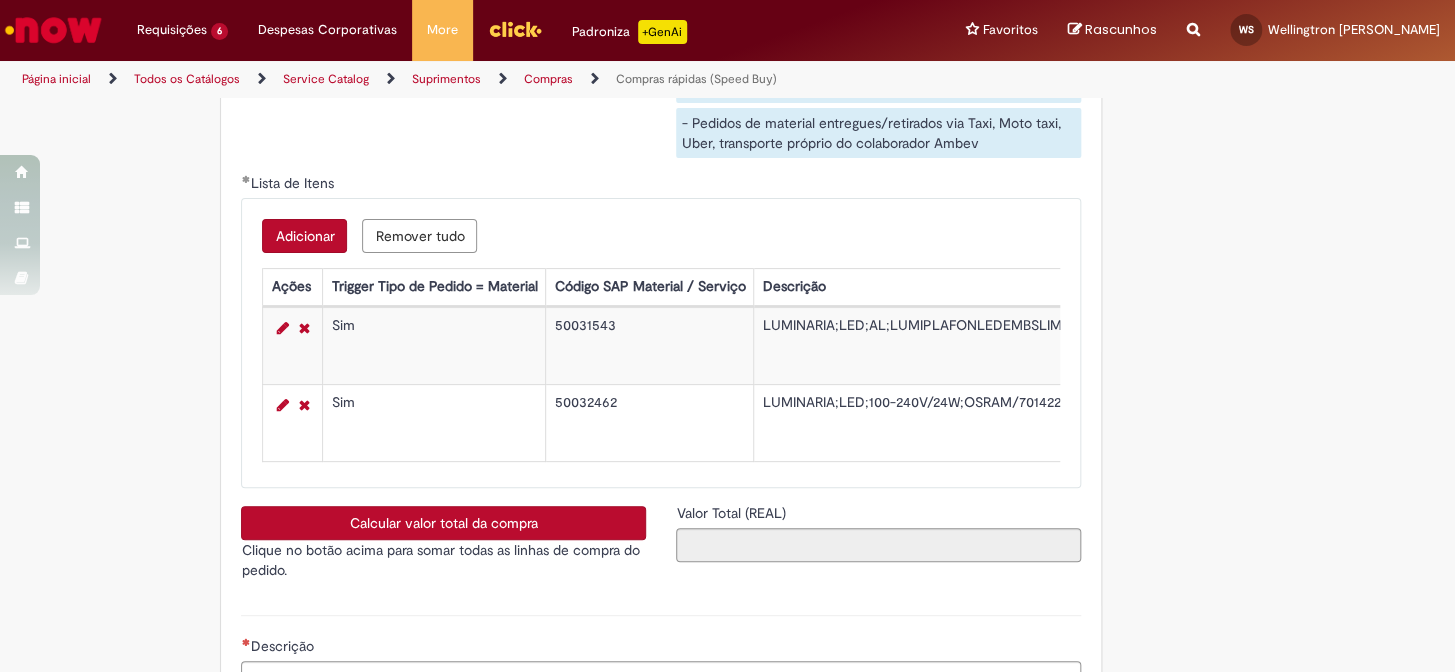 click on "Calcular valor total da compra" at bounding box center (443, 523) 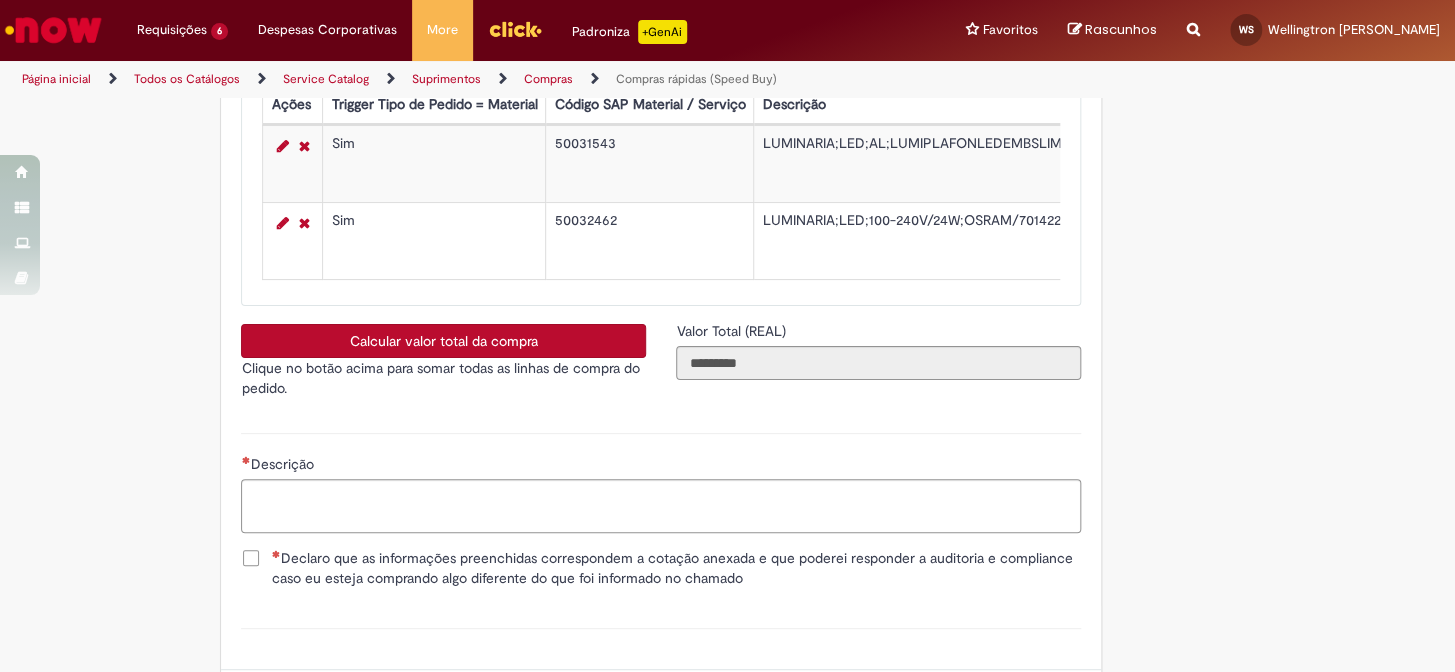 scroll, scrollTop: 3545, scrollLeft: 0, axis: vertical 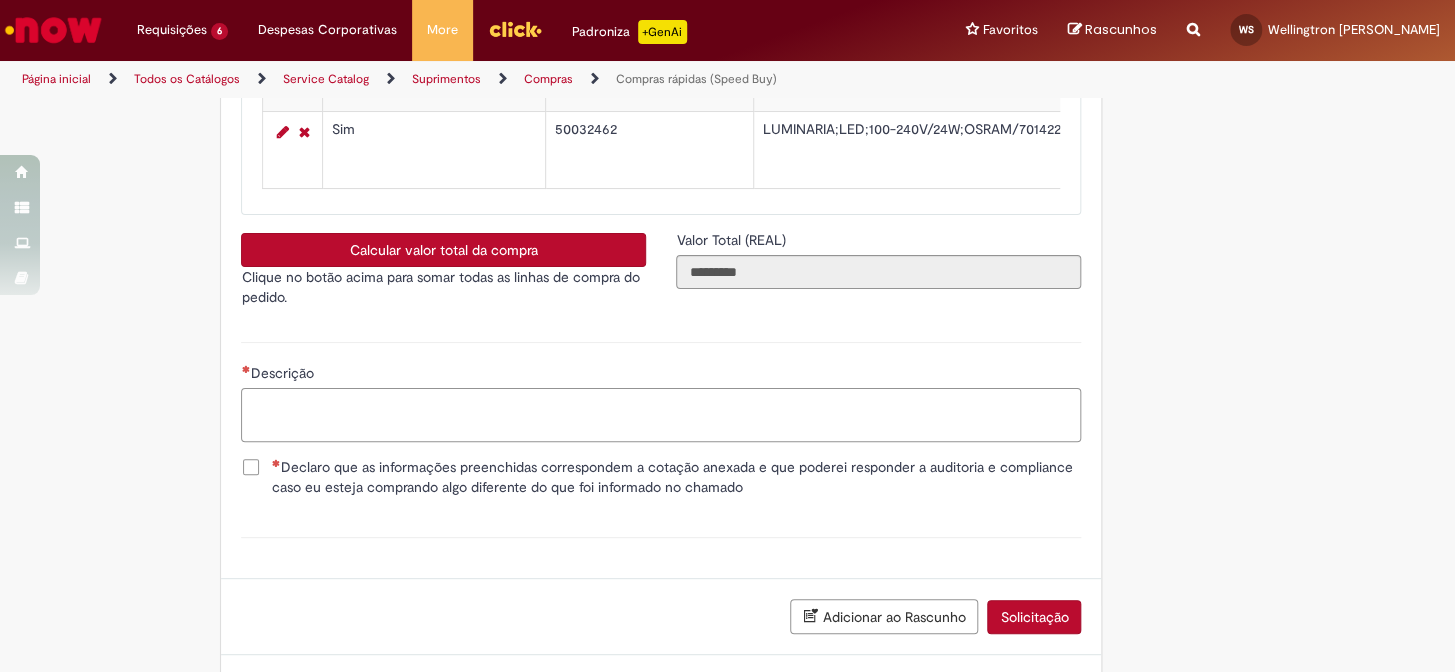 click on "Descrição" at bounding box center [661, 415] 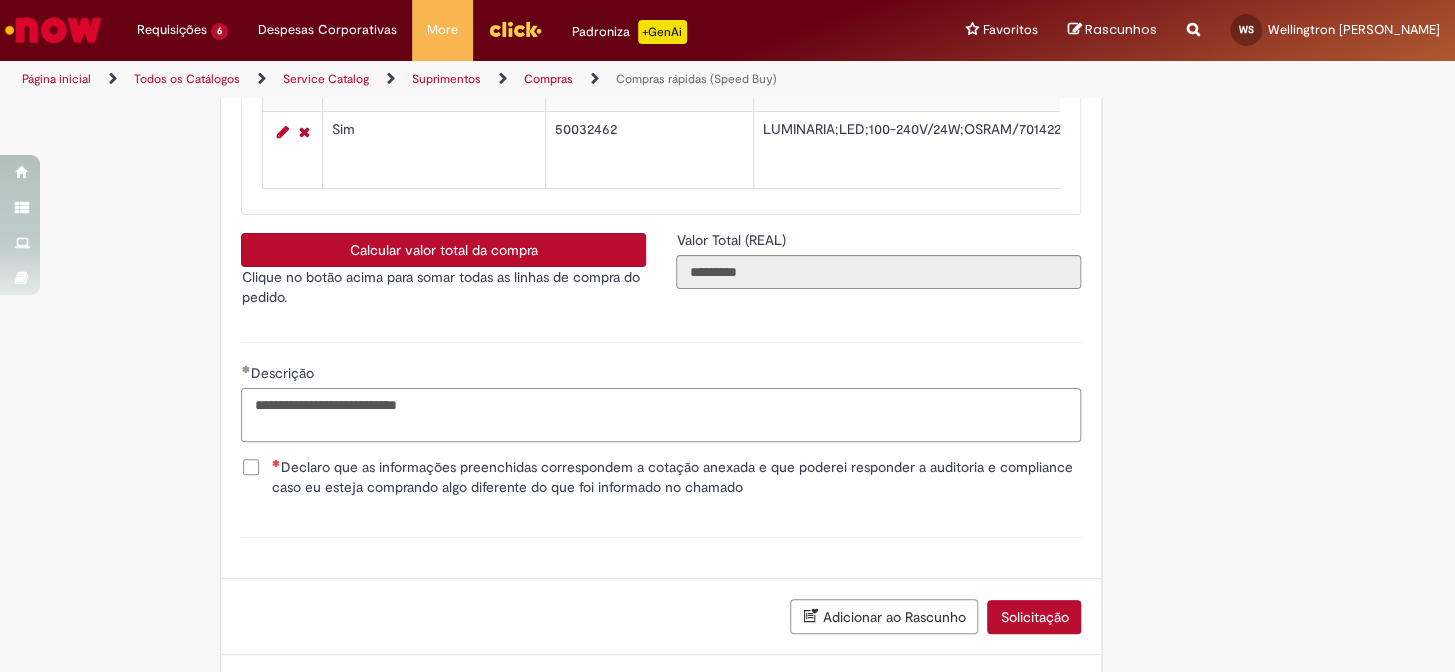 type on "**********" 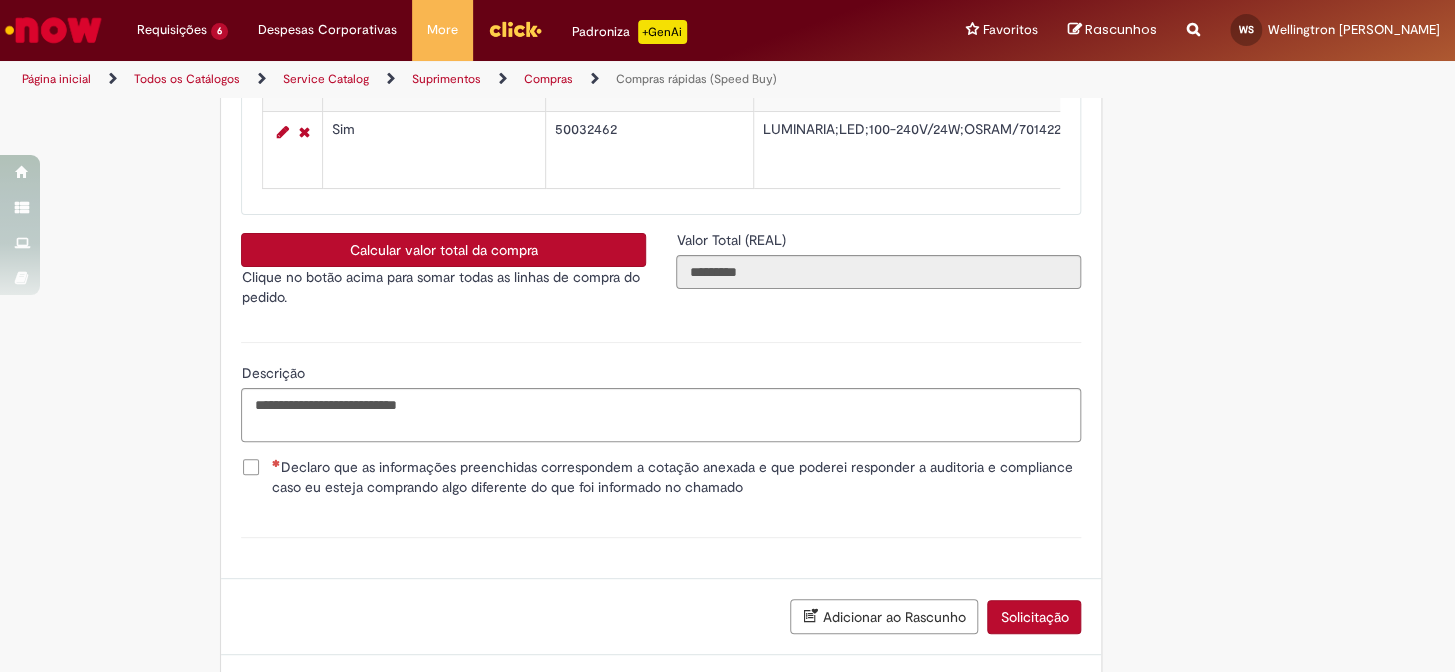 click on "Declaro que as informações preenchidas correspondem a cotação anexada e que poderei responder a auditoria e compliance caso eu esteja comprando algo diferente do que foi informado no chamado" at bounding box center [676, 477] 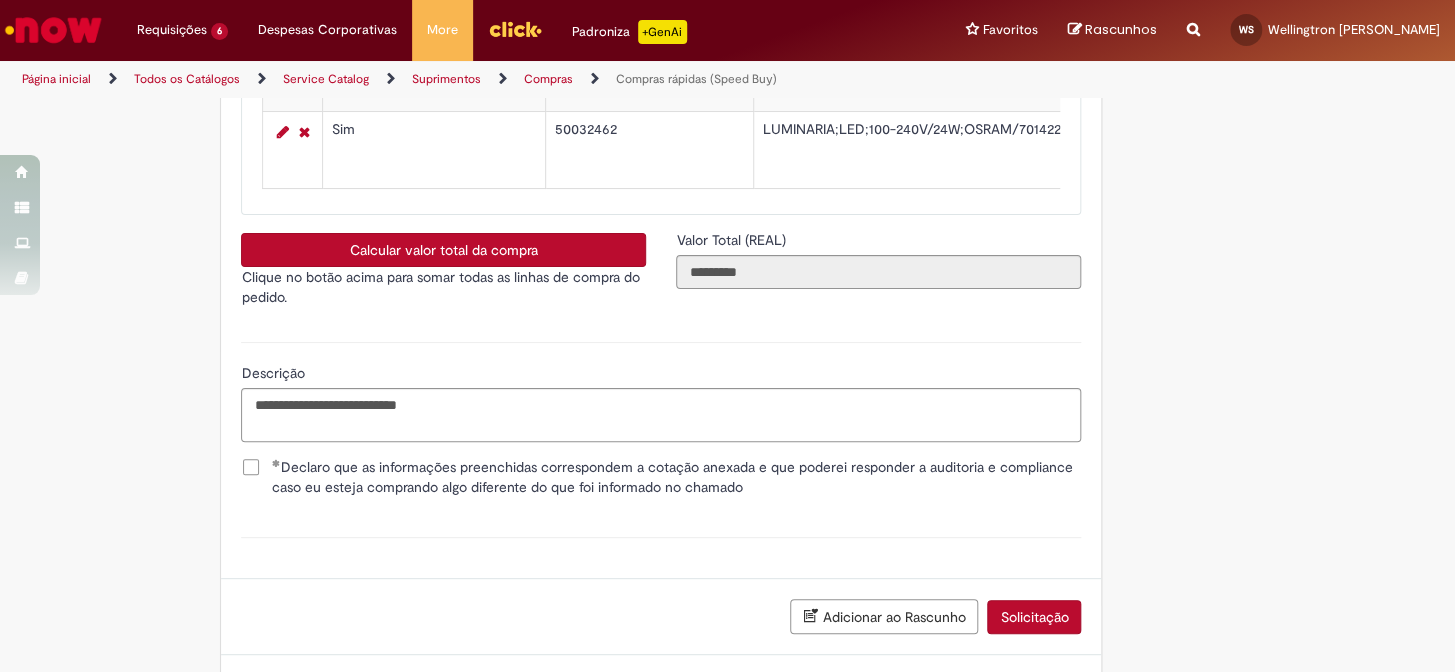 scroll, scrollTop: 3670, scrollLeft: 0, axis: vertical 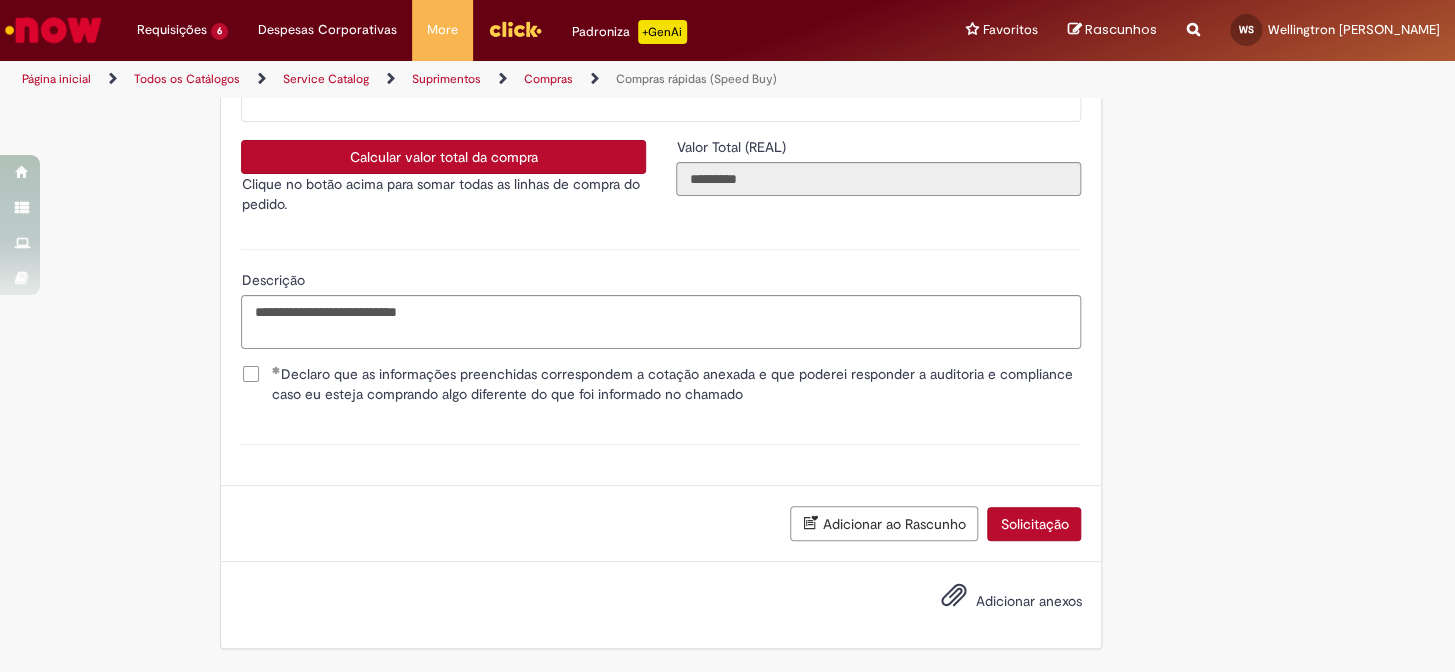 click on "Adicionar anexos" at bounding box center [1028, 601] 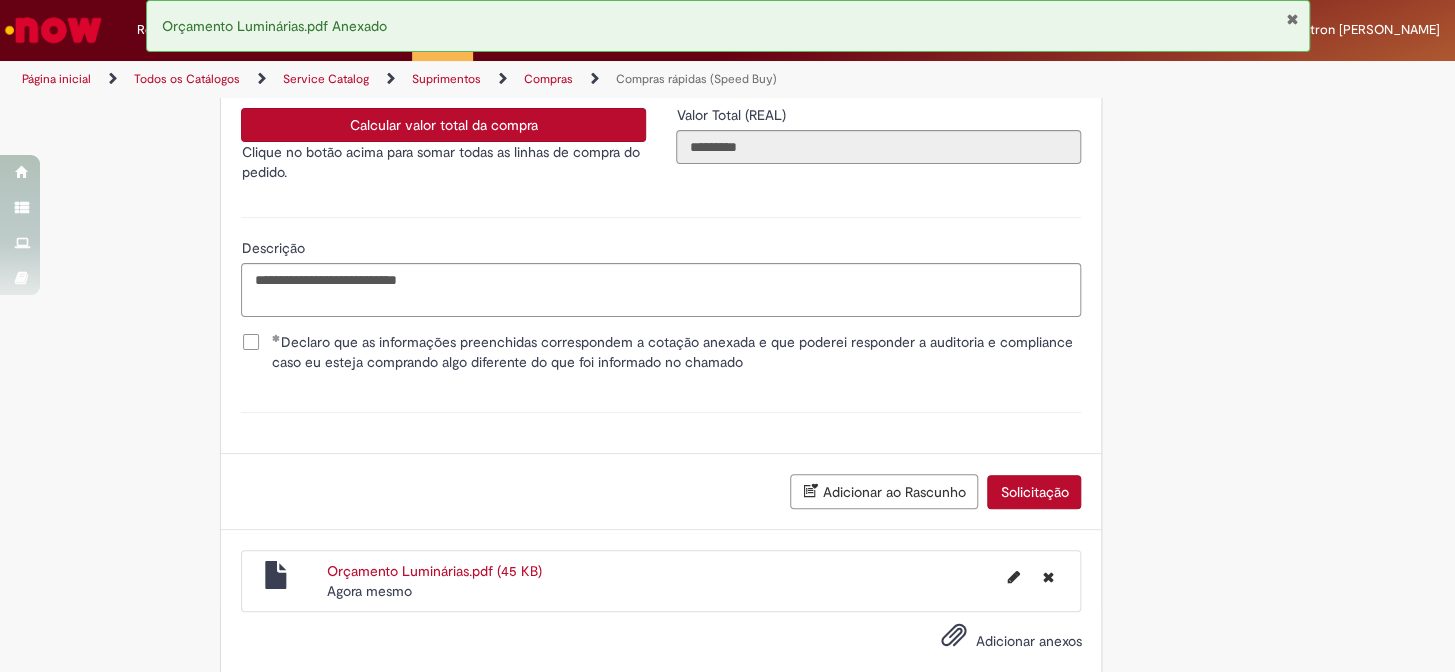 click on "Solicitação" at bounding box center (1034, 492) 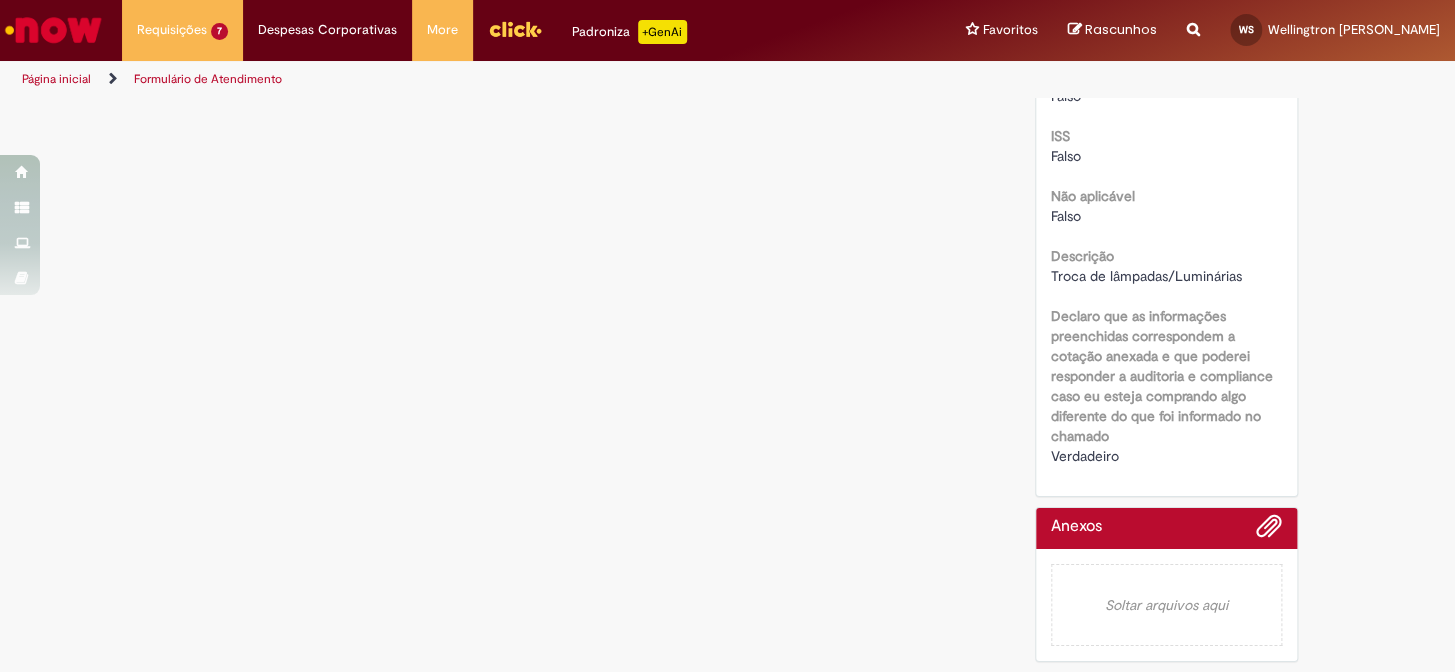 scroll, scrollTop: 0, scrollLeft: 0, axis: both 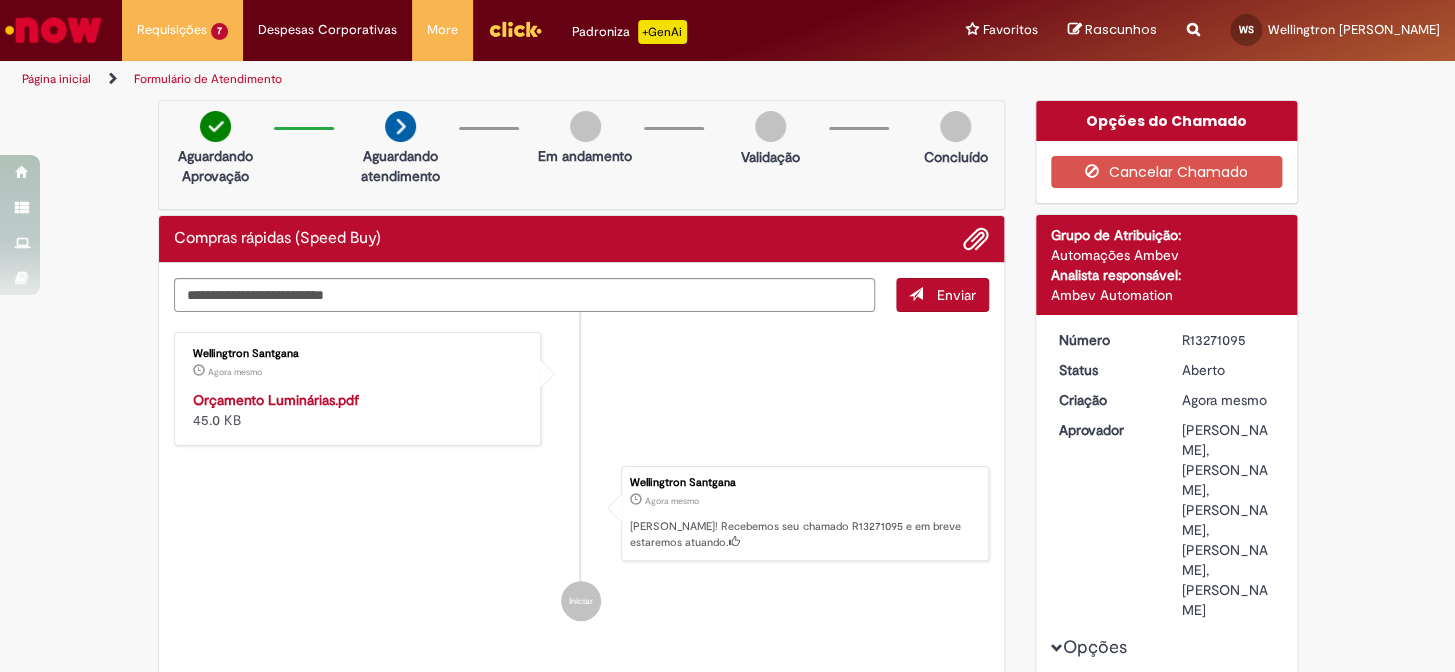 drag, startPoint x: 1239, startPoint y: 343, endPoint x: 1176, endPoint y: 339, distance: 63.126858 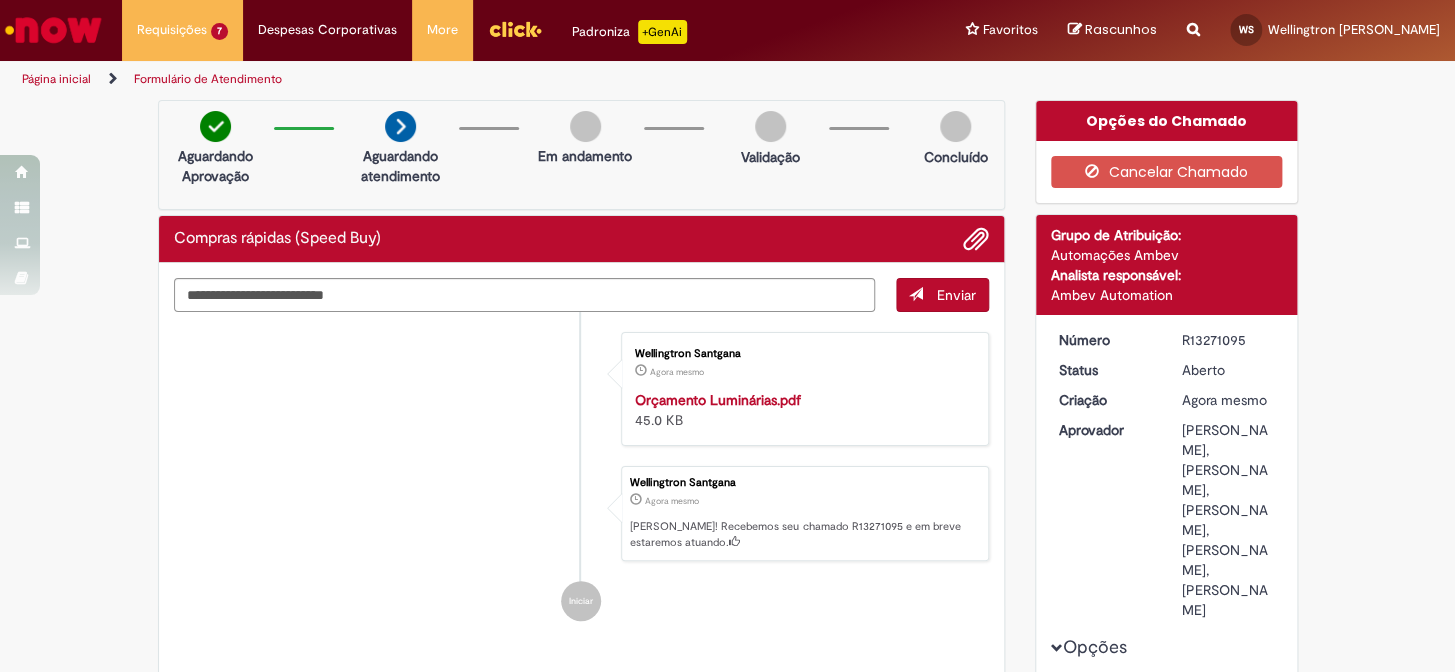 copy on "R13271095" 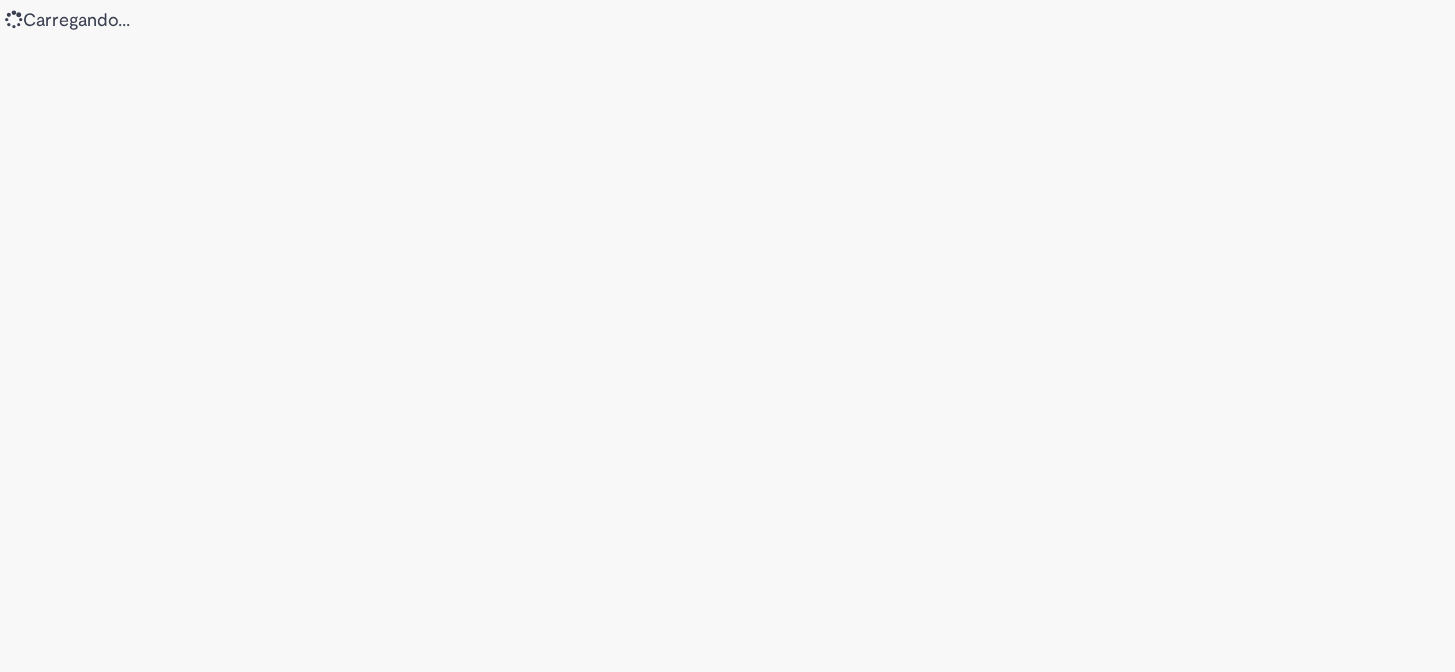 scroll, scrollTop: 0, scrollLeft: 0, axis: both 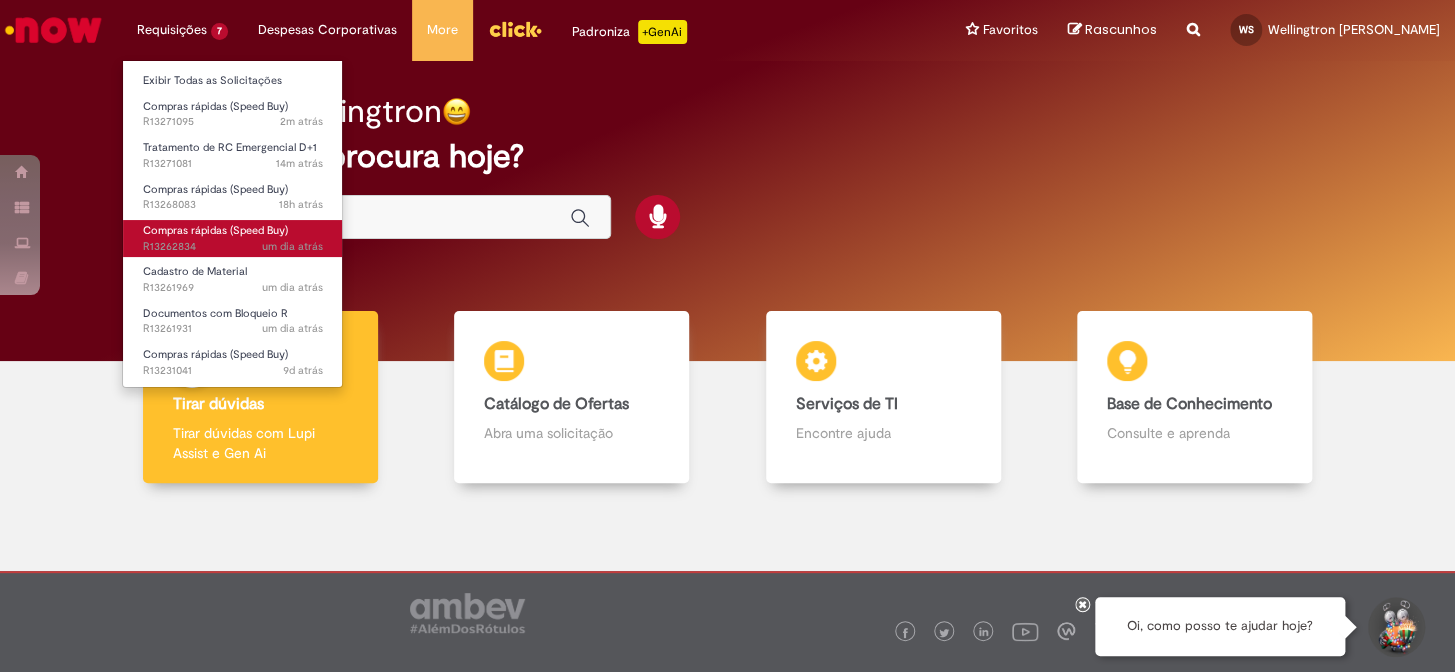 click on "Compras rápidas (Speed Buy)" at bounding box center (215, 230) 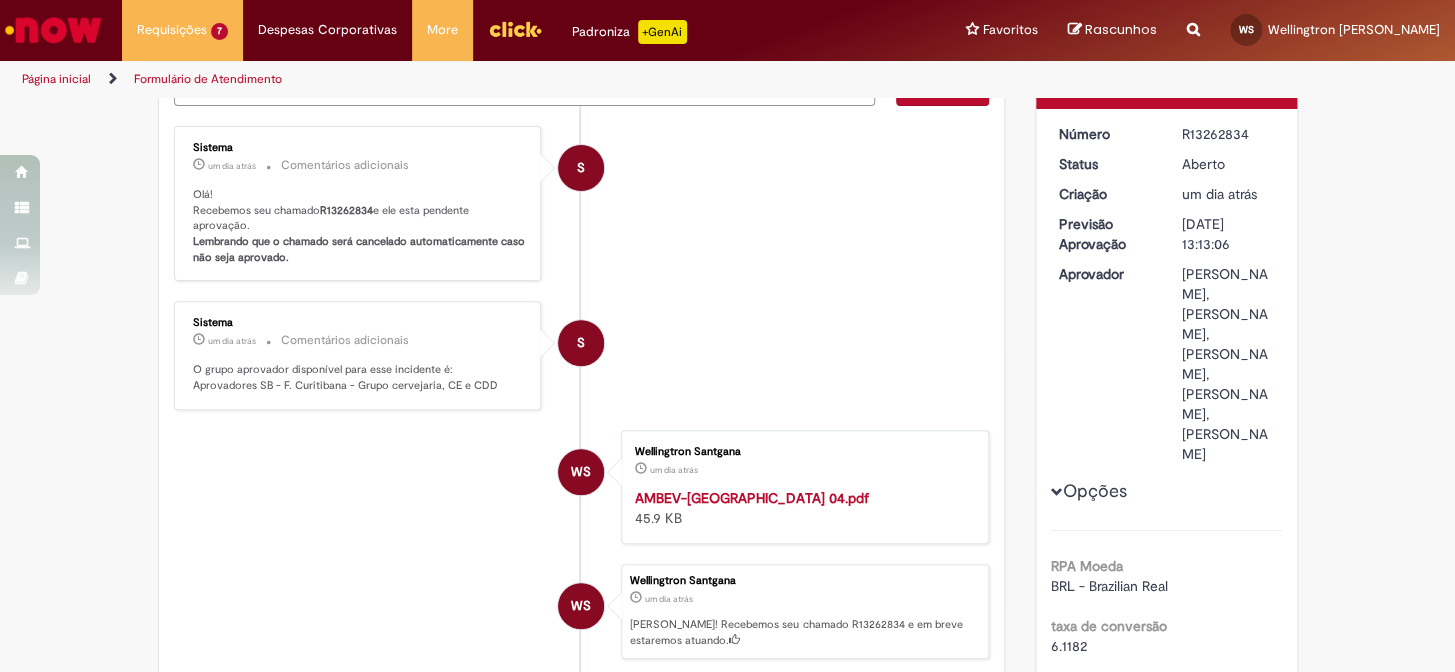 scroll, scrollTop: 0, scrollLeft: 0, axis: both 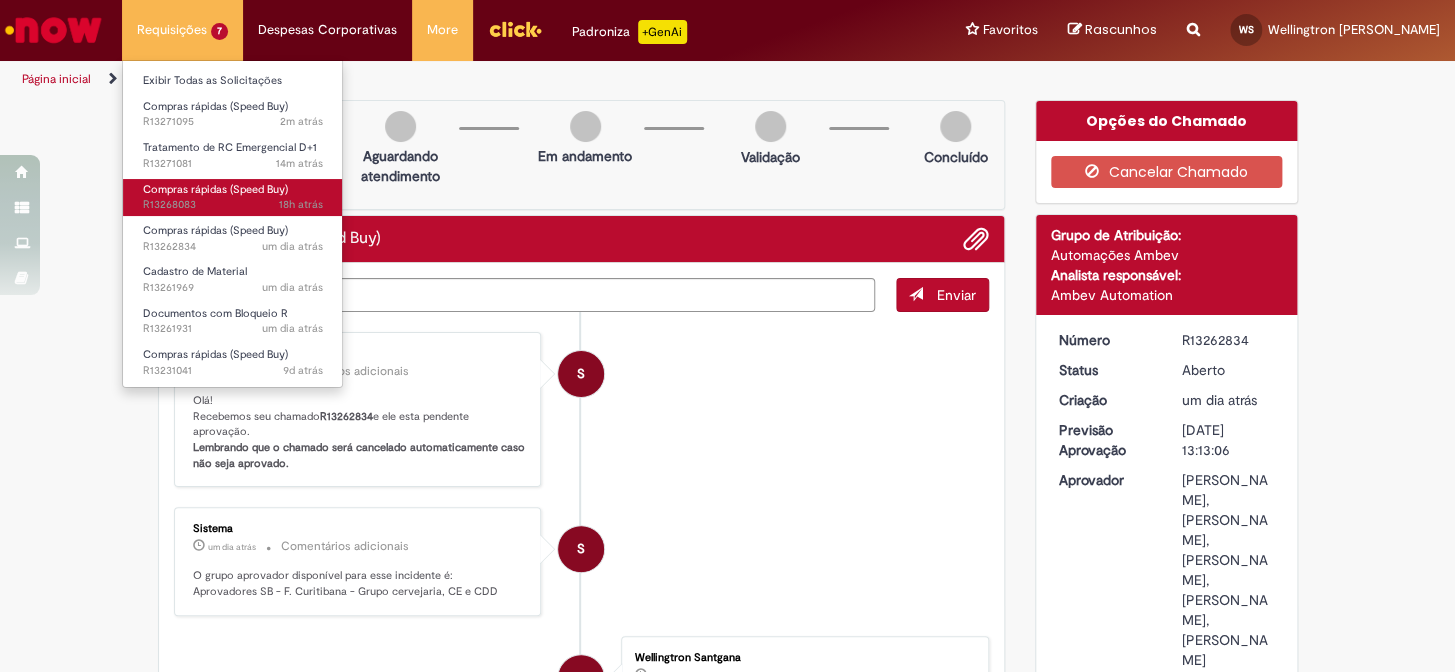 click on "Compras rápidas (Speed Buy)" at bounding box center [215, 189] 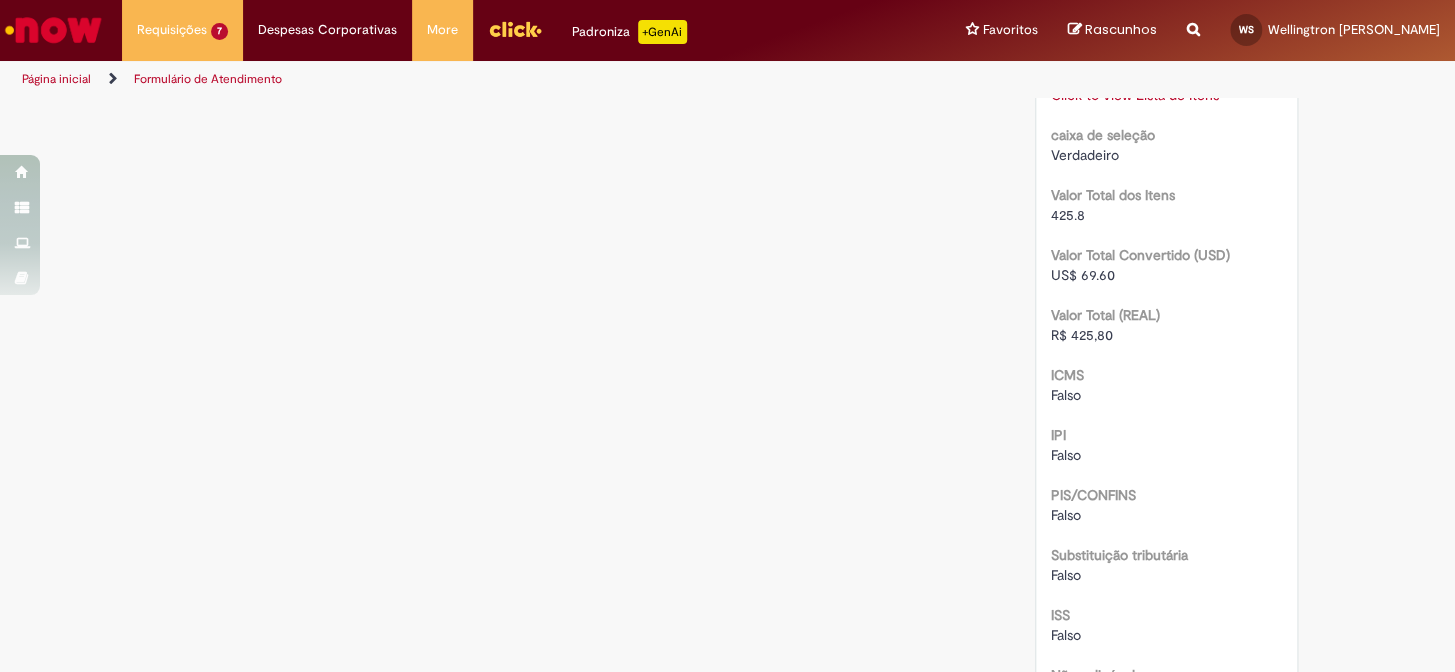scroll, scrollTop: 2024, scrollLeft: 0, axis: vertical 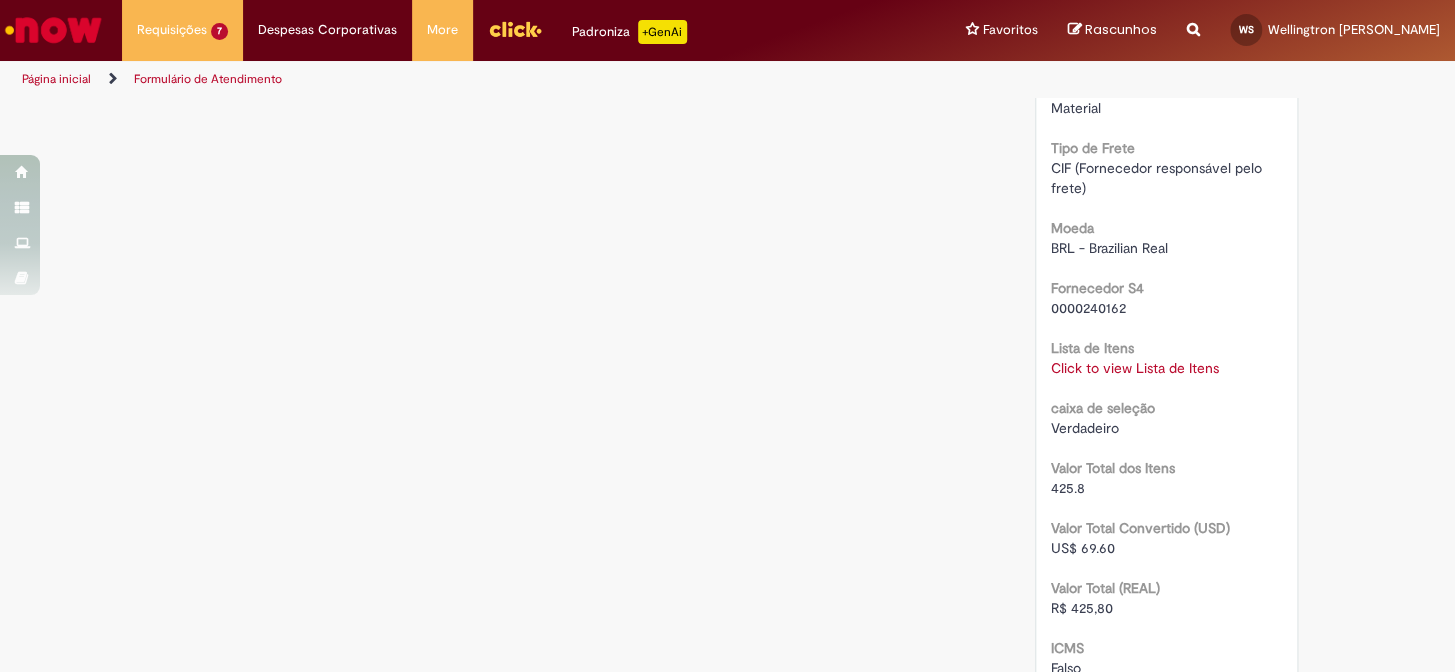 click on "Click to view Lista de Itens" at bounding box center [1135, 368] 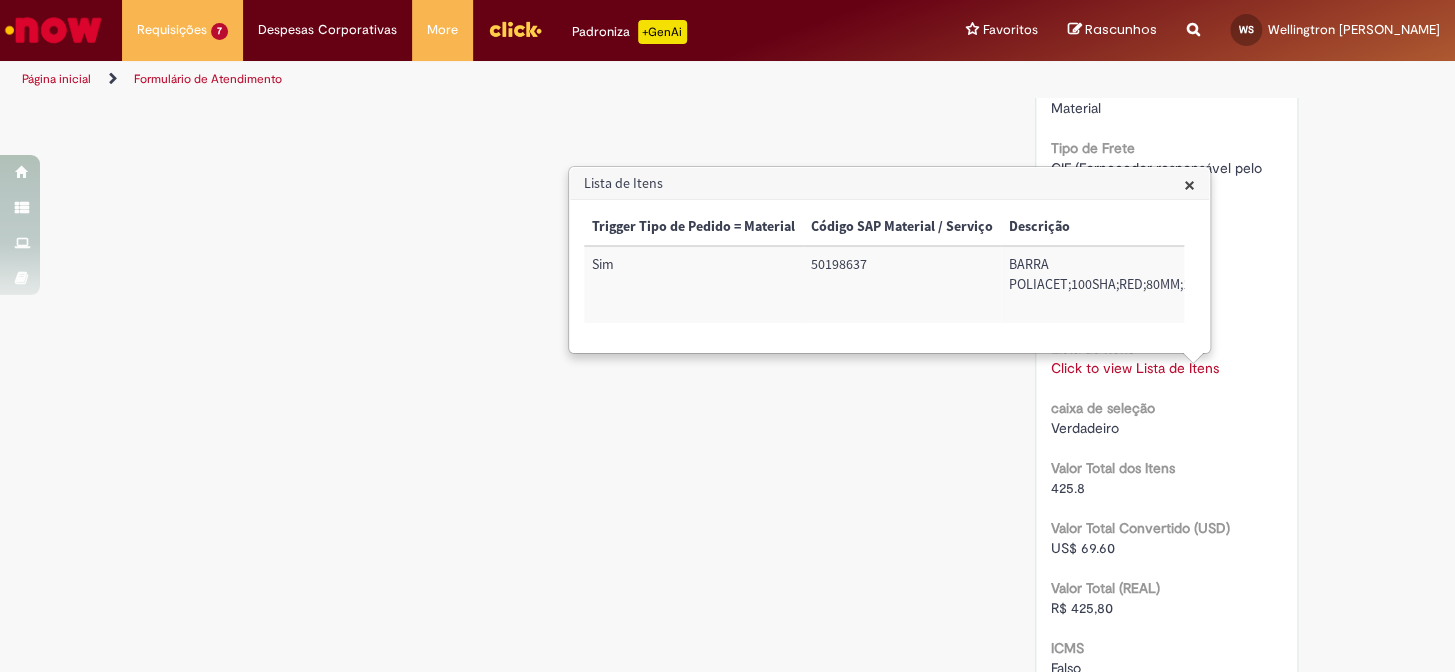 click on "Verificar Código de Barras
Aguardando Aprovação
Aguardando atendimento
Em andamento
Validação
Concluído
Compras rápidas (Speed Buy)
Enviar
S
Sistema
18h atrás 18 horas atrás     Comentários adicionais
Olá!  Recebemos seu chamado  R13268083  e ele esta pendente aprovação.  Lembrando que o chamado será cancelado automaticamente caso não seja aprovado.
S" at bounding box center (728, -224) 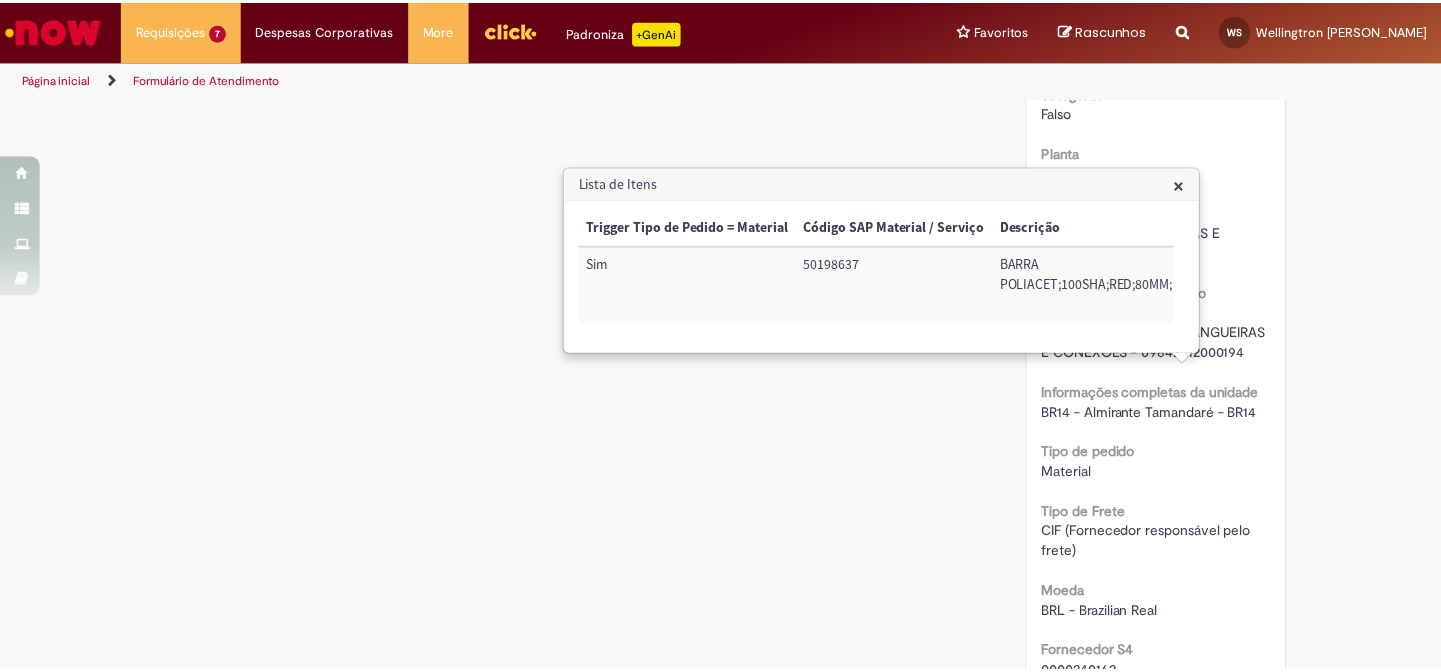 scroll, scrollTop: 1297, scrollLeft: 0, axis: vertical 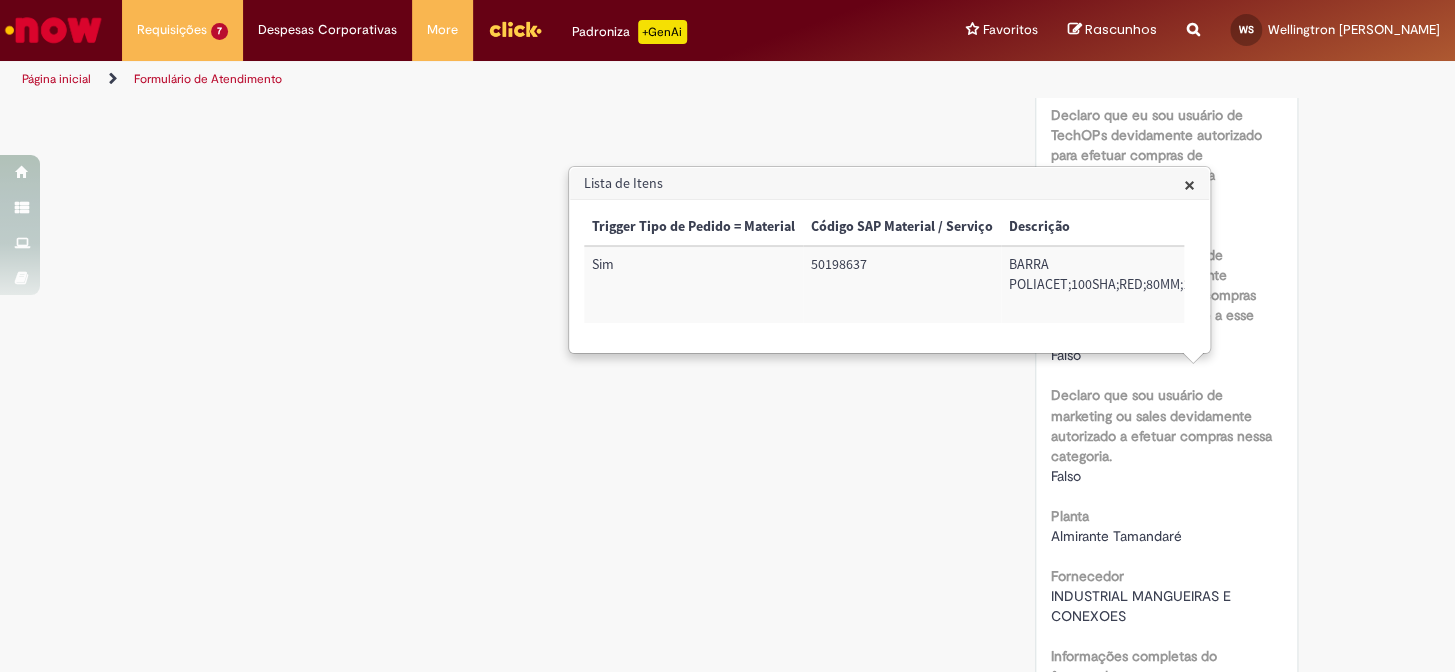 click on "Verificar Código de Barras
Aguardando Aprovação
Aguardando atendimento
Em andamento
Validação
Concluído
Compras rápidas (Speed Buy)
Enviar
S
Sistema
18h atrás 18 horas atrás     Comentários adicionais
Olá!  Recebemos seu chamado  R13268083  e ele esta pendente aprovação.  Lembrando que o chamado será cancelado automaticamente caso não seja aprovado.
S" at bounding box center (727, 503) 